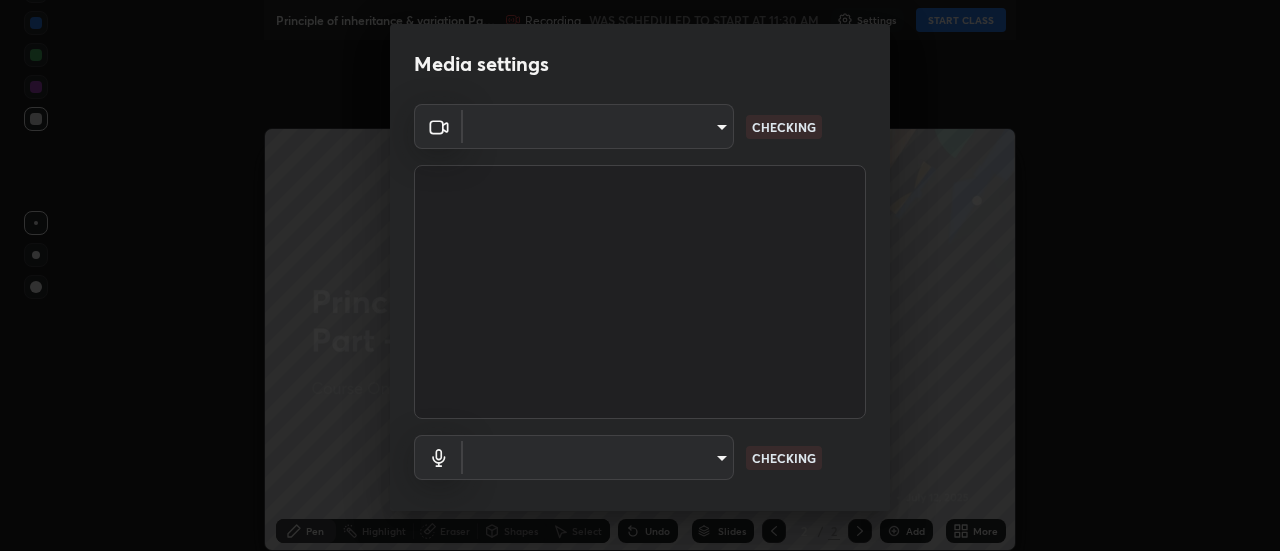 type on "4eebad9fb2b760257747d3faba0537f77ebfd590b97cb0ff6e10e17389be776b" 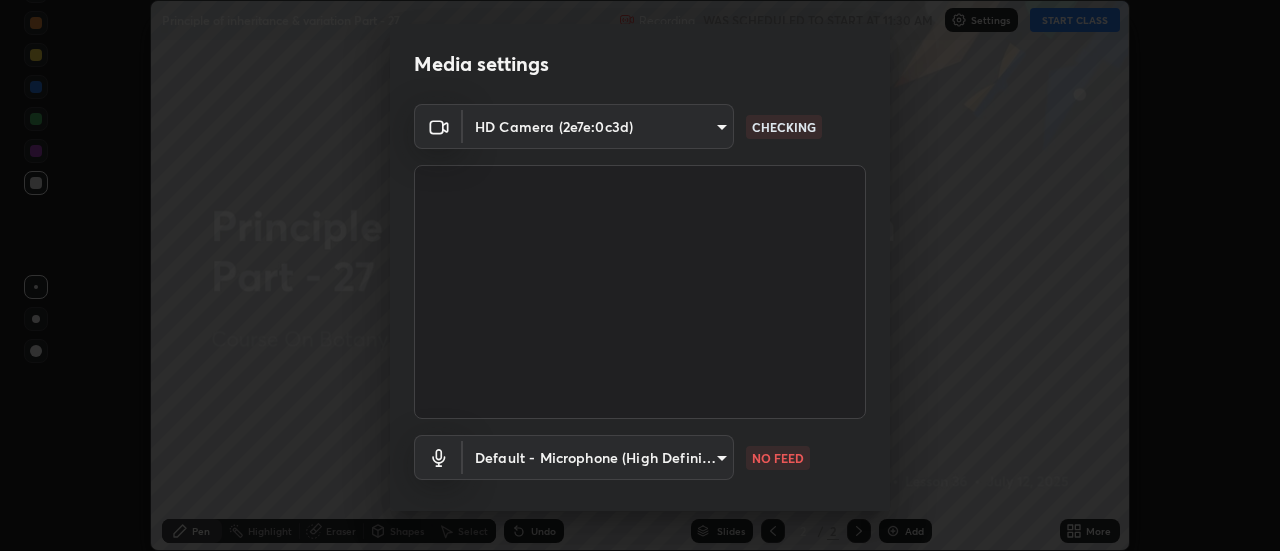 scroll, scrollTop: 0, scrollLeft: 0, axis: both 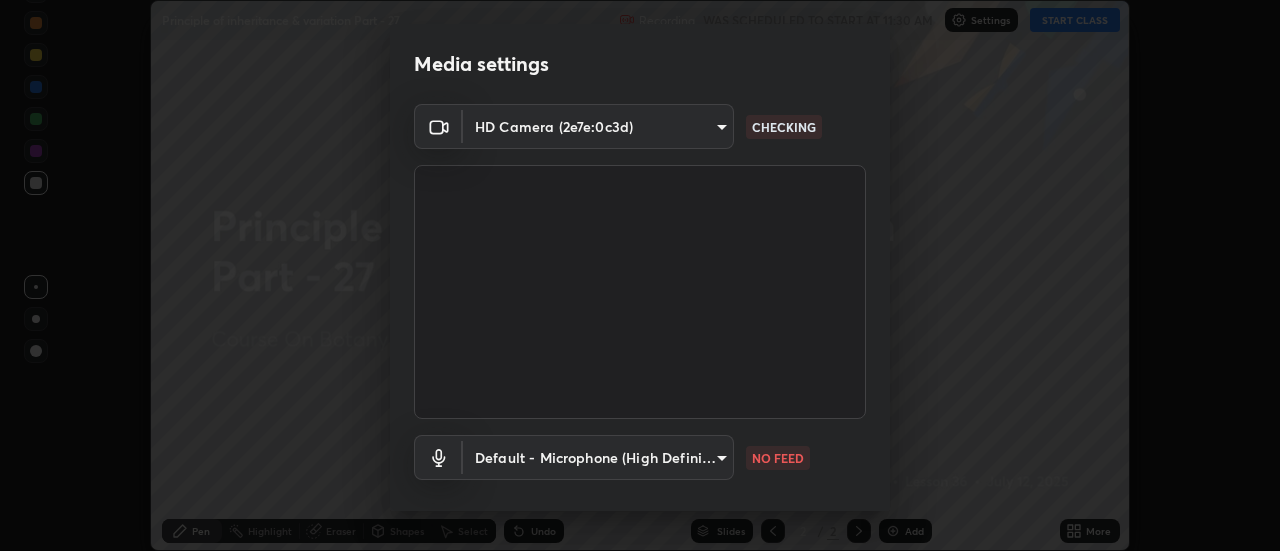 click on "Erase all Principle of inheritance & variation Part - 27 Recording WAS SCHEDULED TO START AT  11:30 AM Settings START CLASS Setting up your live class Principle of inheritance & variation Part - 27 • L36 of Course On Botany for NEET Excel 1 2026 [PERSON_NAME] [PERSON_NAME] Pen Highlight Eraser Shapes Select Undo Slides 2 / 2 Add More No doubts shared Encourage your learners to ask a doubt for better clarity Report an issue Reason for reporting Buffering Chat not working Audio - Video sync issue Educator video quality low ​ Attach an image Report Media settings HD Camera (2e7e:0c3d) 4eebad9fb2b760257747d3faba0537f77ebfd590b97cb0ff6e10e17389be776b CHECKING Default - Microphone (High Definition Audio Device) default NO FEED 1 / 5 Next" at bounding box center (640, 275) 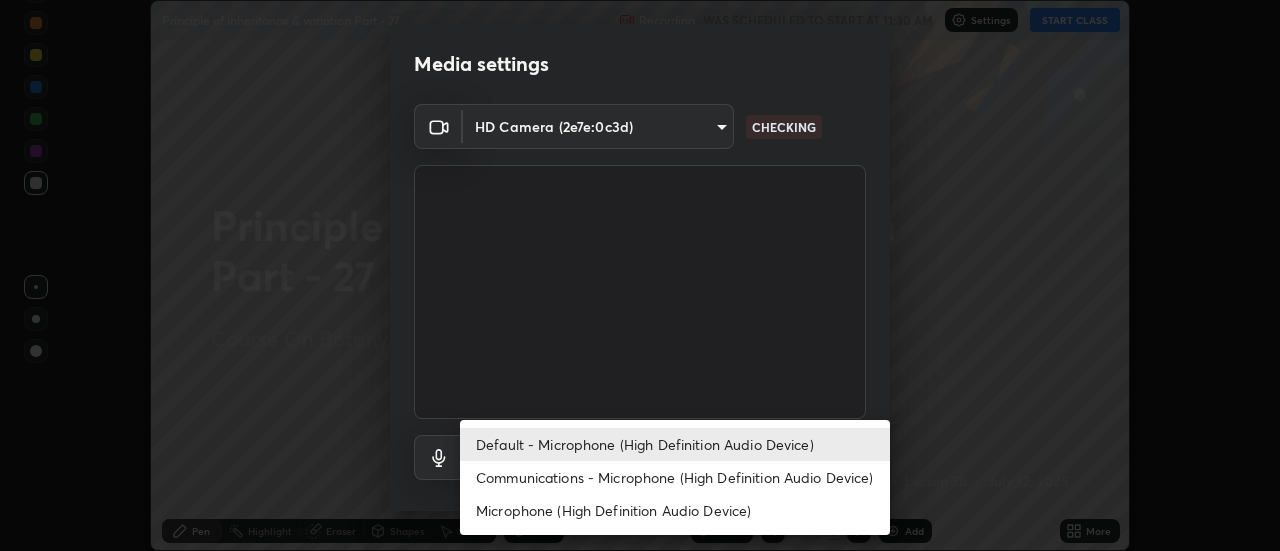 click on "Communications - Microphone (High Definition Audio Device)" at bounding box center [675, 477] 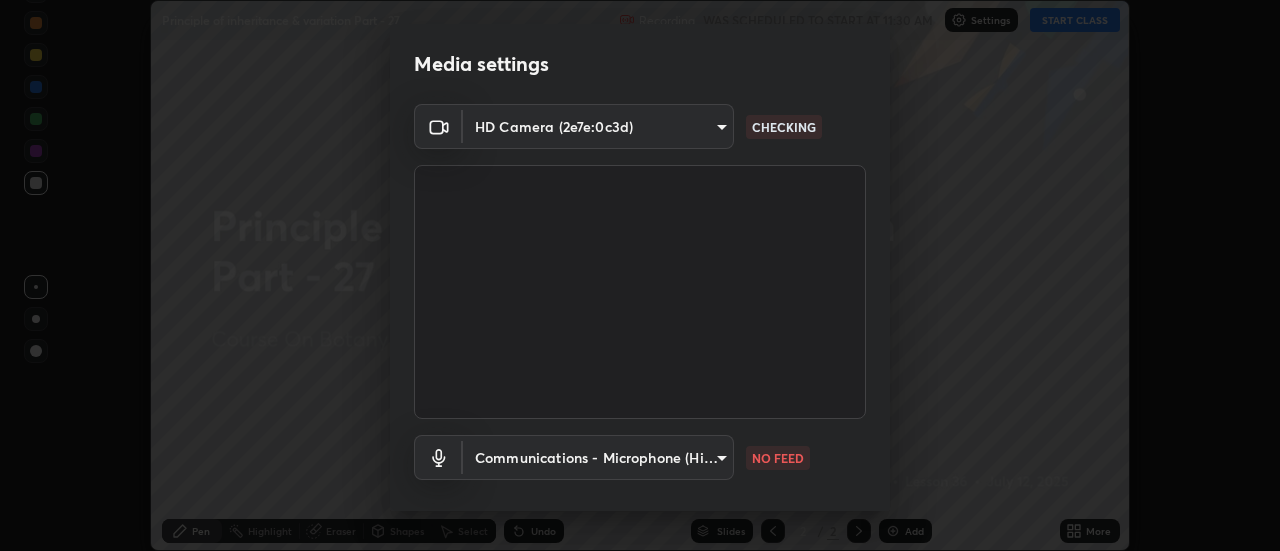 click on "Erase all Principle of inheritance & variation Part - 27 Recording WAS SCHEDULED TO START AT  11:30 AM Settings START CLASS Setting up your live class Principle of inheritance & variation Part - 27 • L36 of Course On Botany for NEET Excel 1 2026 [PERSON_NAME] [PERSON_NAME] Pen Highlight Eraser Shapes Select Undo Slides 2 / 2 Add More No doubts shared Encourage your learners to ask a doubt for better clarity Report an issue Reason for reporting Buffering Chat not working Audio - Video sync issue Educator video quality low ​ Attach an image Report Media settings HD Camera (2e7e:0c3d) 4eebad9fb2b760257747d3faba0537f77ebfd590b97cb0ff6e10e17389be776b CHECKING Communications - Microphone (High Definition Audio Device) communications NO FEED 1 / 5 Next" at bounding box center [640, 275] 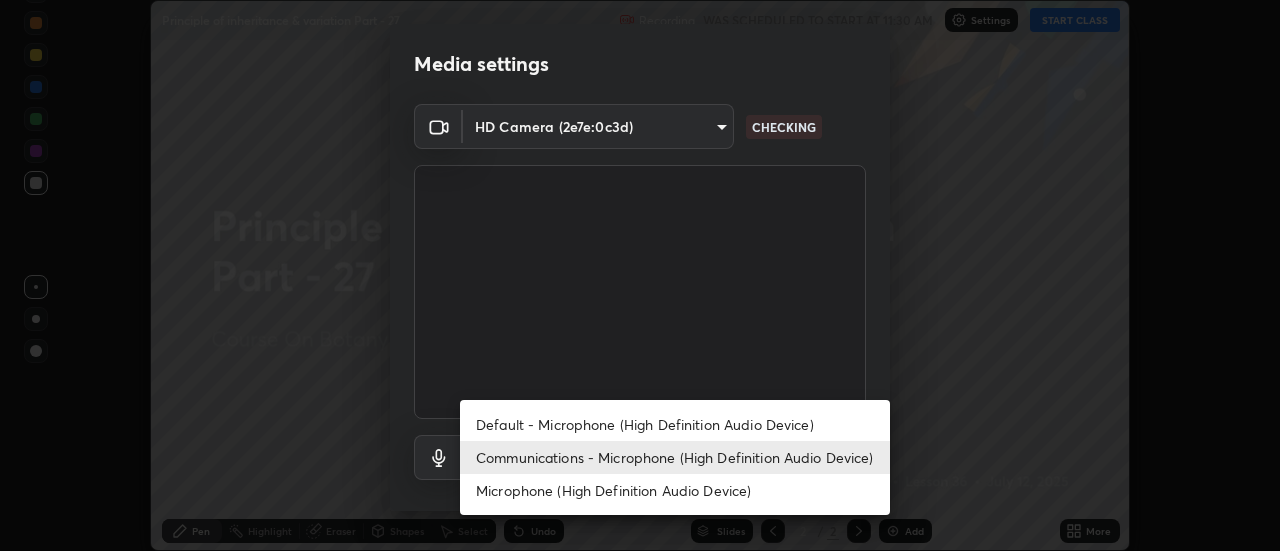 click on "Default - Microphone (High Definition Audio Device)" at bounding box center (675, 424) 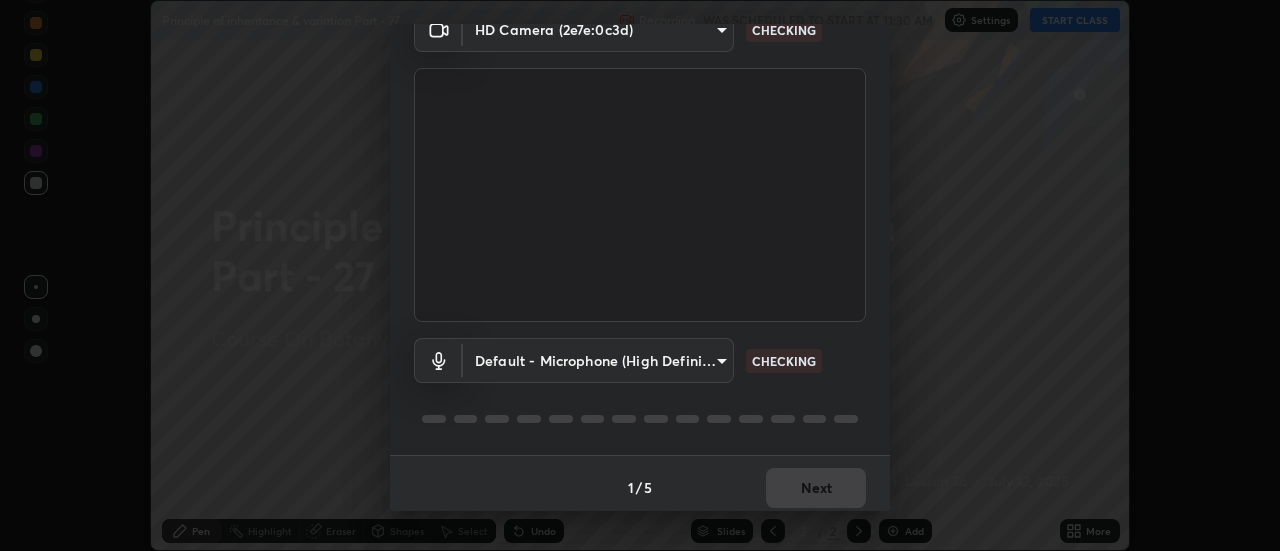 scroll, scrollTop: 105, scrollLeft: 0, axis: vertical 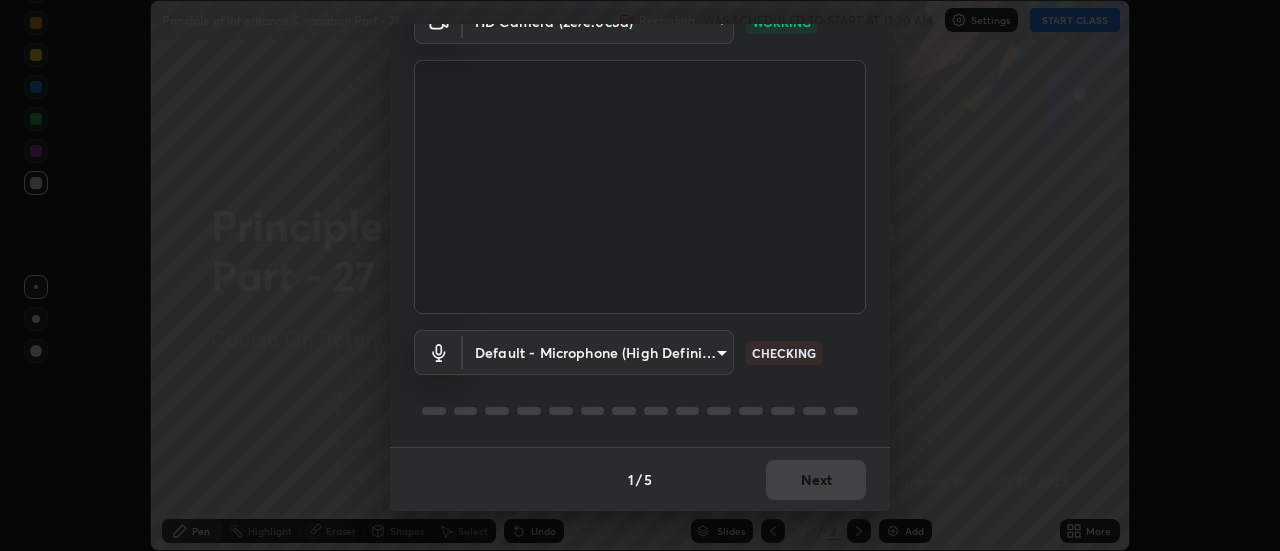 click on "1 / 5 Next" at bounding box center [640, 479] 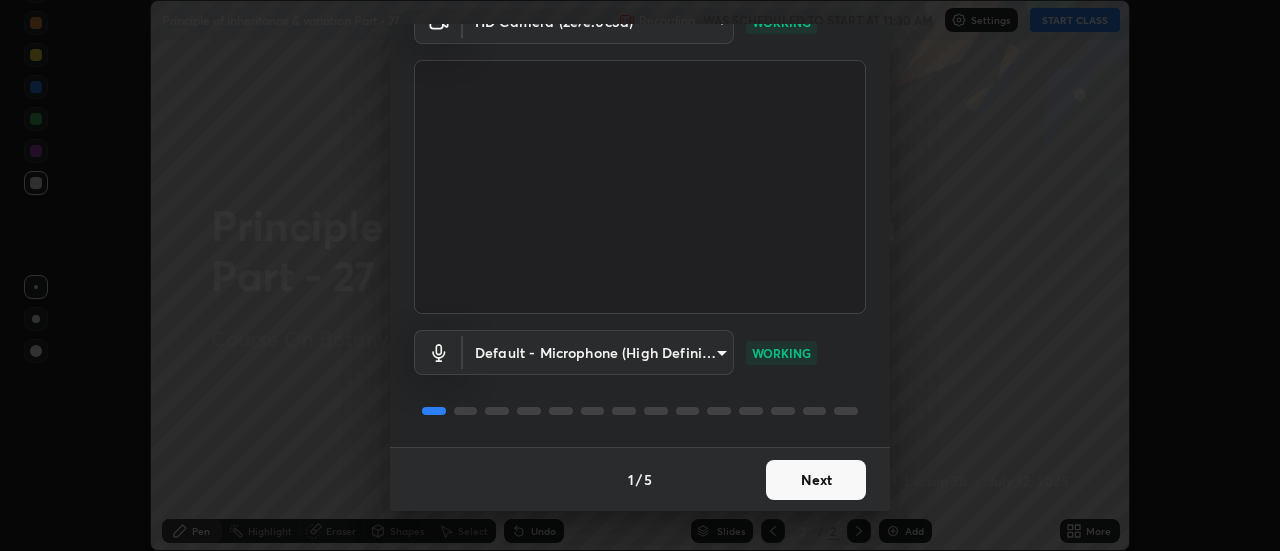 click on "Next" at bounding box center [816, 480] 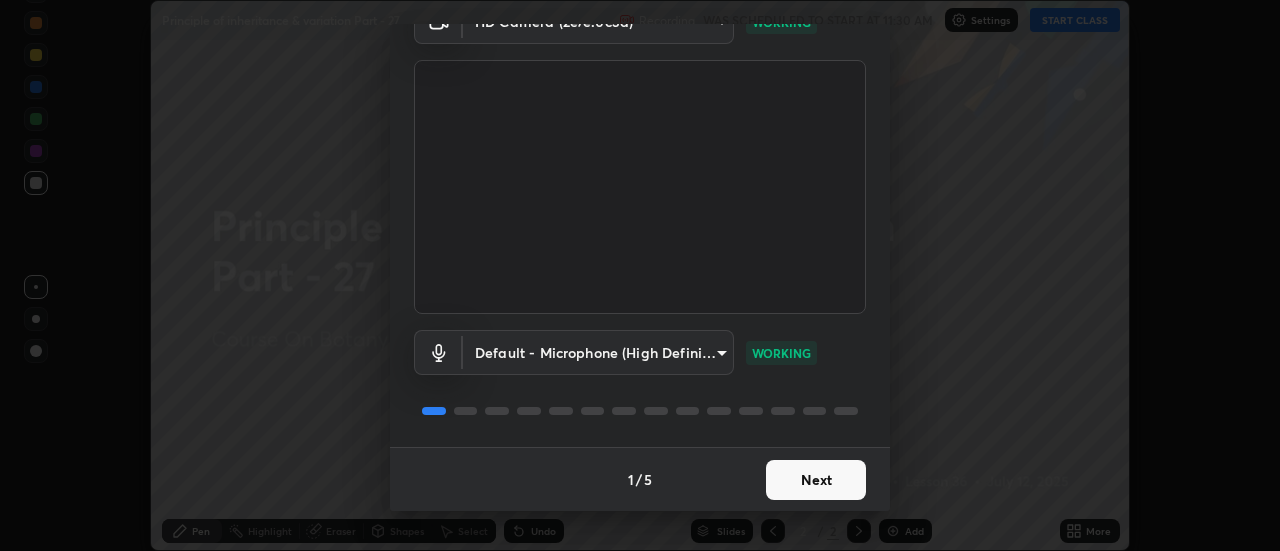 scroll, scrollTop: 0, scrollLeft: 0, axis: both 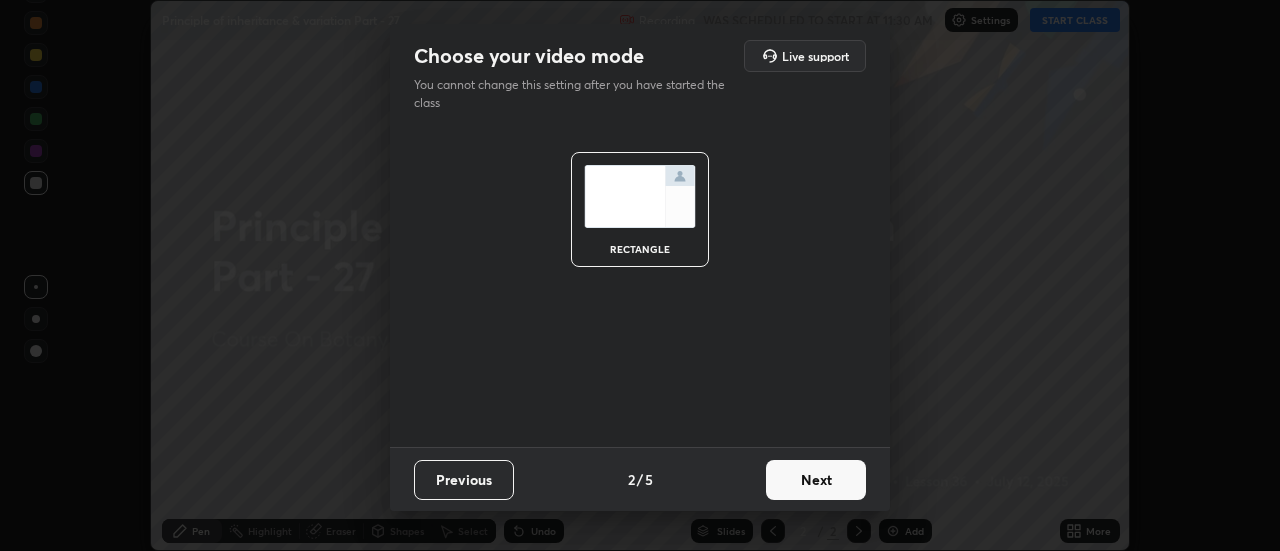 click on "Next" at bounding box center (816, 480) 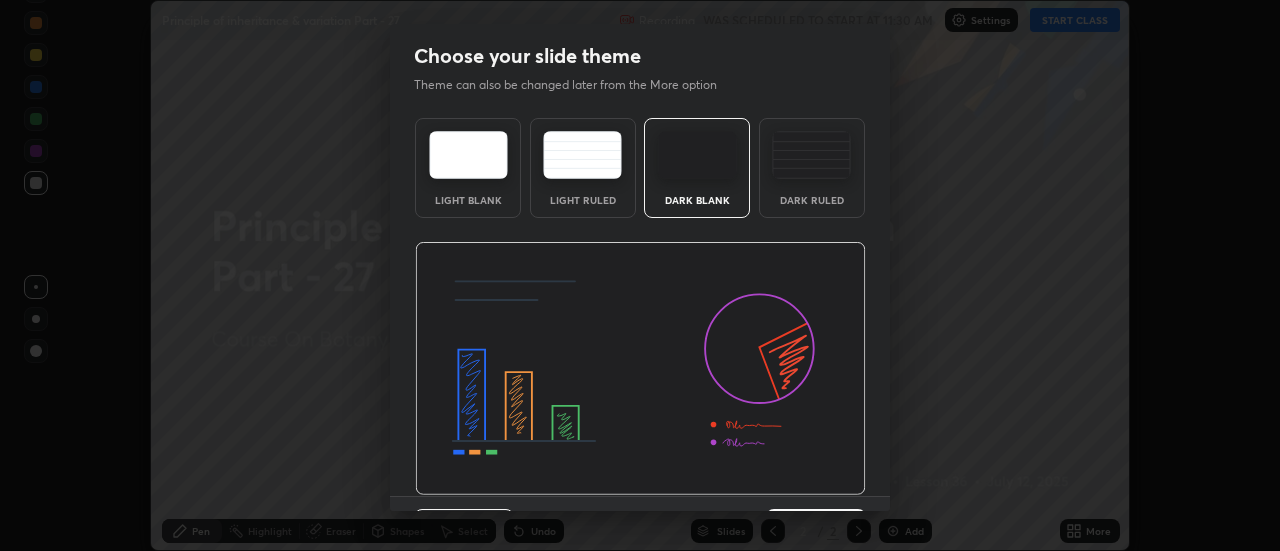 scroll, scrollTop: 49, scrollLeft: 0, axis: vertical 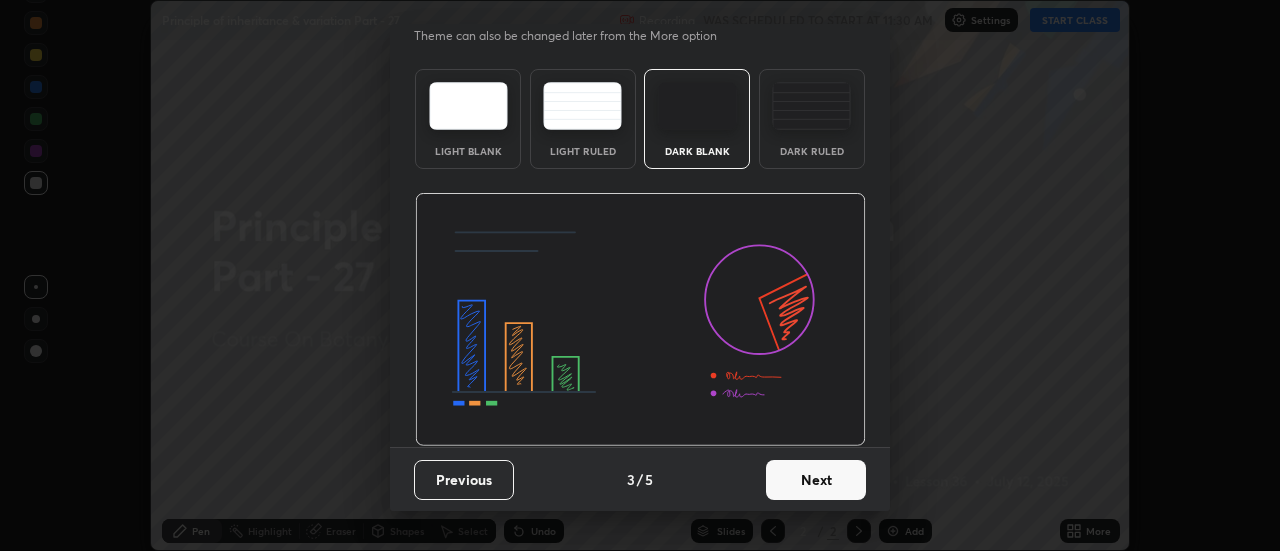 click on "Next" at bounding box center (816, 480) 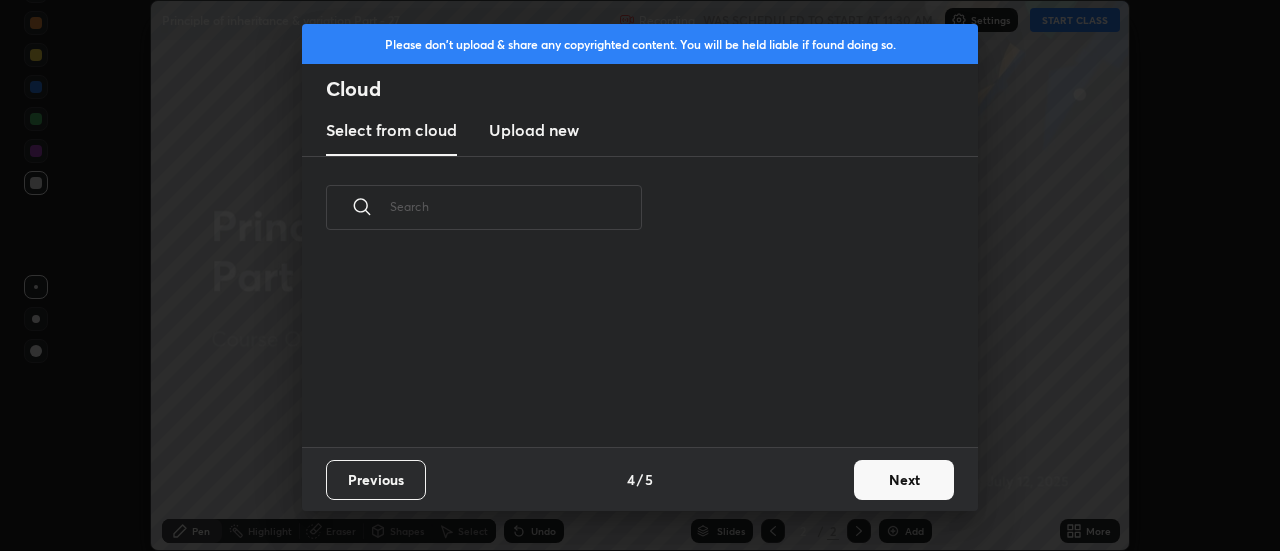 scroll, scrollTop: 0, scrollLeft: 0, axis: both 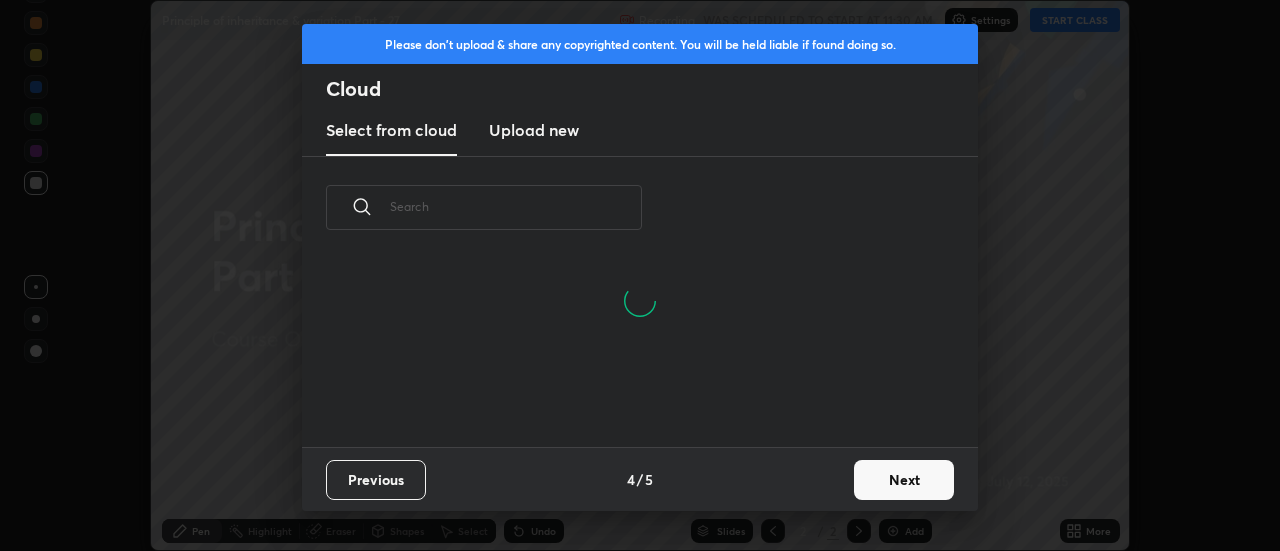 click on "Upload new" at bounding box center [534, 131] 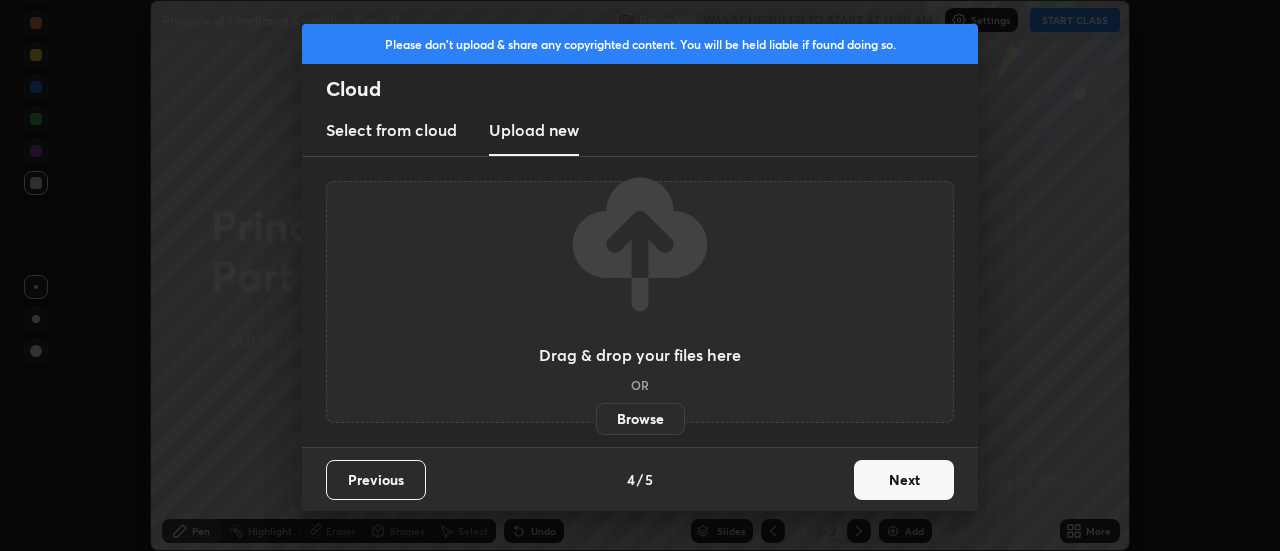 click on "Browse" at bounding box center (640, 419) 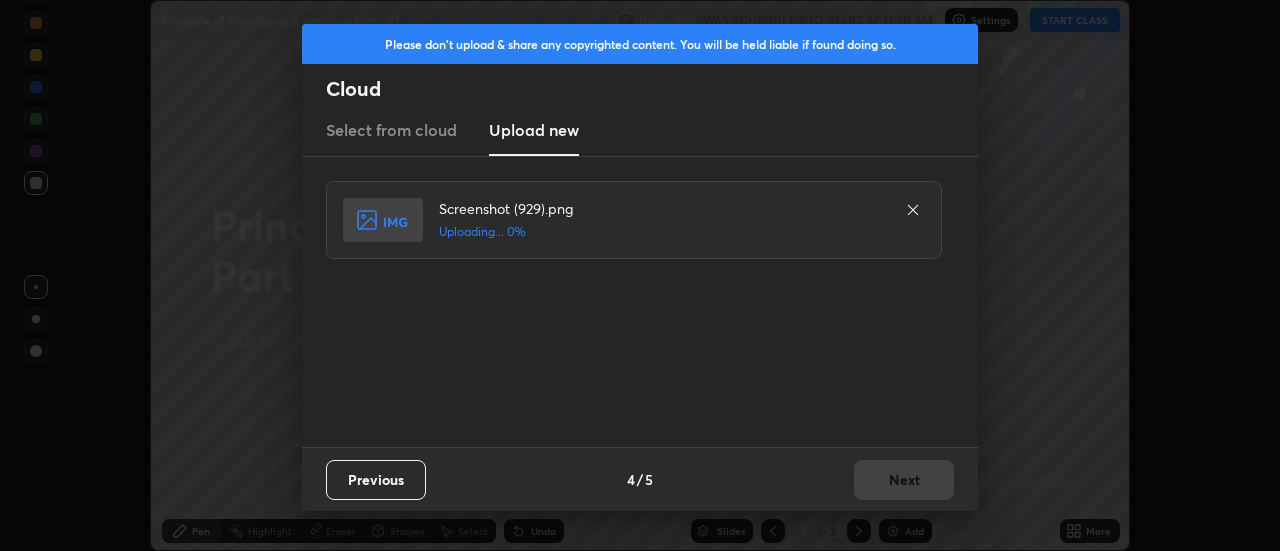 click on "Previous 4 / 5 Next" at bounding box center [640, 479] 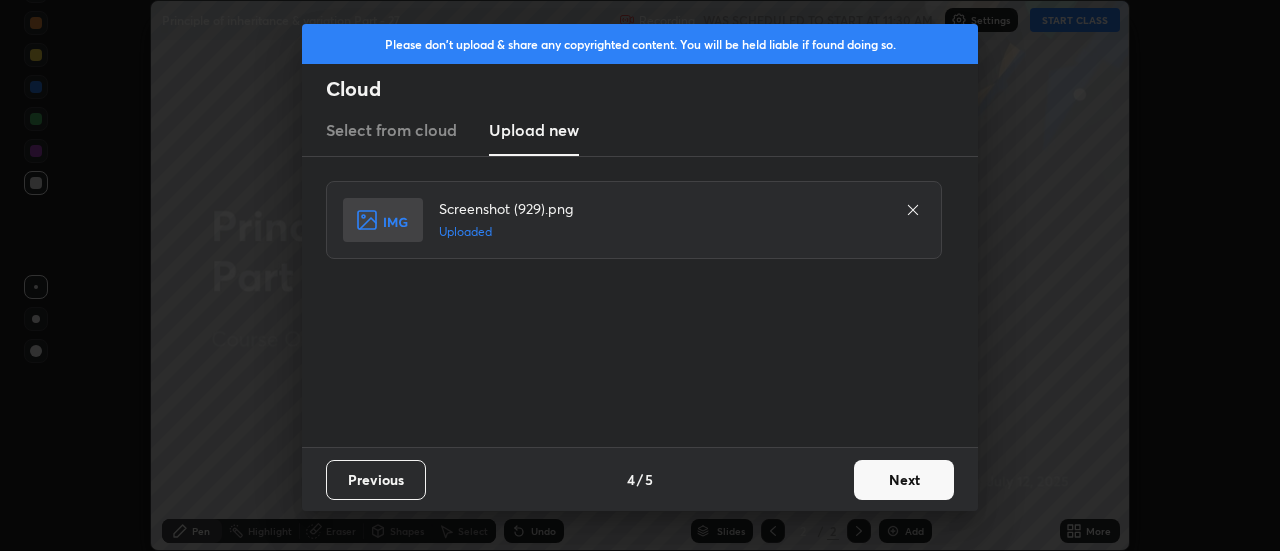 click on "Next" at bounding box center (904, 480) 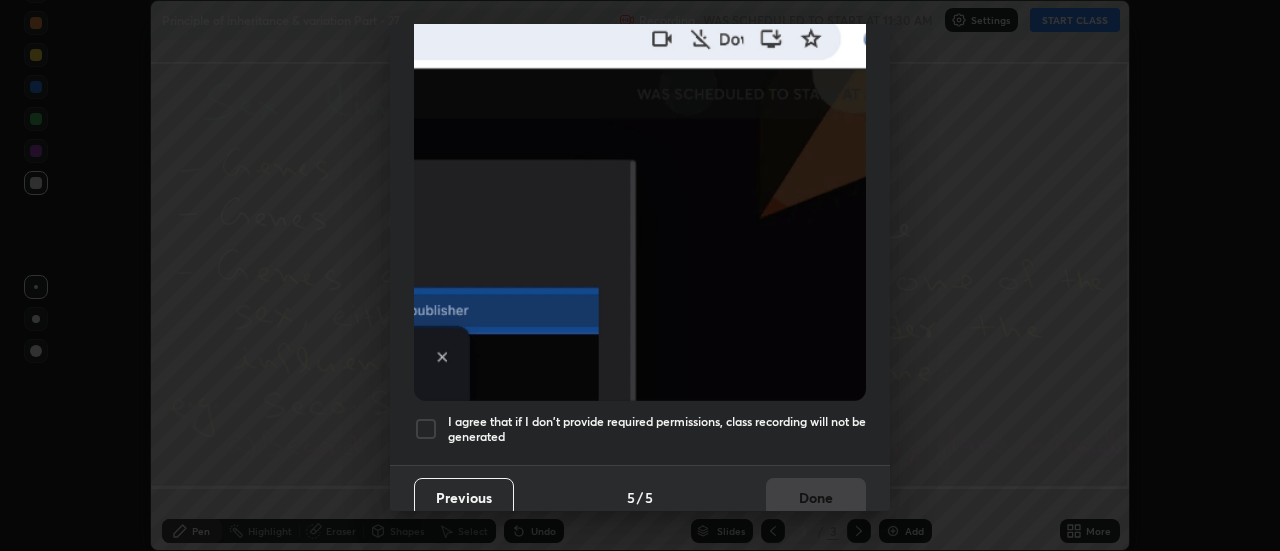 scroll, scrollTop: 513, scrollLeft: 0, axis: vertical 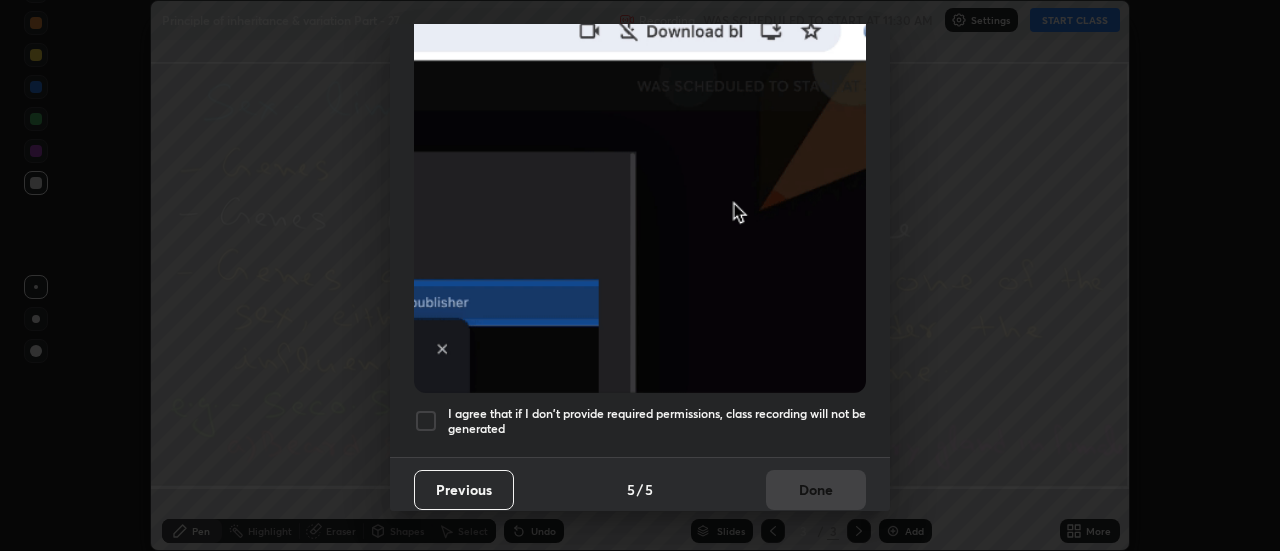 click at bounding box center [426, 421] 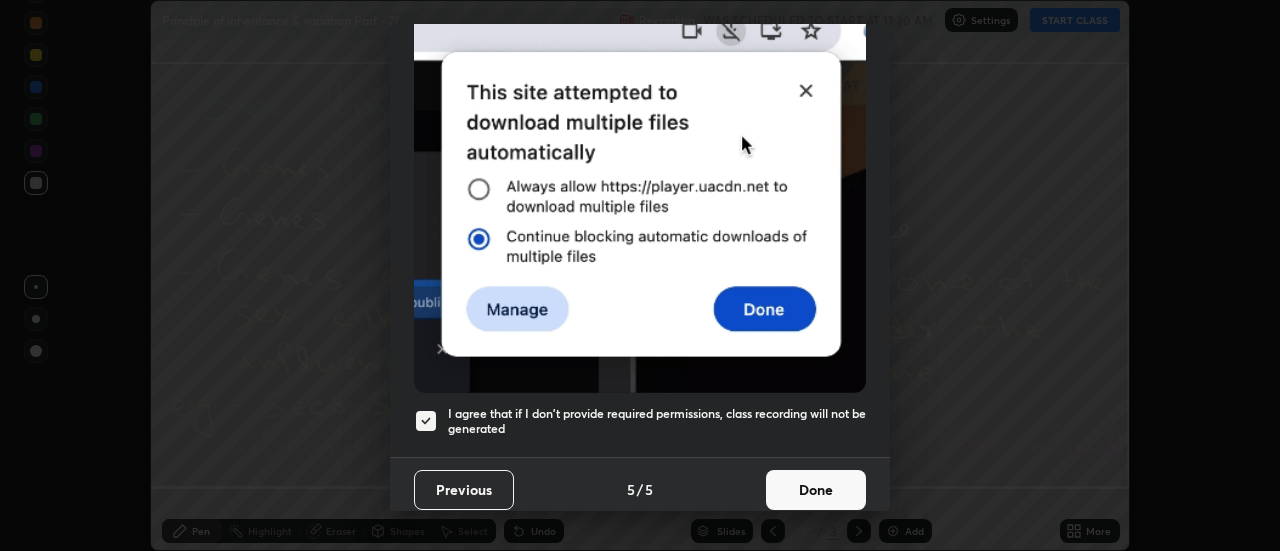 click on "Done" at bounding box center (816, 490) 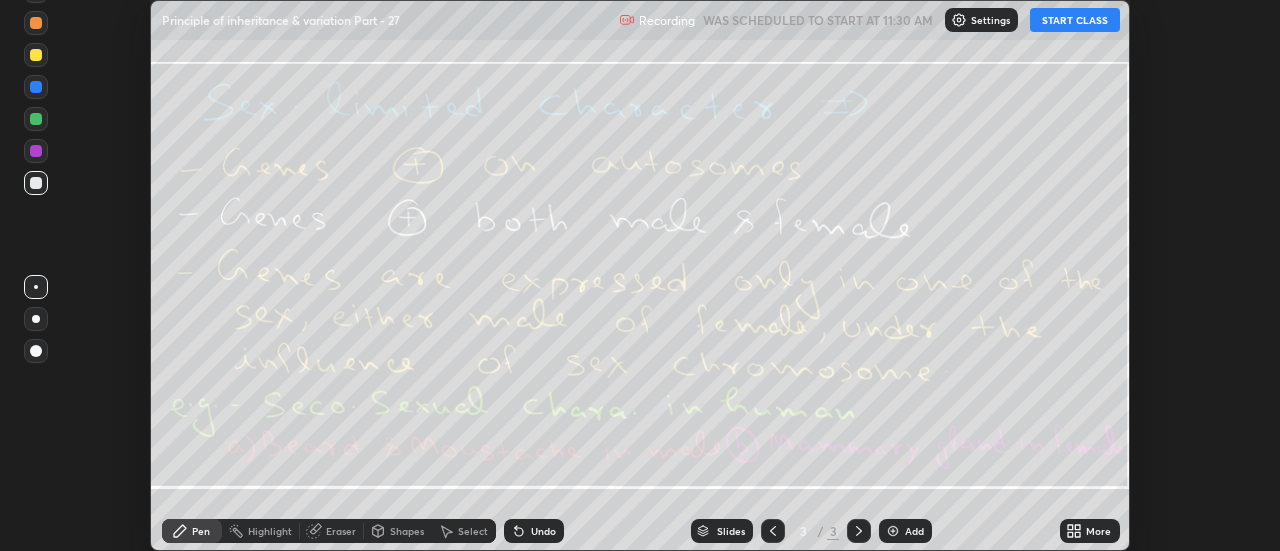 click on "More" at bounding box center (1098, 531) 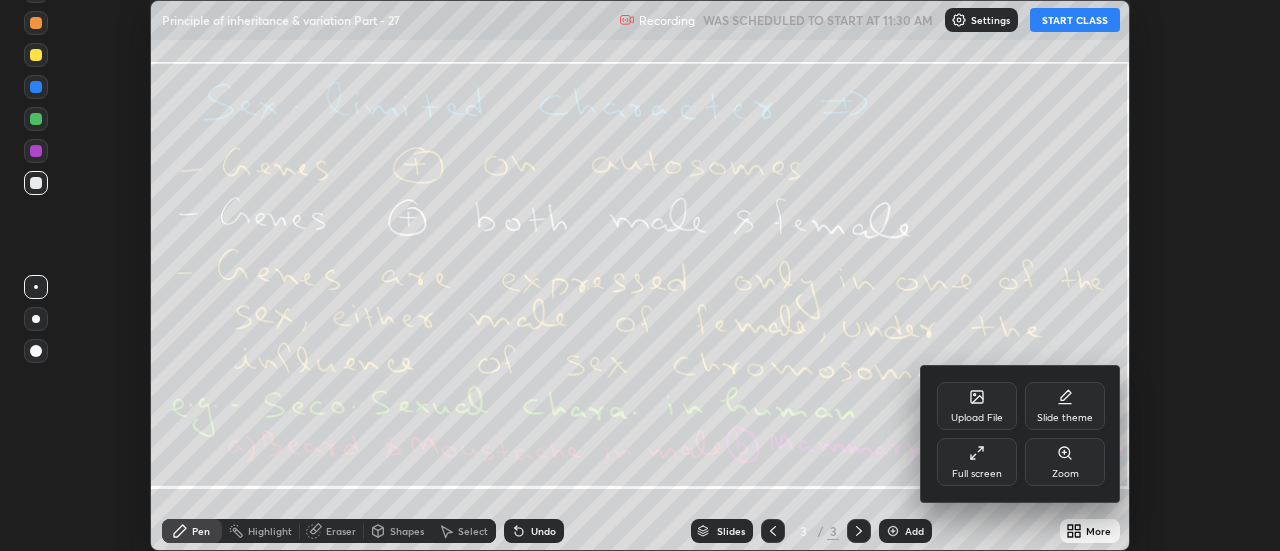 click on "Upload File" at bounding box center [977, 406] 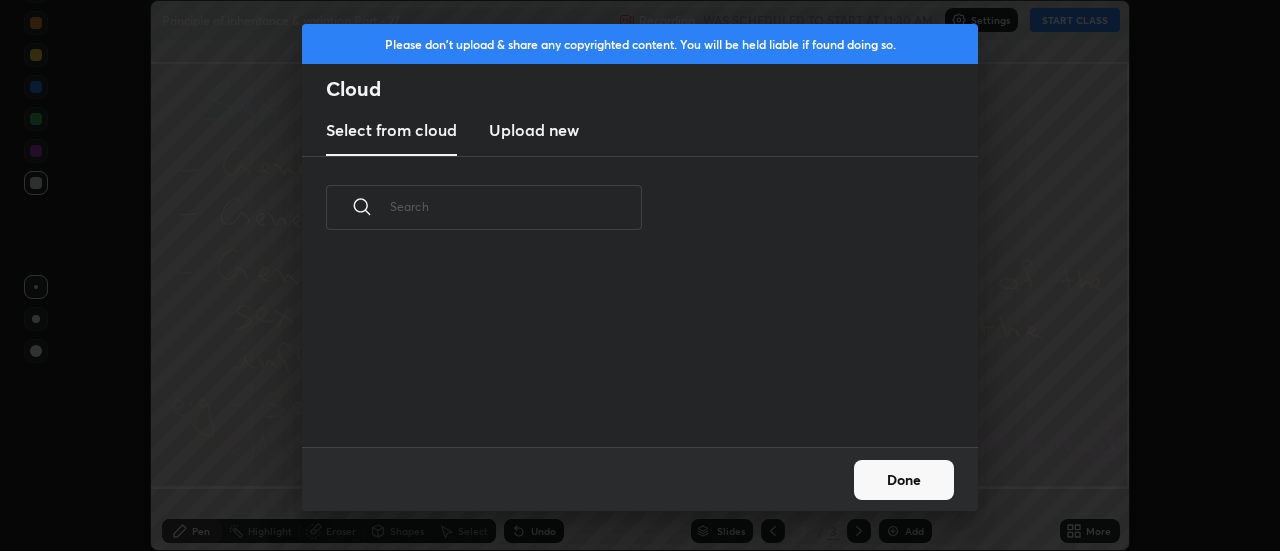 click on "Upload new" at bounding box center [534, 130] 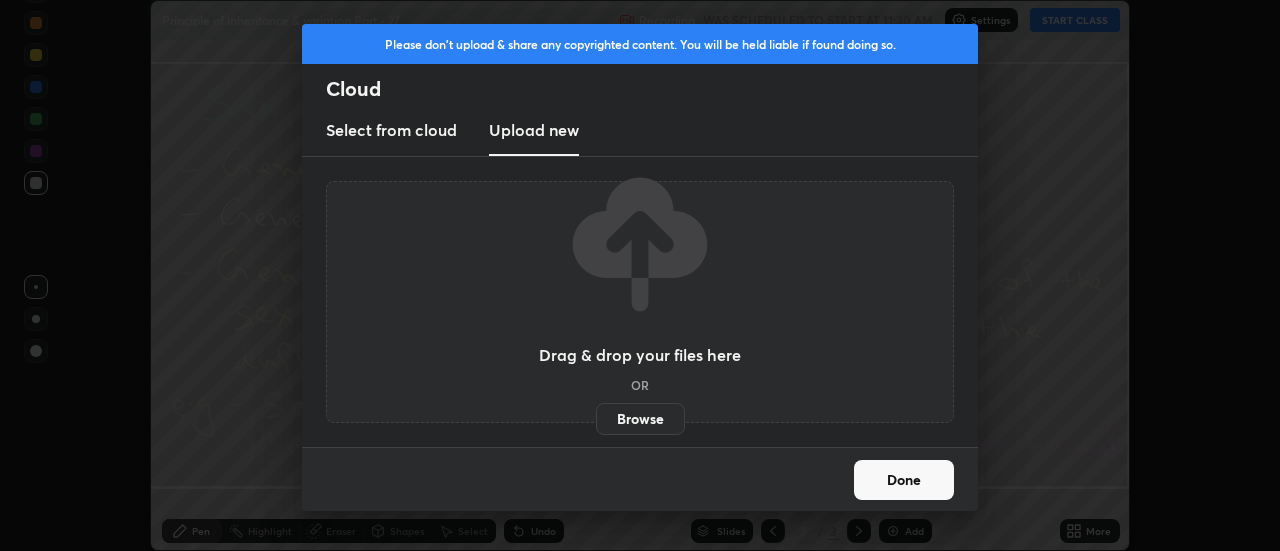 click on "Browse" at bounding box center (640, 419) 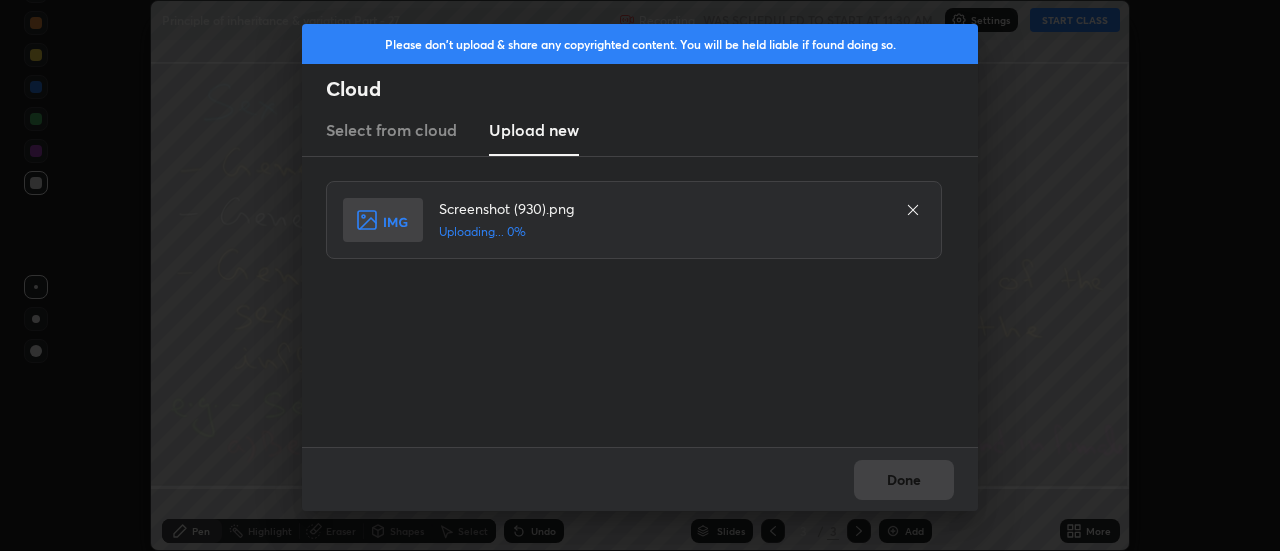 click on "Done" at bounding box center (640, 479) 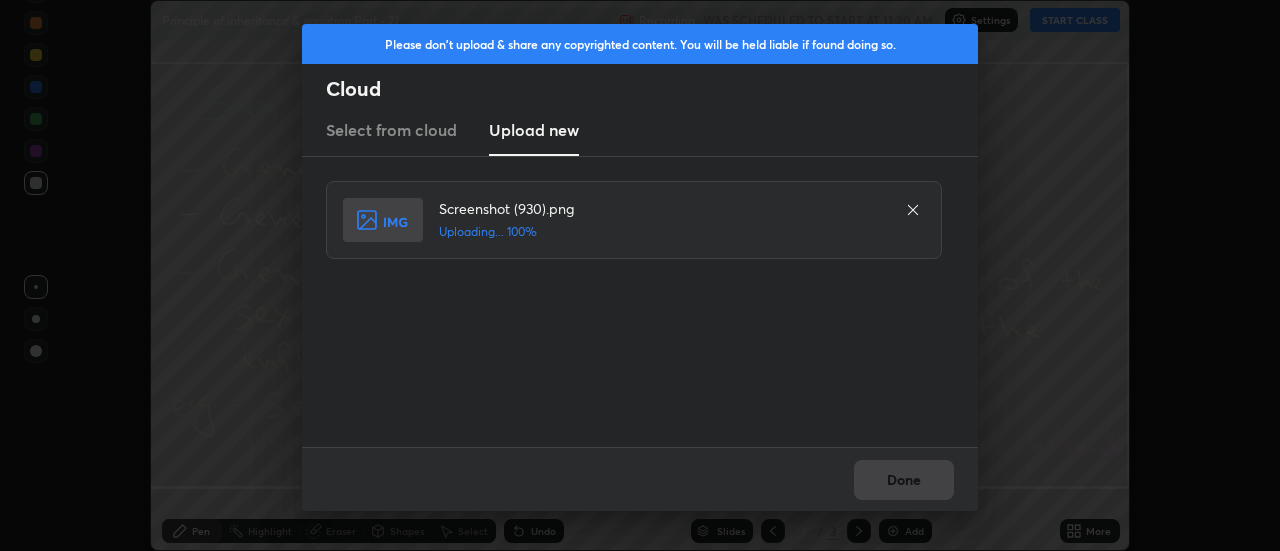 click on "Done" at bounding box center (640, 479) 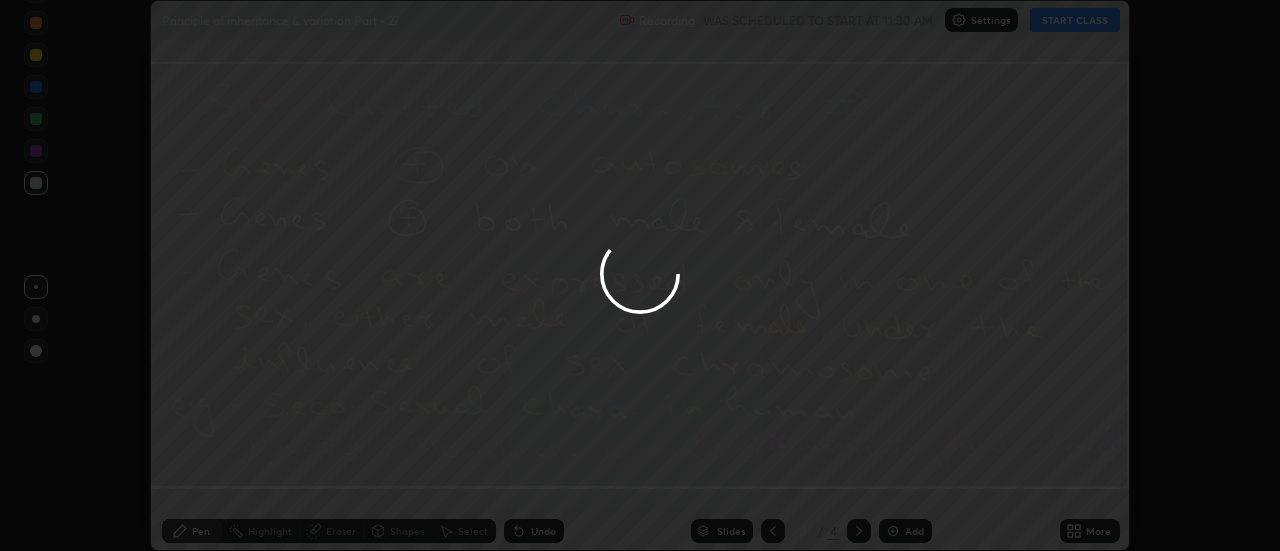 click on "Done" at bounding box center (904, 480) 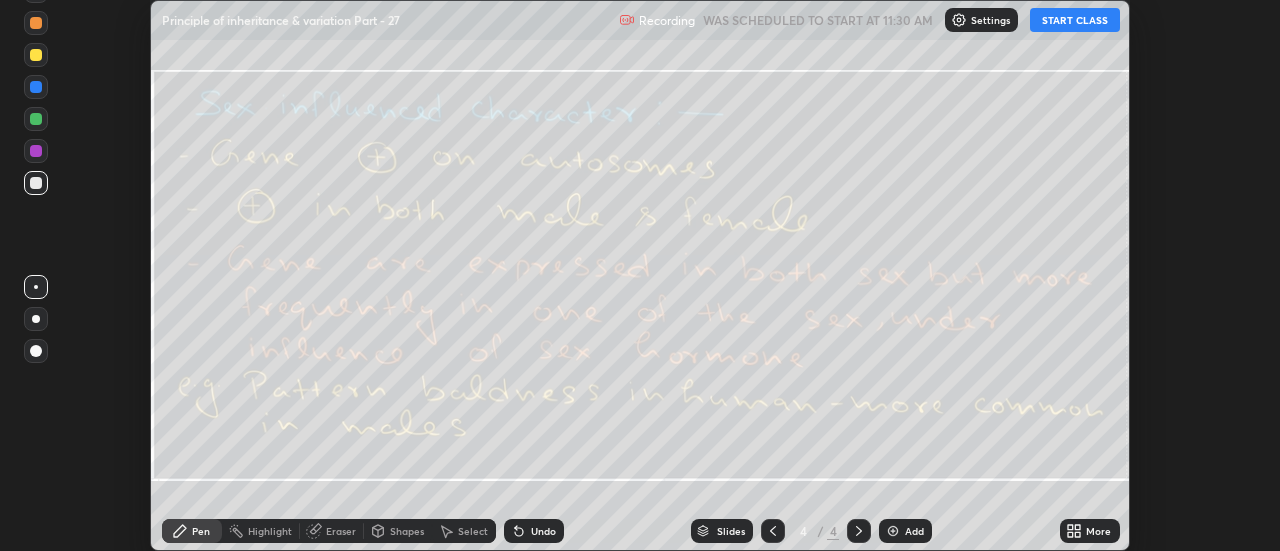 click on "More" at bounding box center [1090, 531] 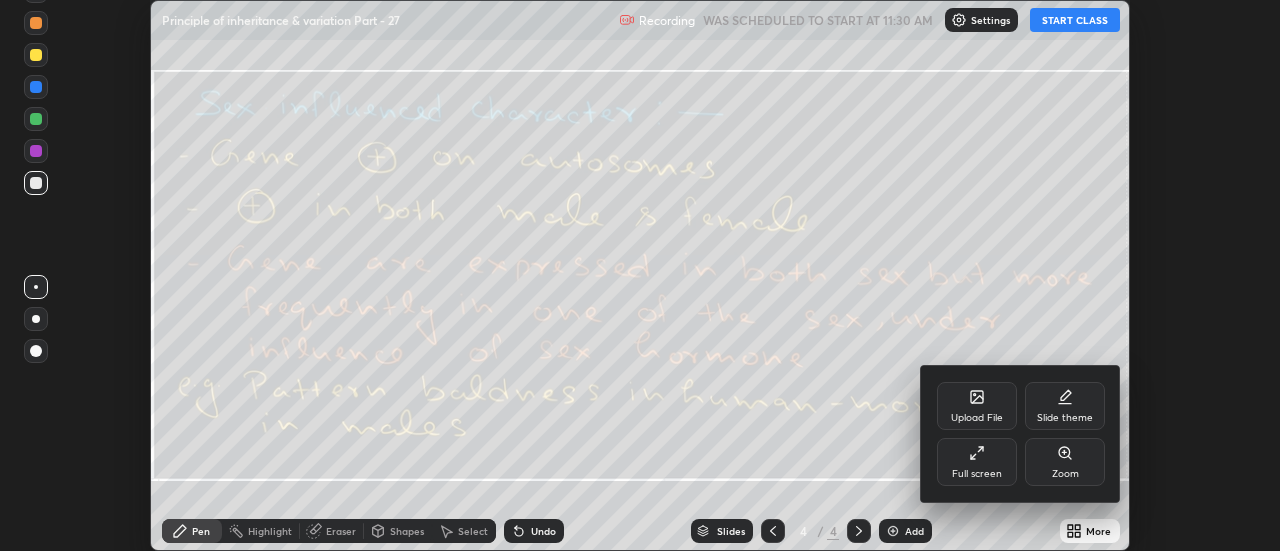click on "Upload File" at bounding box center (977, 406) 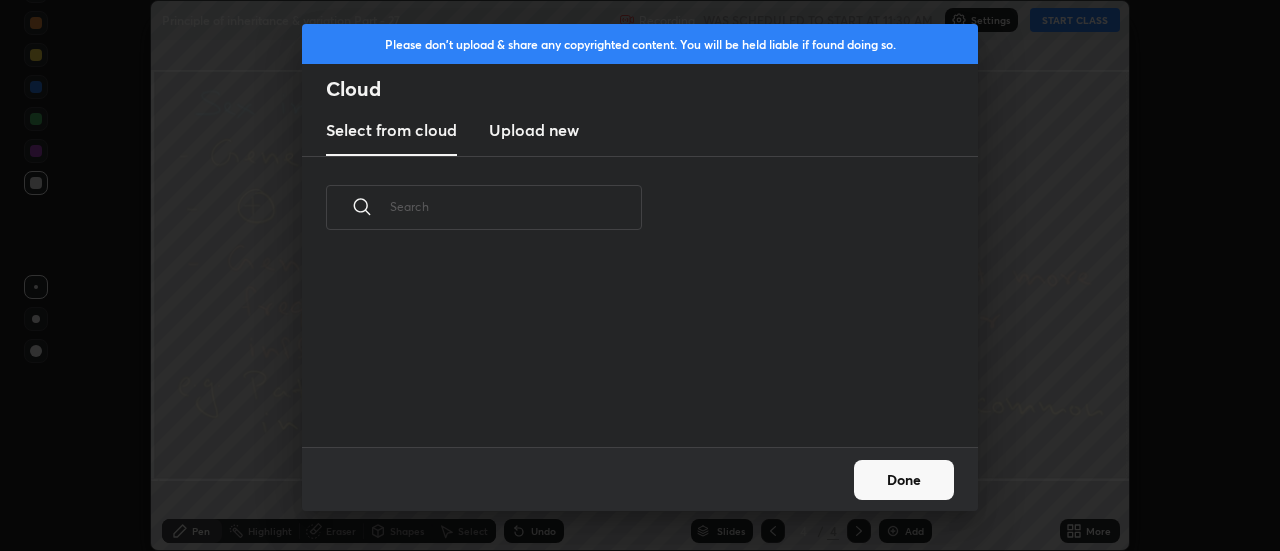 click on "Upload new" at bounding box center (534, 130) 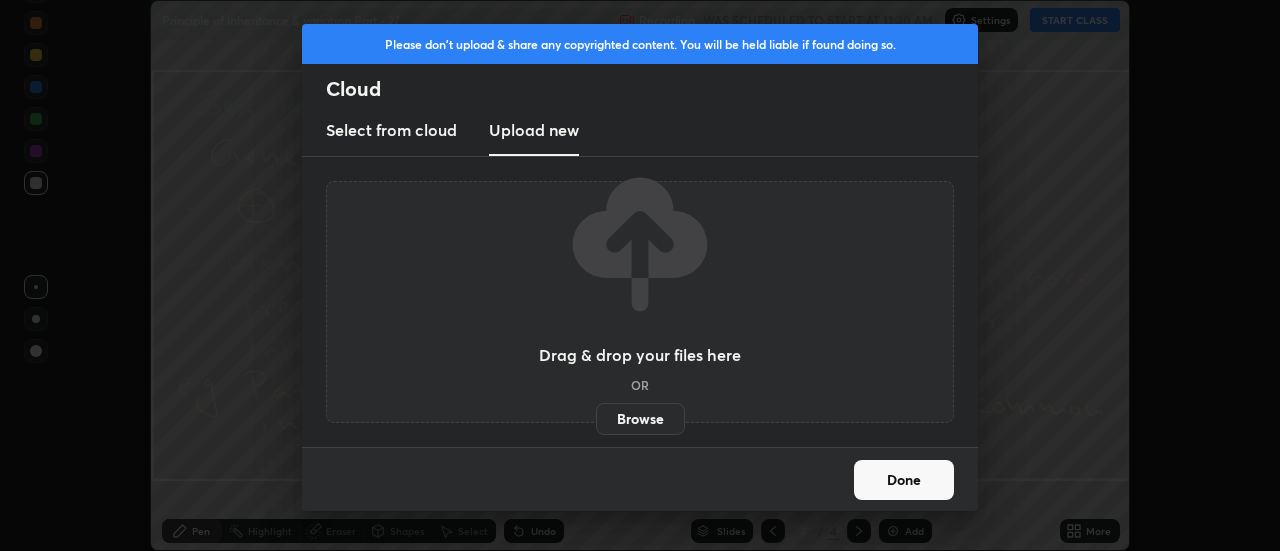 click on "Browse" at bounding box center (640, 419) 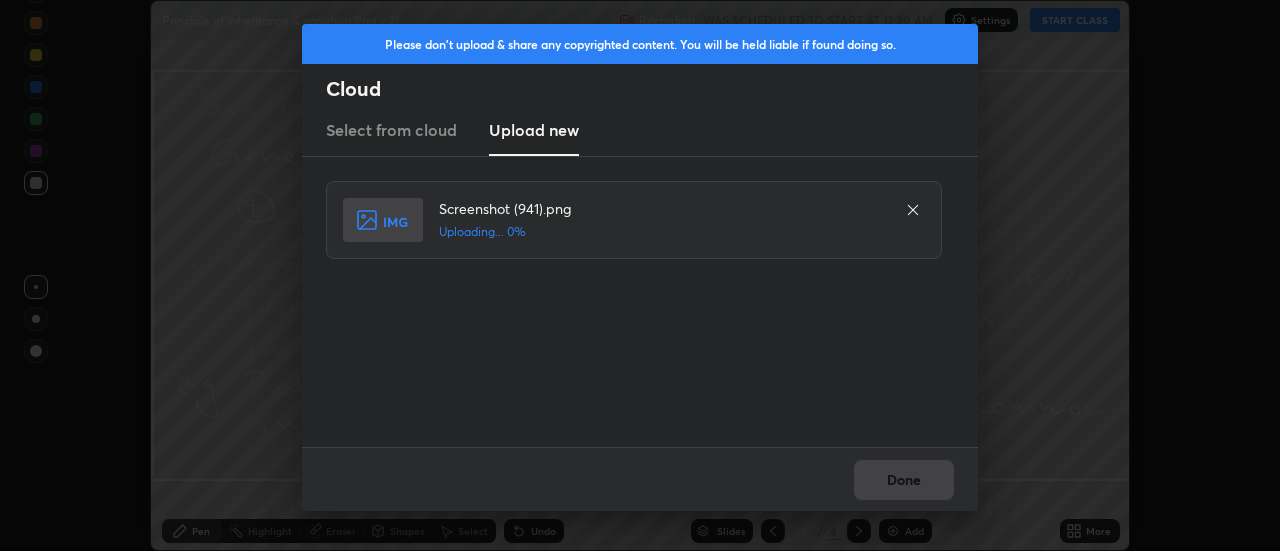 click on "Done" at bounding box center (640, 479) 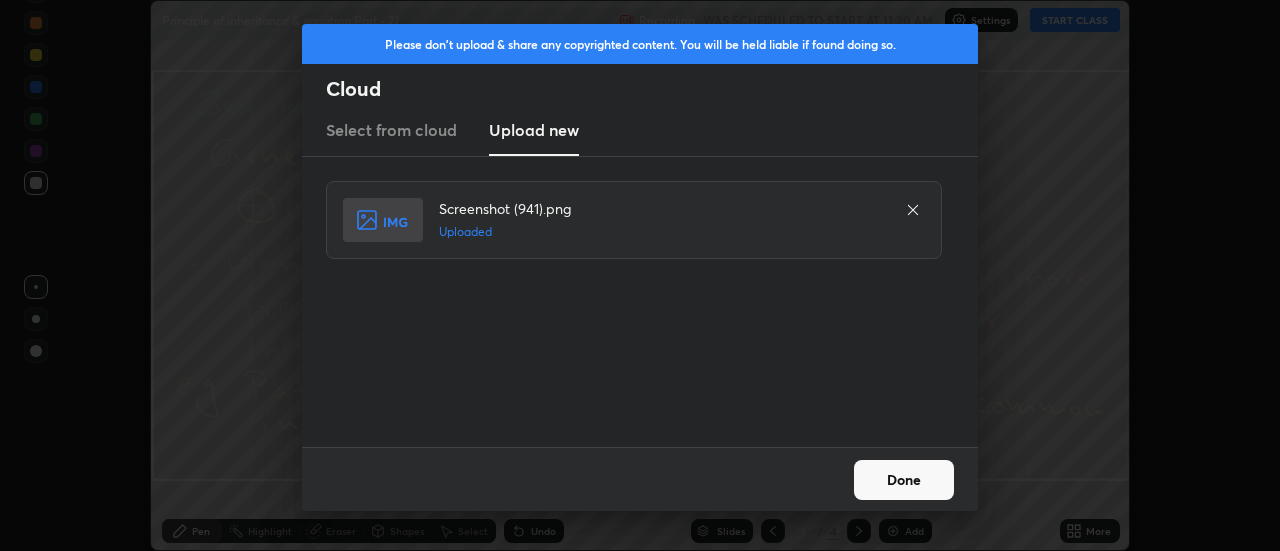 click on "Done" at bounding box center [904, 480] 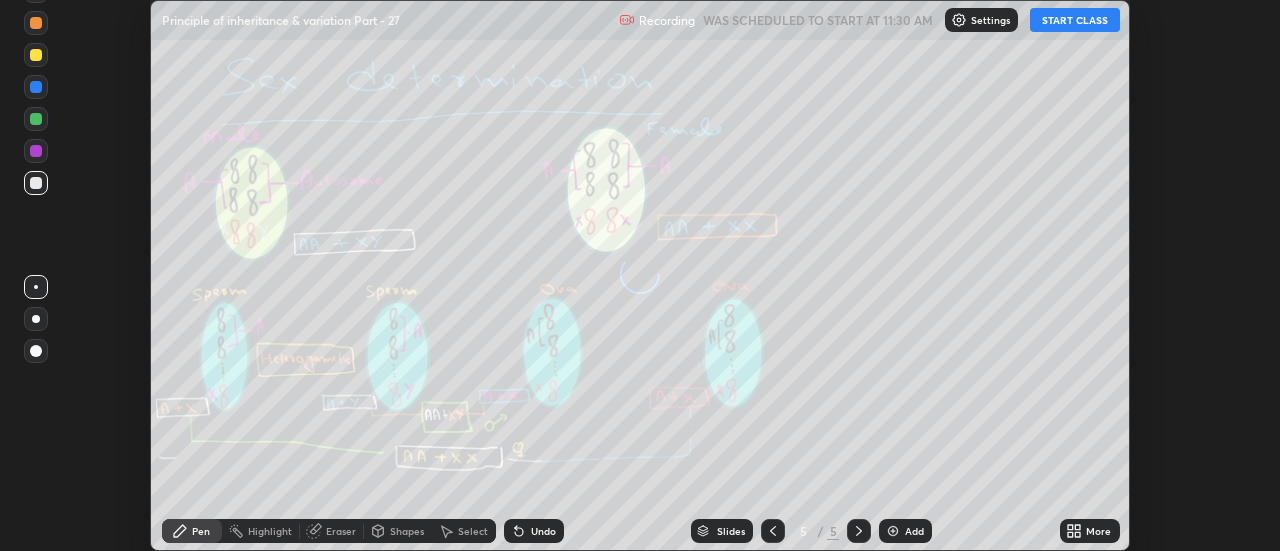 click on "More" at bounding box center (1090, 531) 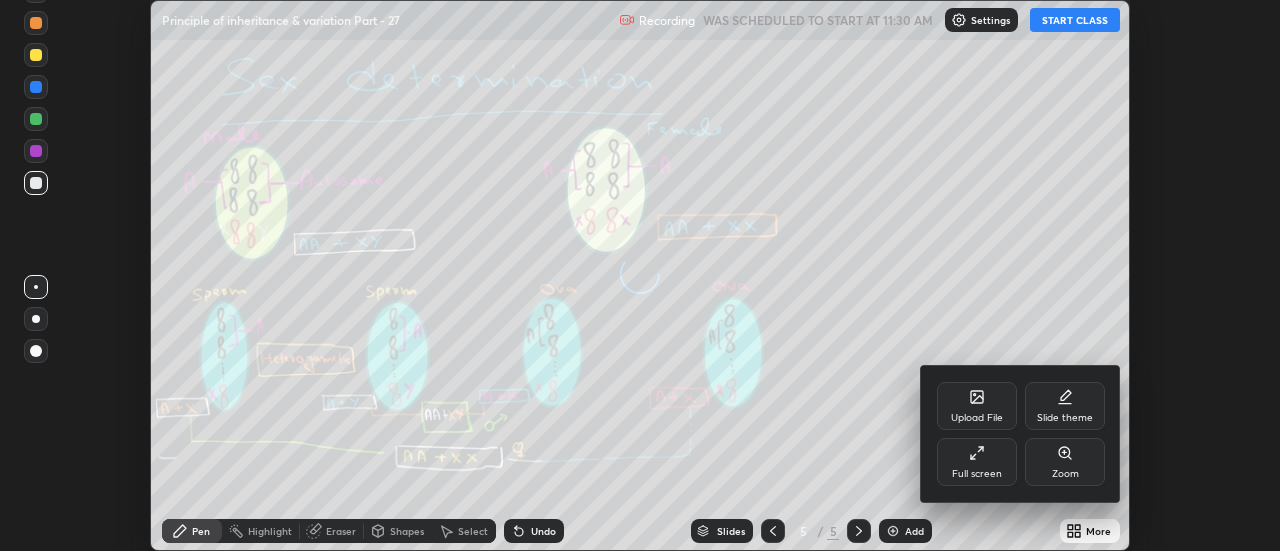 click on "Upload File" at bounding box center (977, 406) 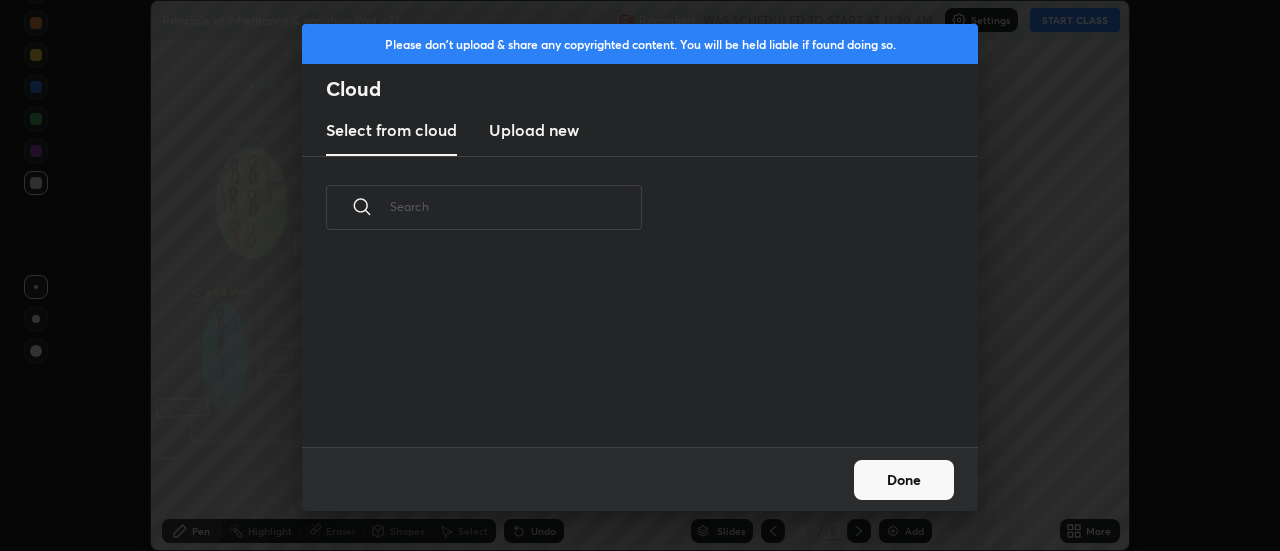 click on "Upload new" at bounding box center (534, 130) 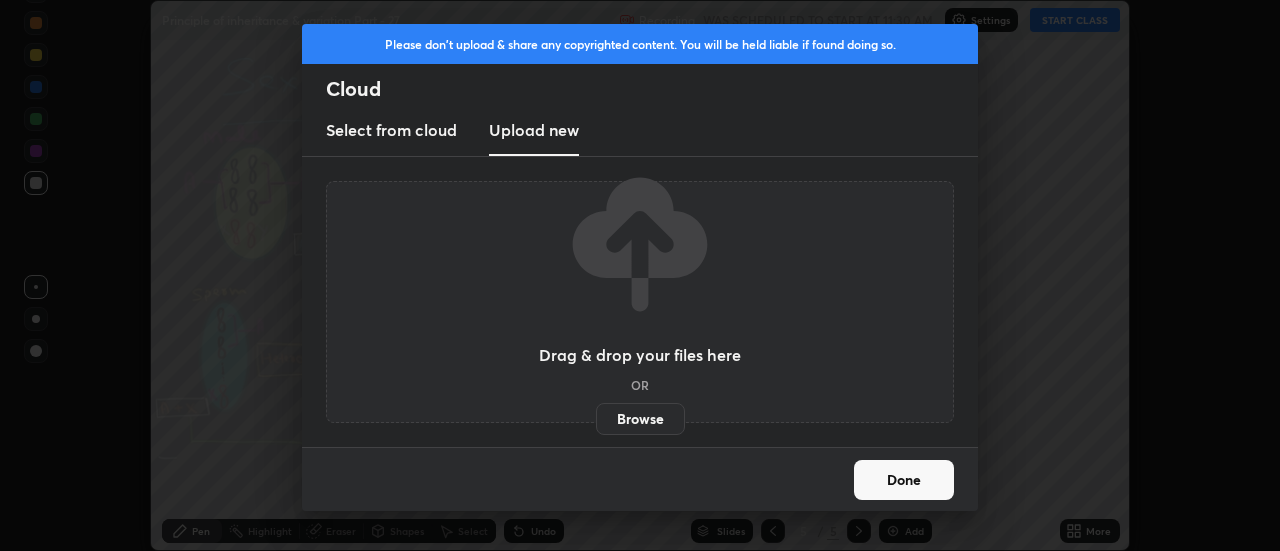 click on "Browse" at bounding box center [640, 419] 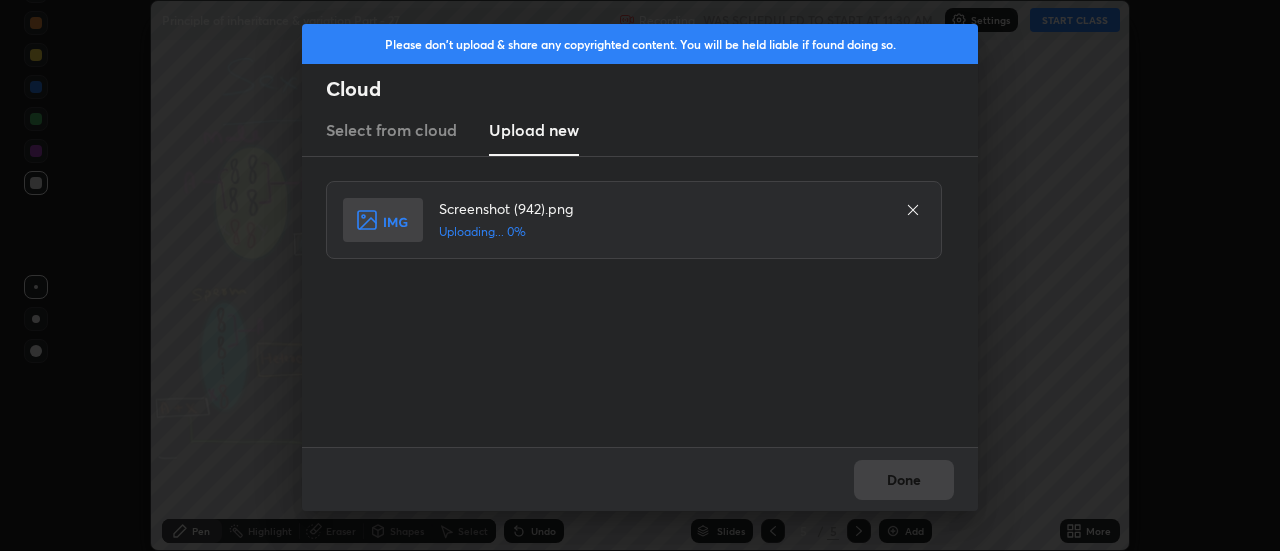 click on "Done" at bounding box center [640, 479] 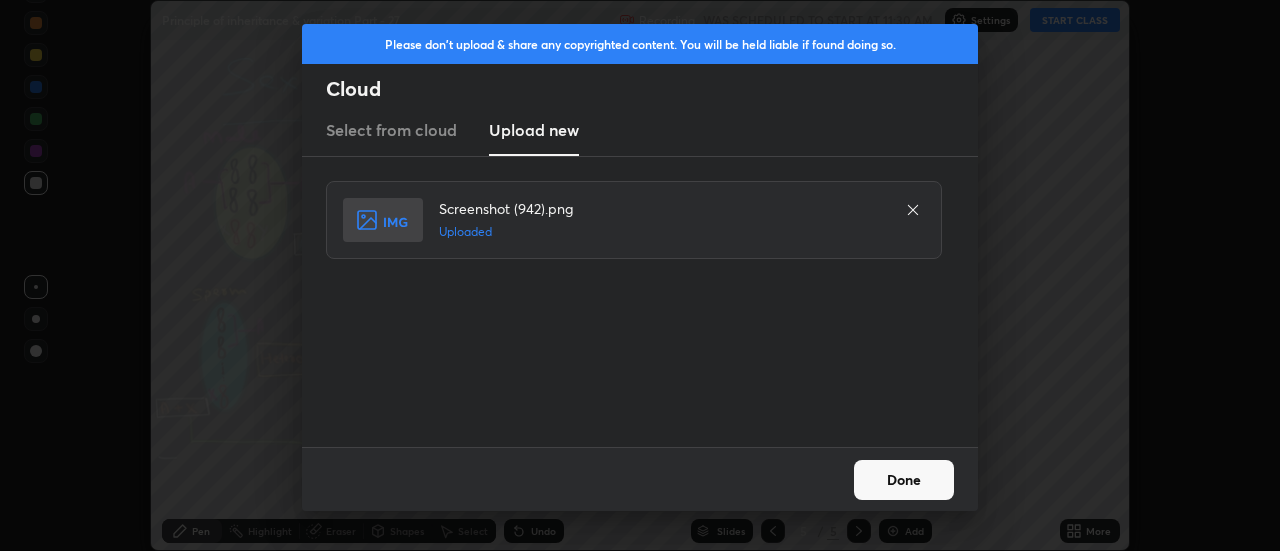 click on "Done" at bounding box center (904, 480) 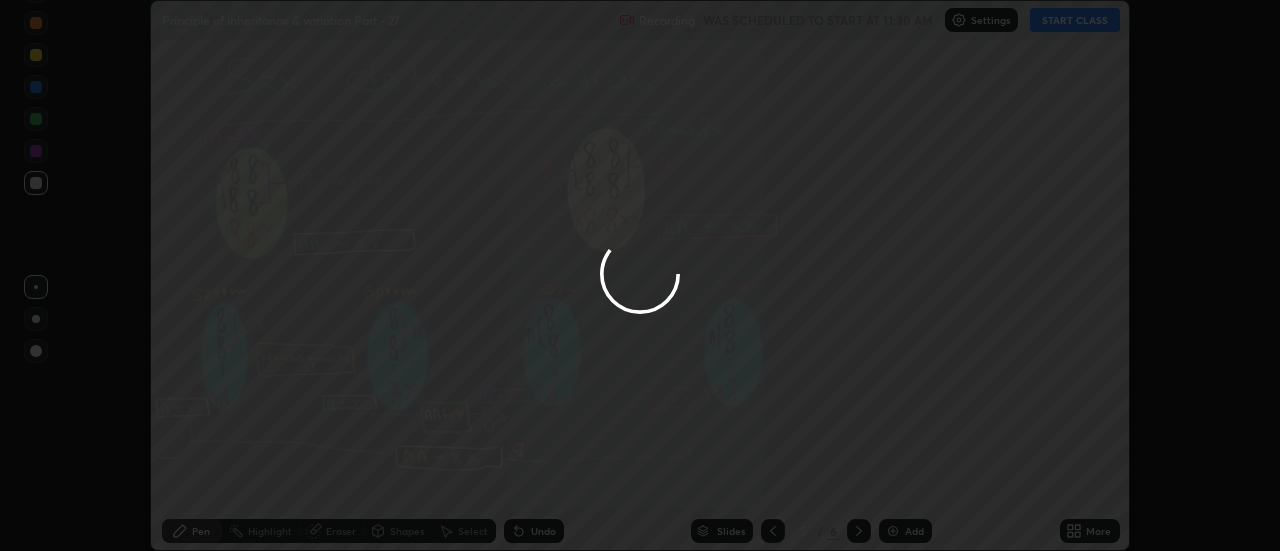 click at bounding box center (640, 275) 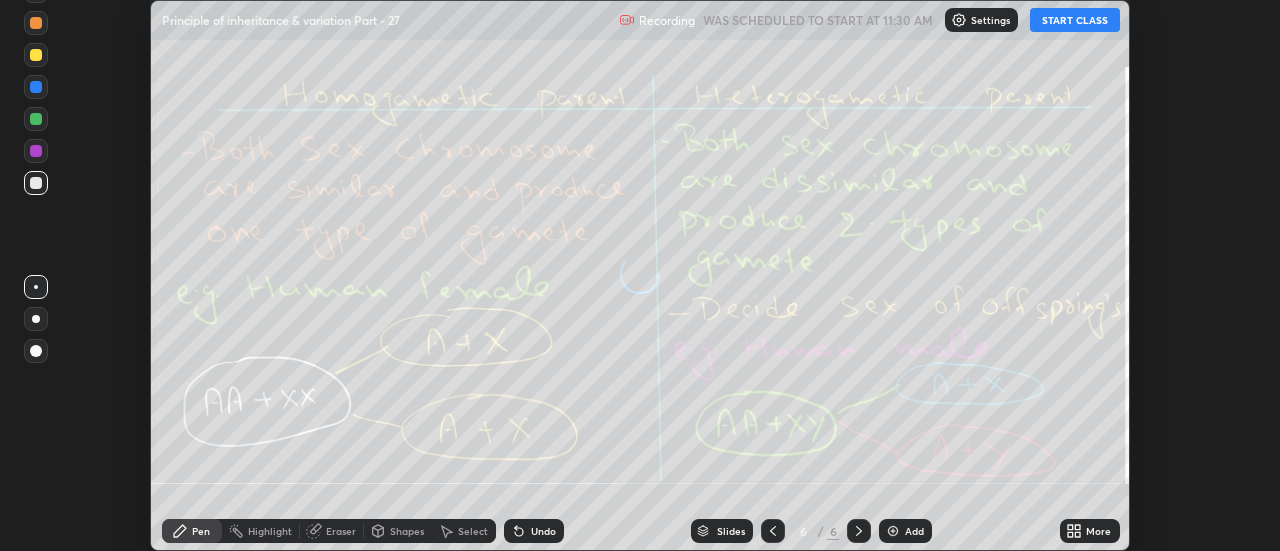 click 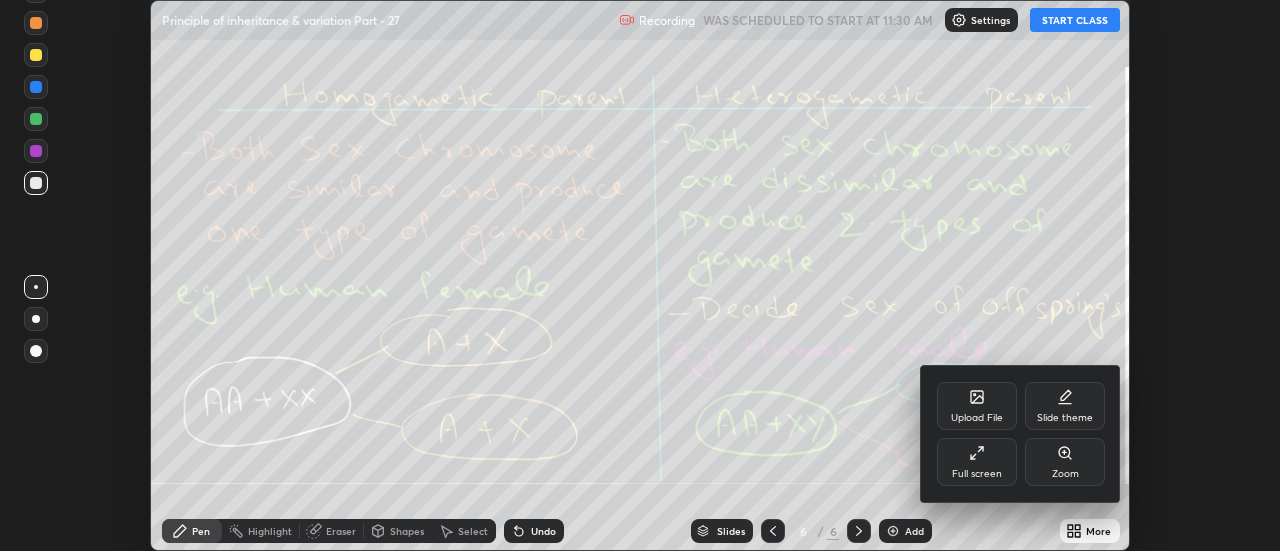 click on "Upload File" at bounding box center [977, 406] 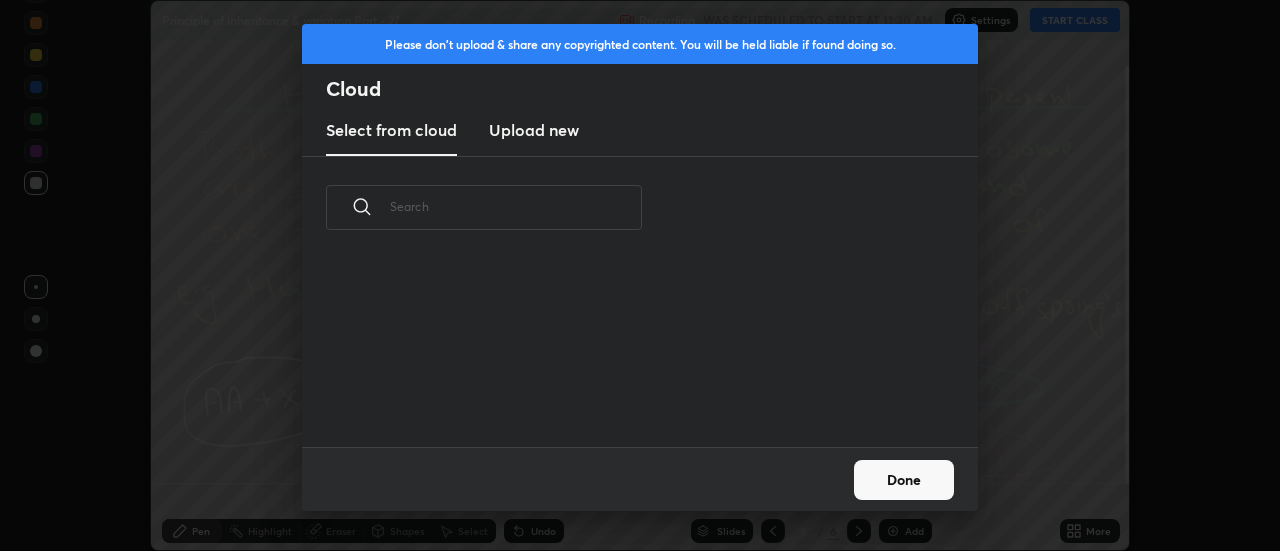 click on "Upload new" at bounding box center (534, 130) 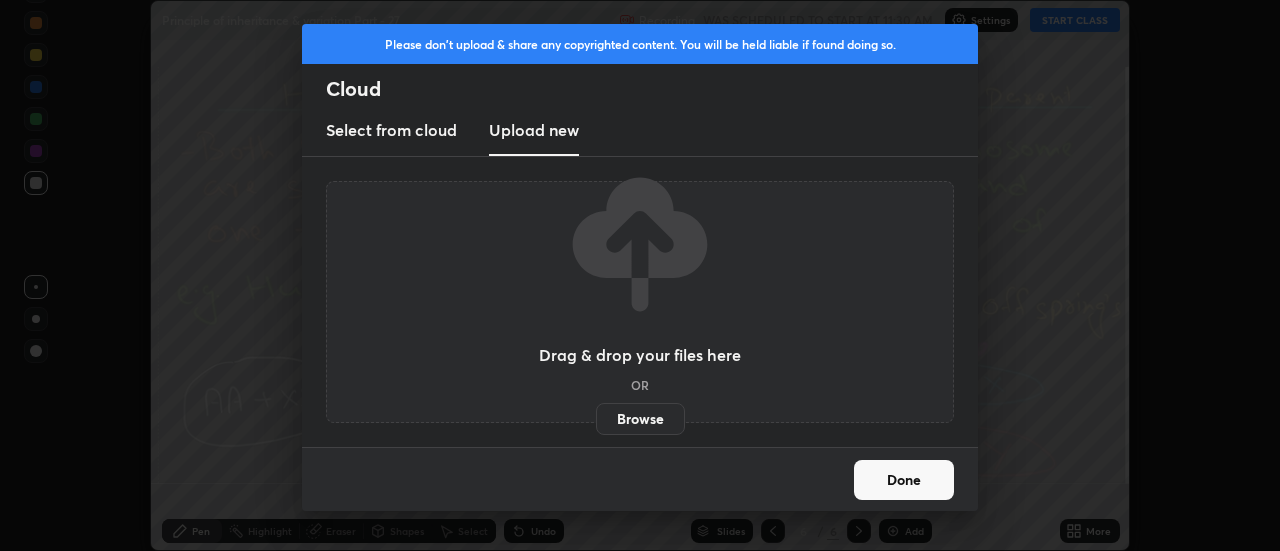 click on "Browse" at bounding box center [640, 419] 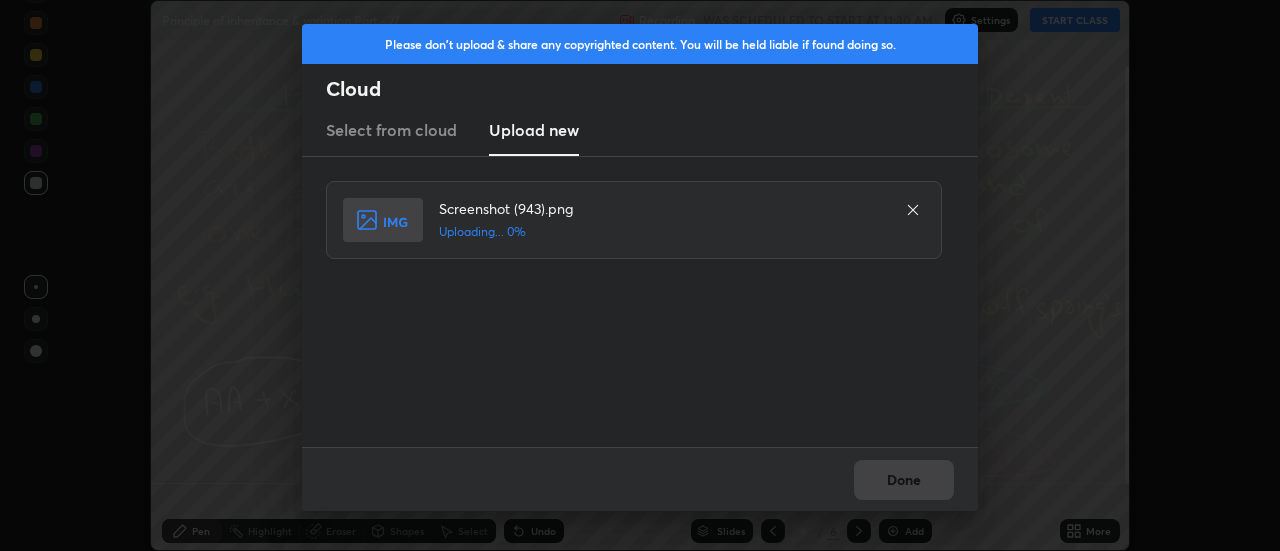 click on "Done" at bounding box center (640, 479) 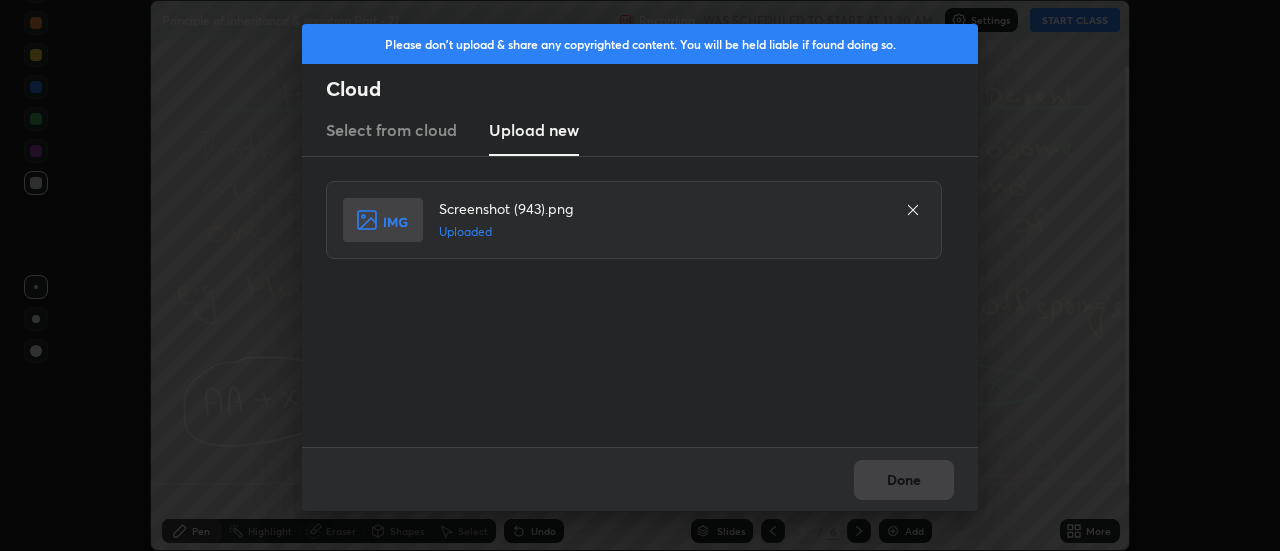 click on "Done" at bounding box center (640, 479) 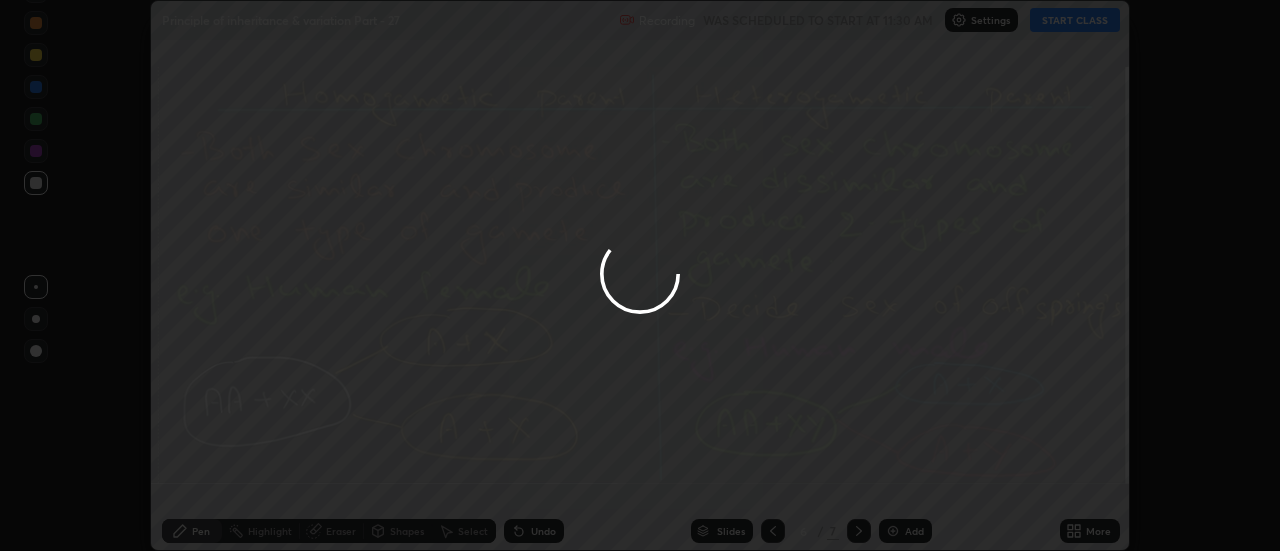 click on "Done" at bounding box center (904, 480) 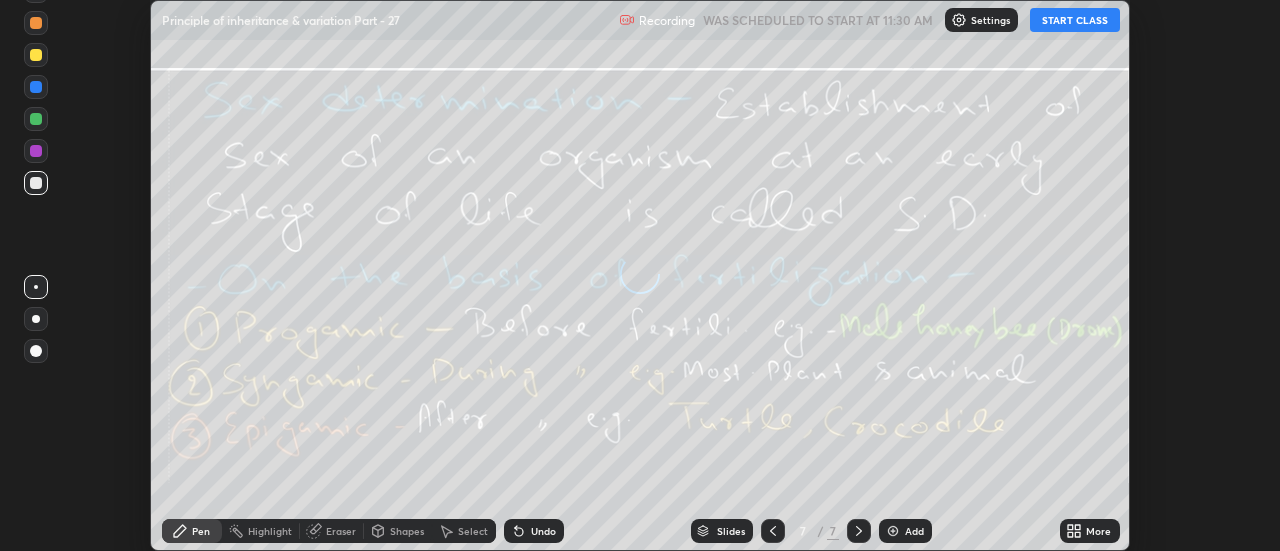 click 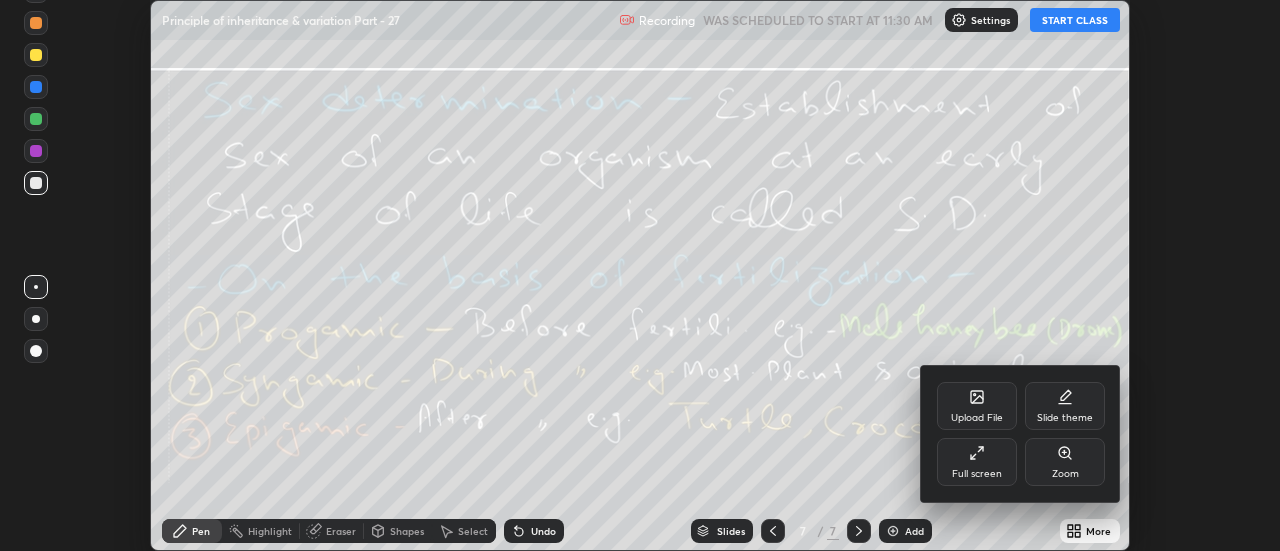 click on "Upload File" at bounding box center (977, 406) 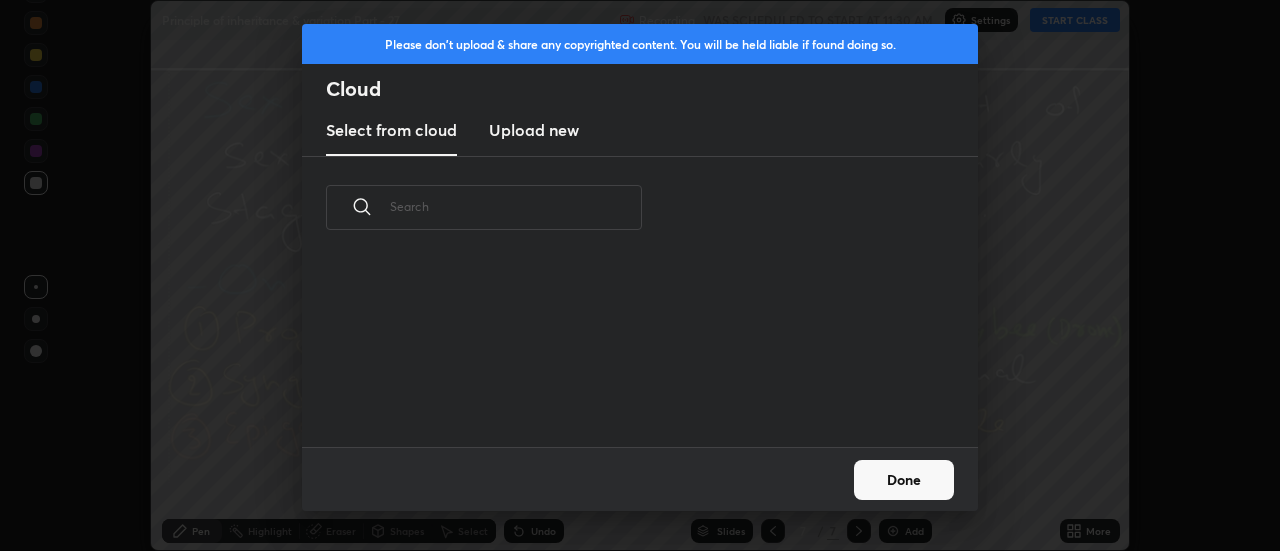 click on "Upload new" at bounding box center [534, 130] 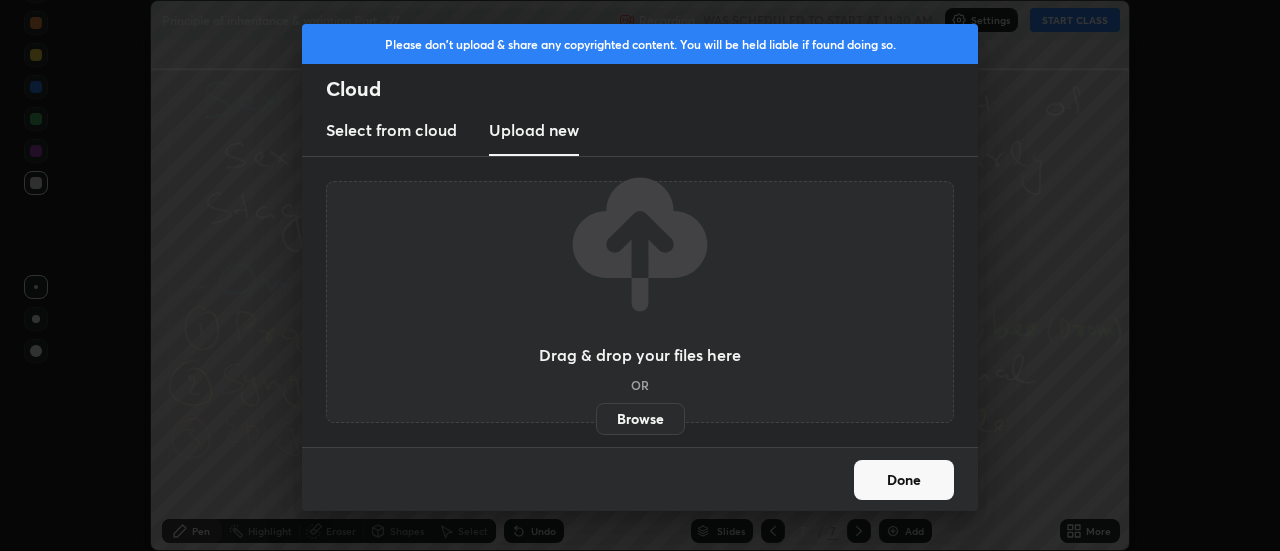 click on "Browse" at bounding box center (640, 419) 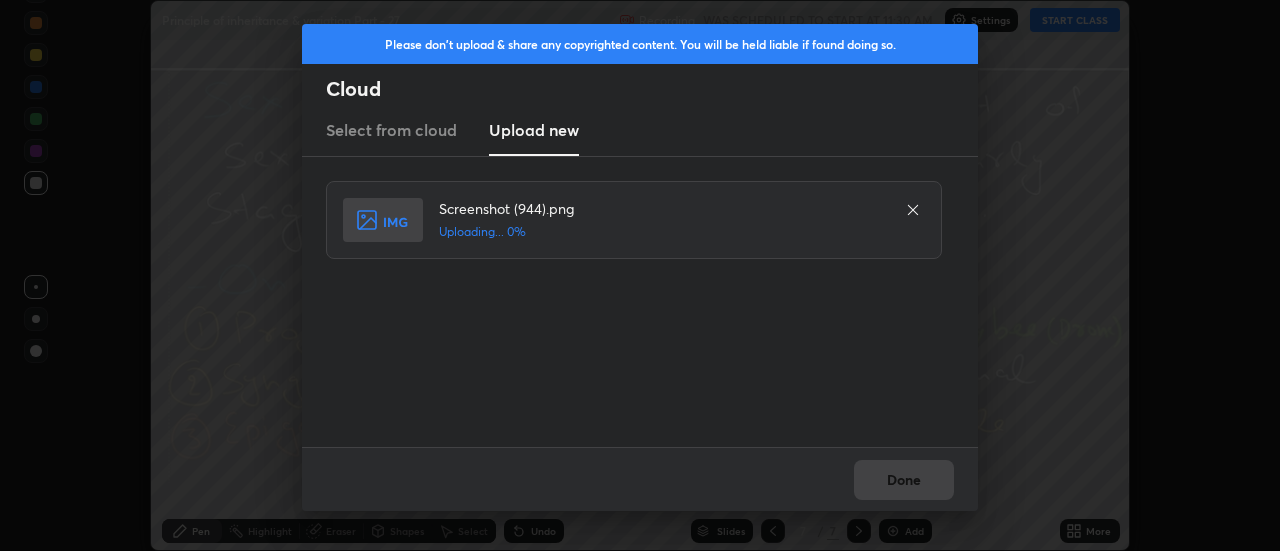 click on "Done" at bounding box center [640, 479] 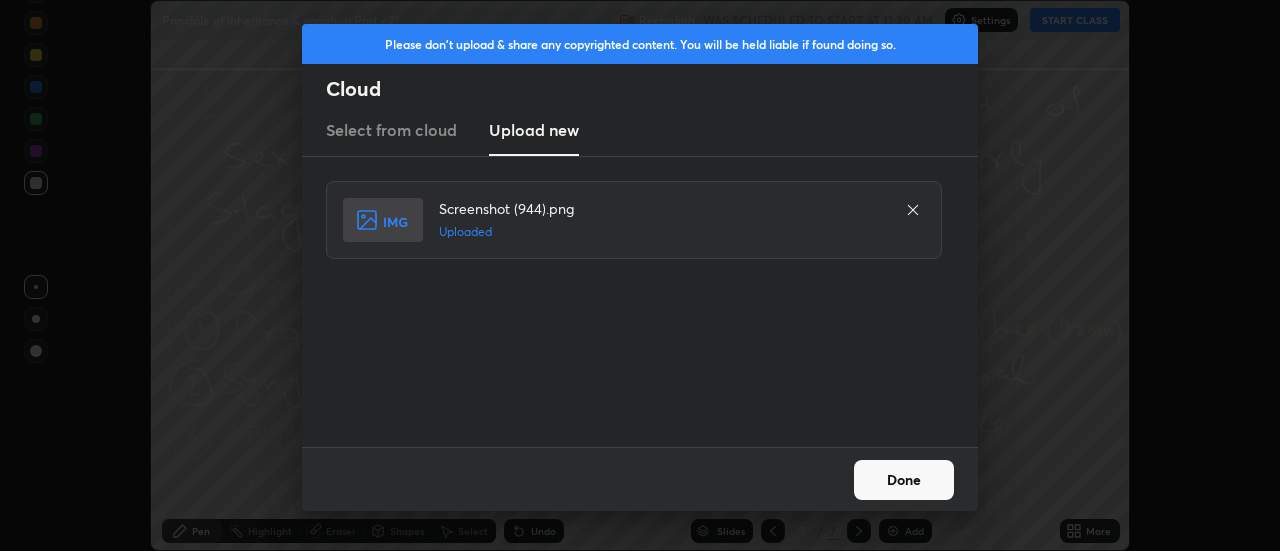 click on "Done" at bounding box center (904, 480) 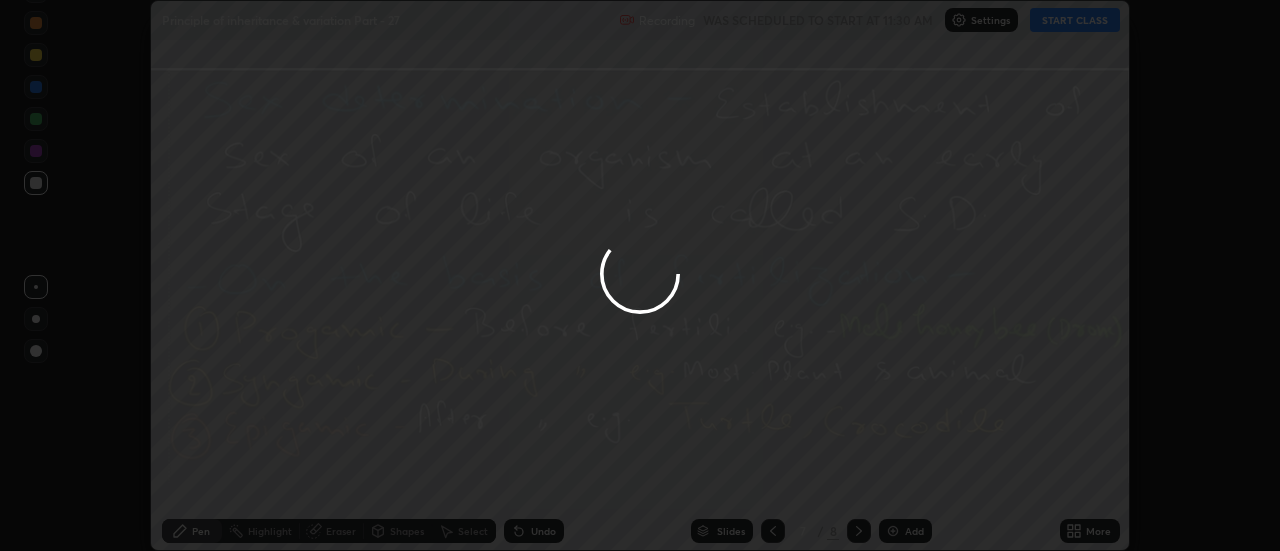 click at bounding box center (640, 275) 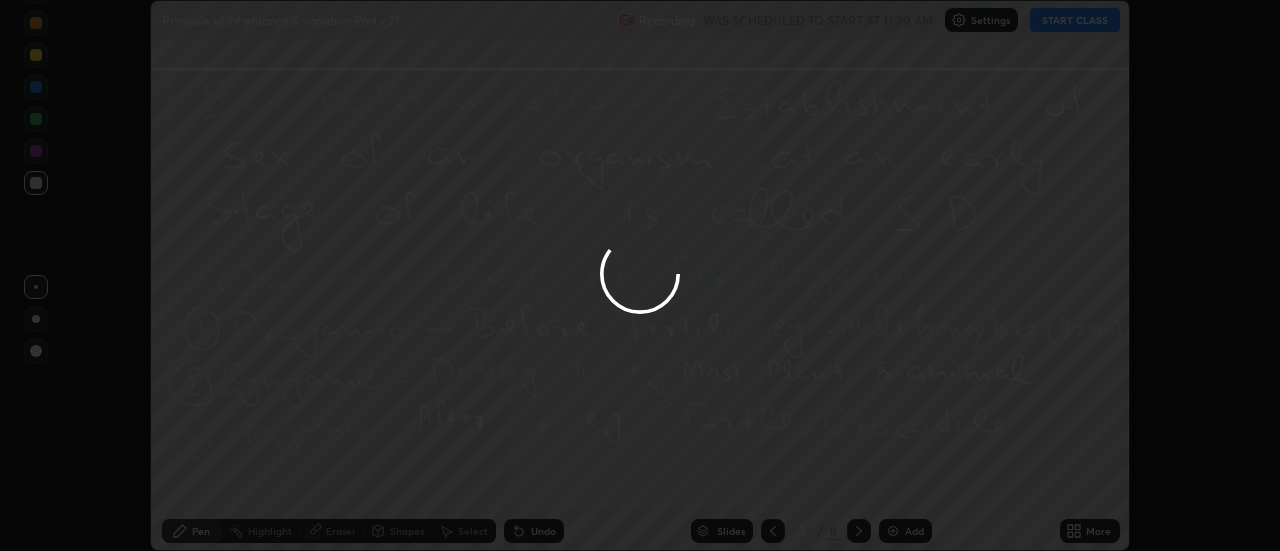 click 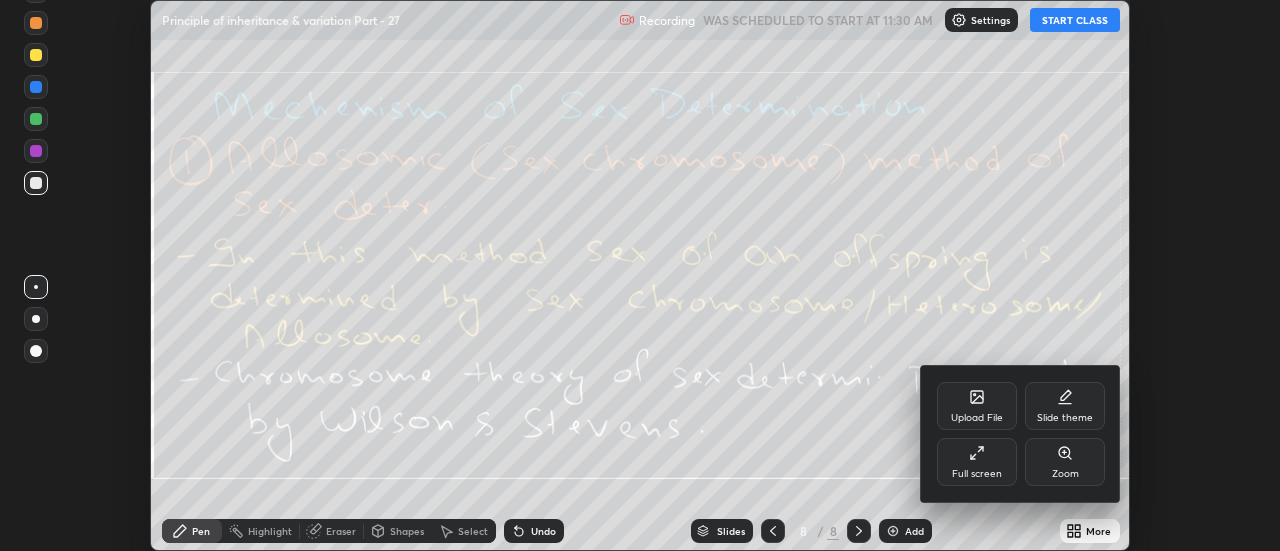 click on "Upload File" at bounding box center (977, 406) 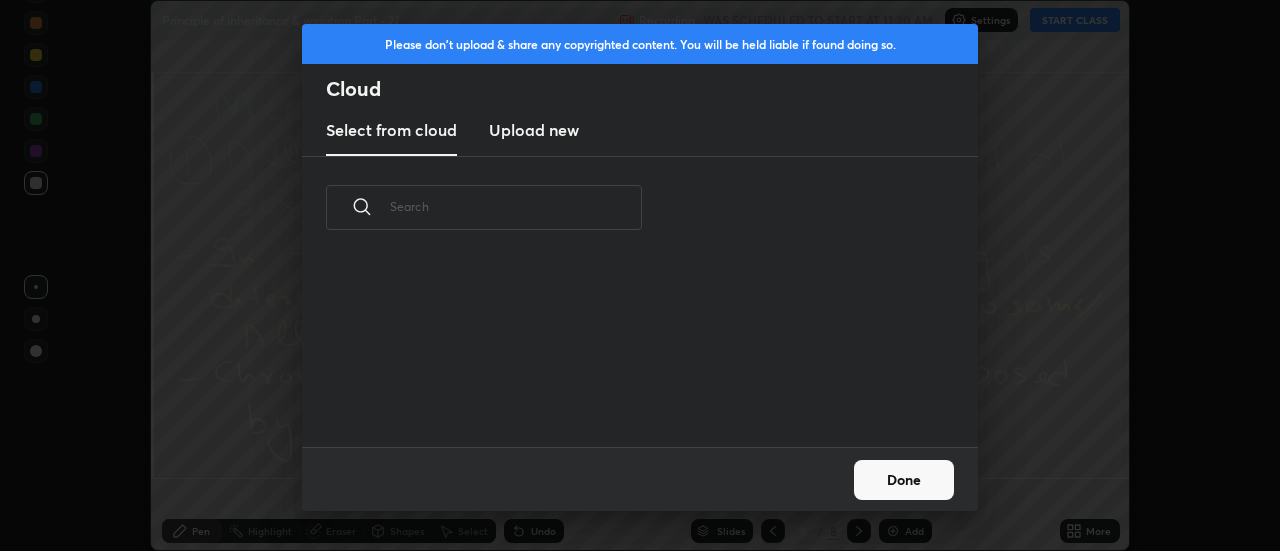 click on "Upload new" at bounding box center (534, 130) 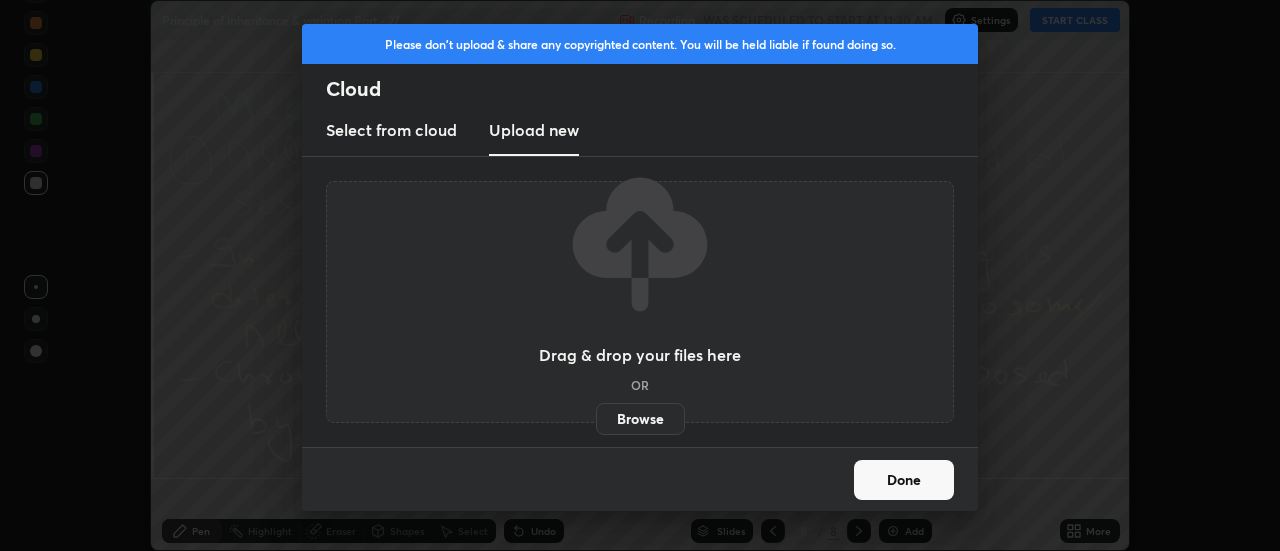 click on "Browse" at bounding box center [640, 419] 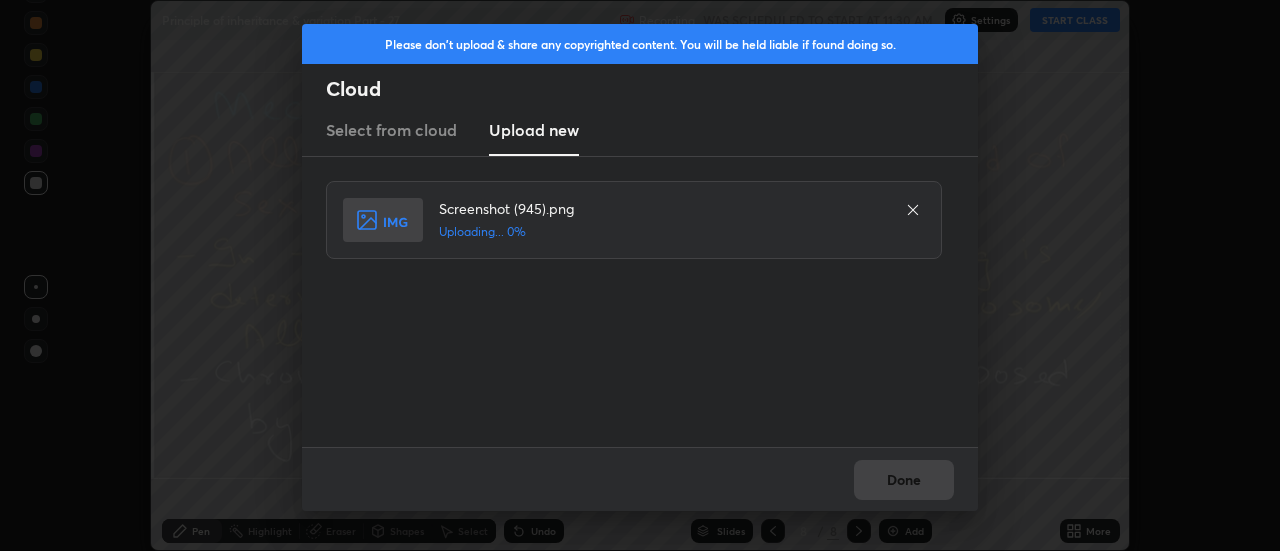click on "Done" at bounding box center [640, 479] 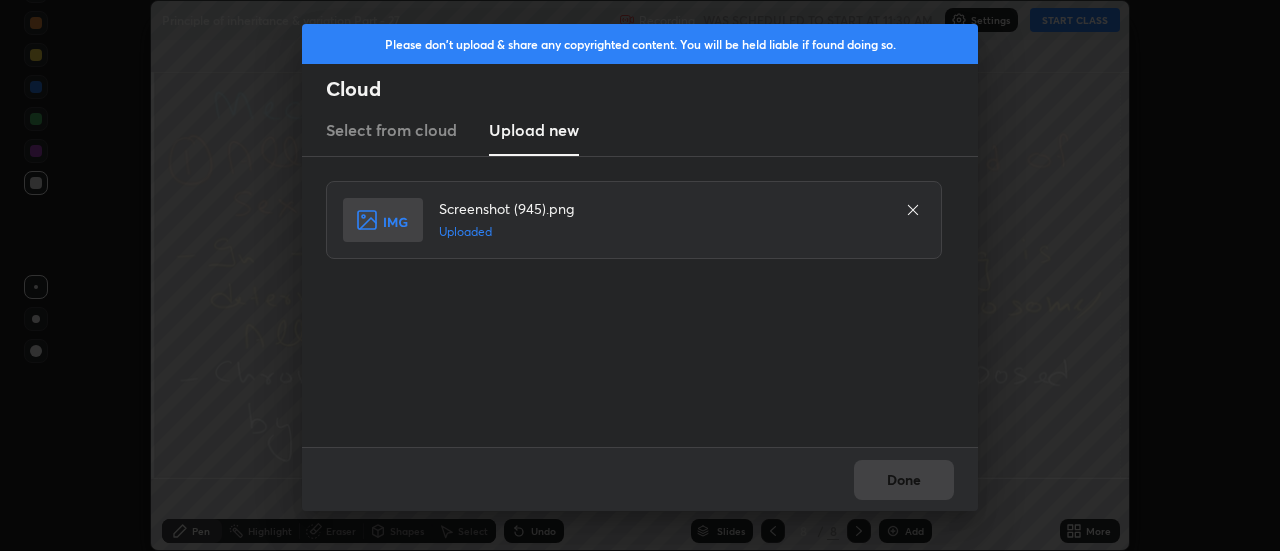click on "Done" at bounding box center (640, 479) 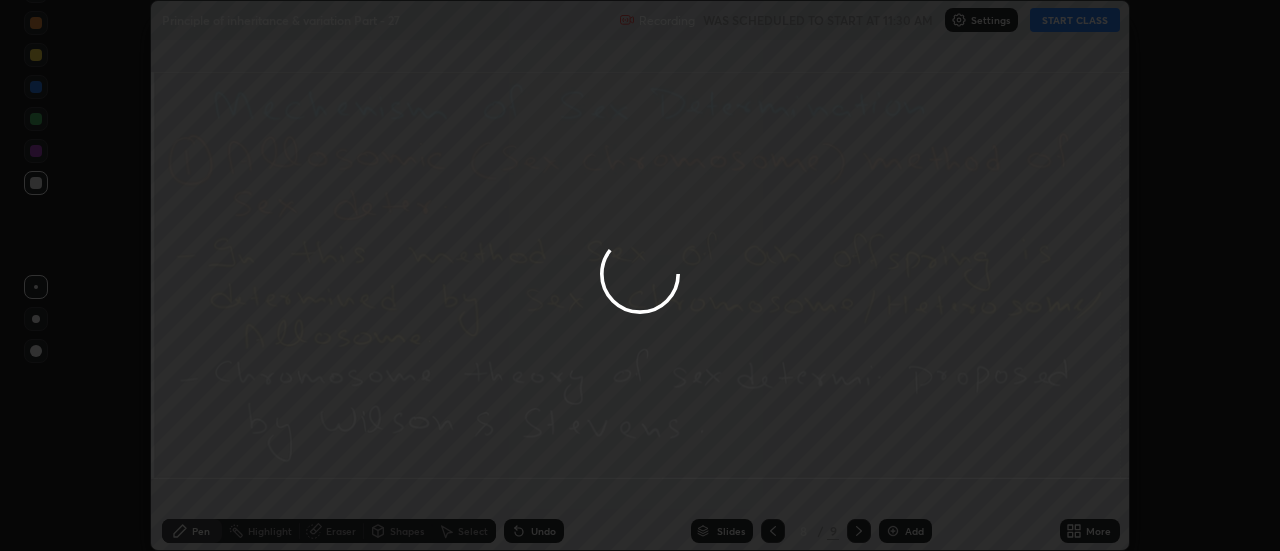 click on "Done" at bounding box center [904, 480] 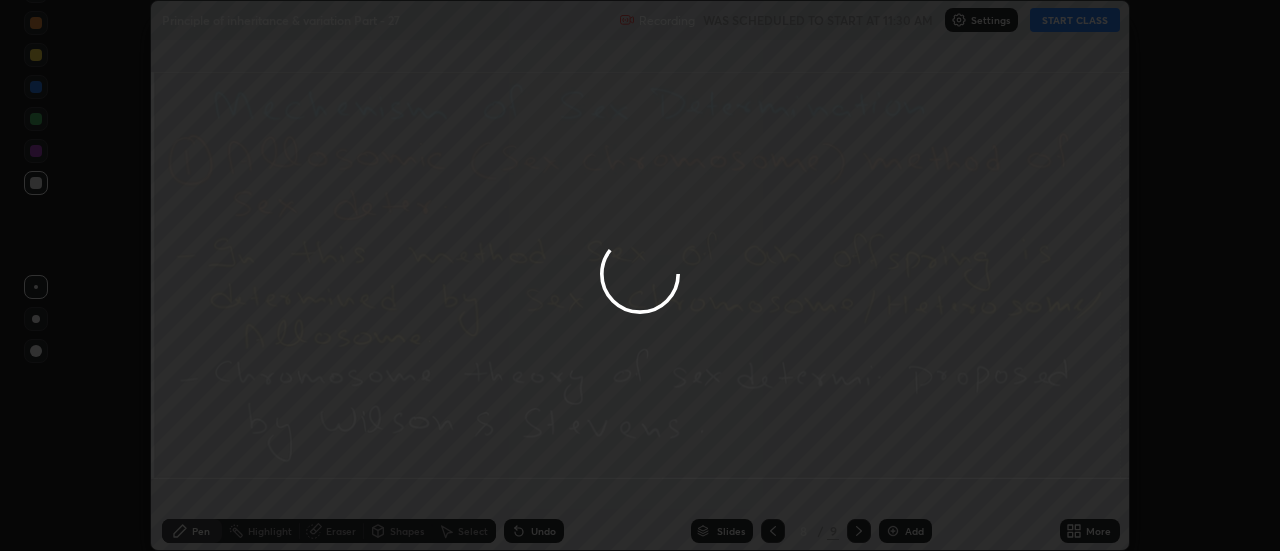 click at bounding box center (640, 275) 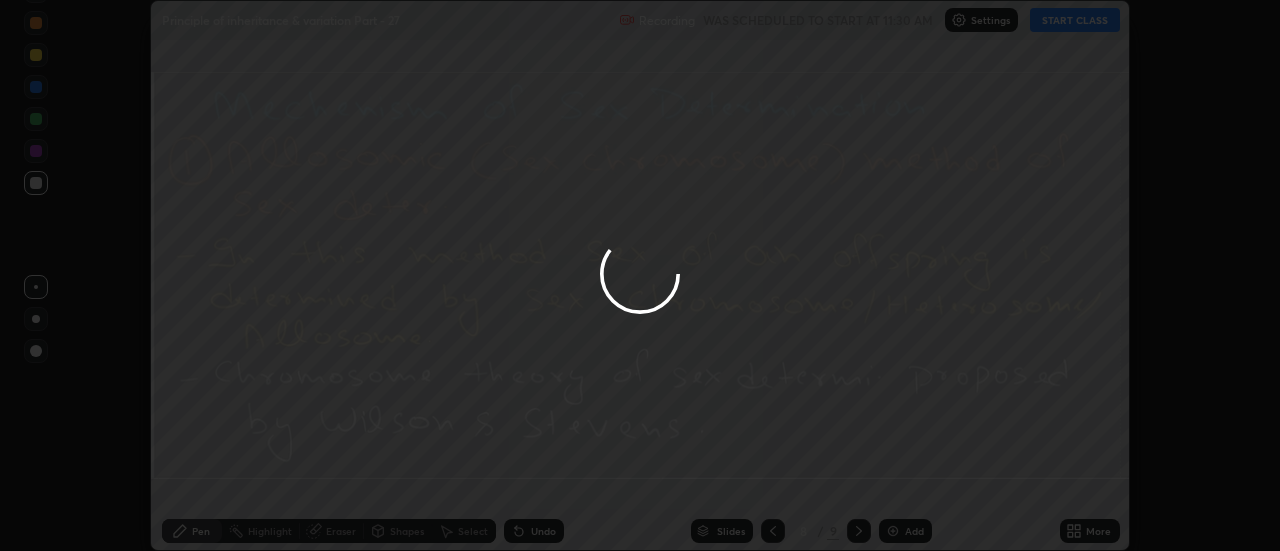 click at bounding box center (640, 275) 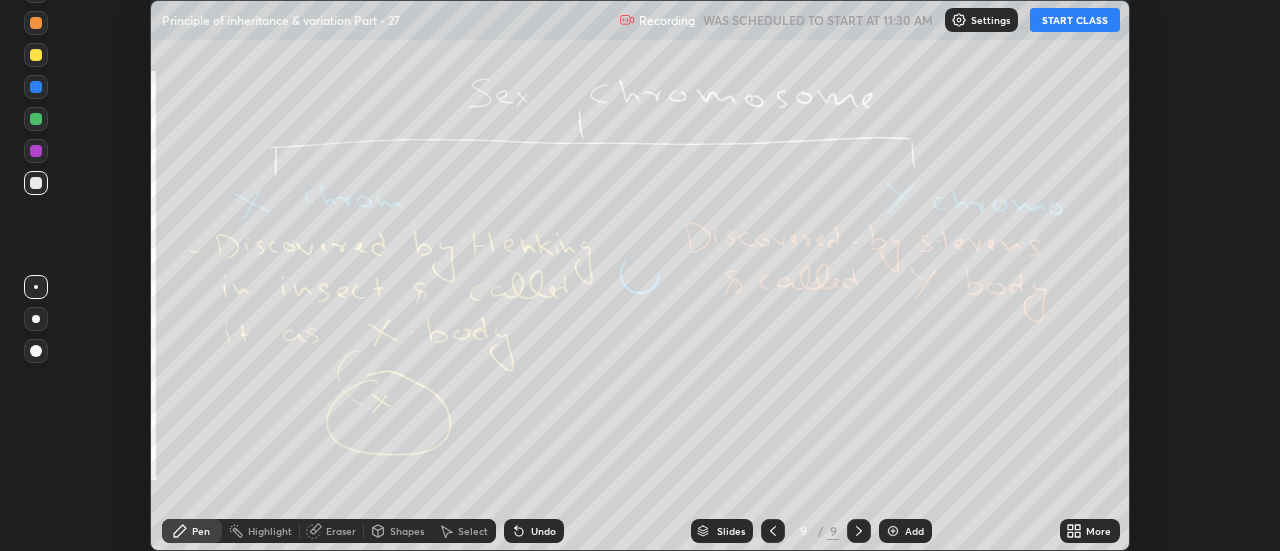 click on "More" at bounding box center [1090, 531] 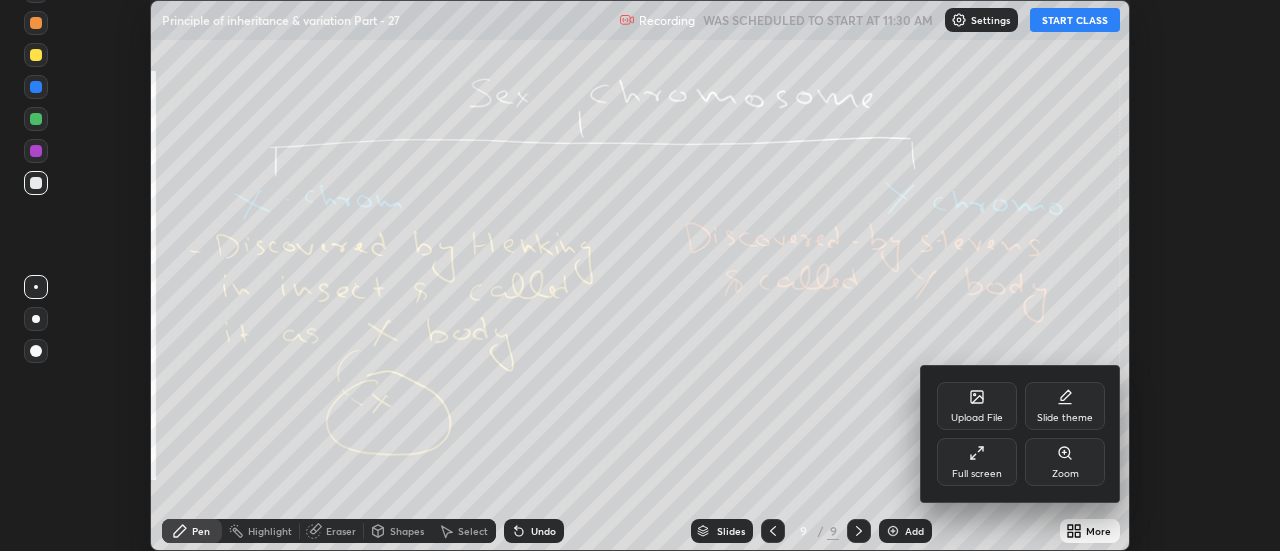click on "Upload File" at bounding box center (977, 406) 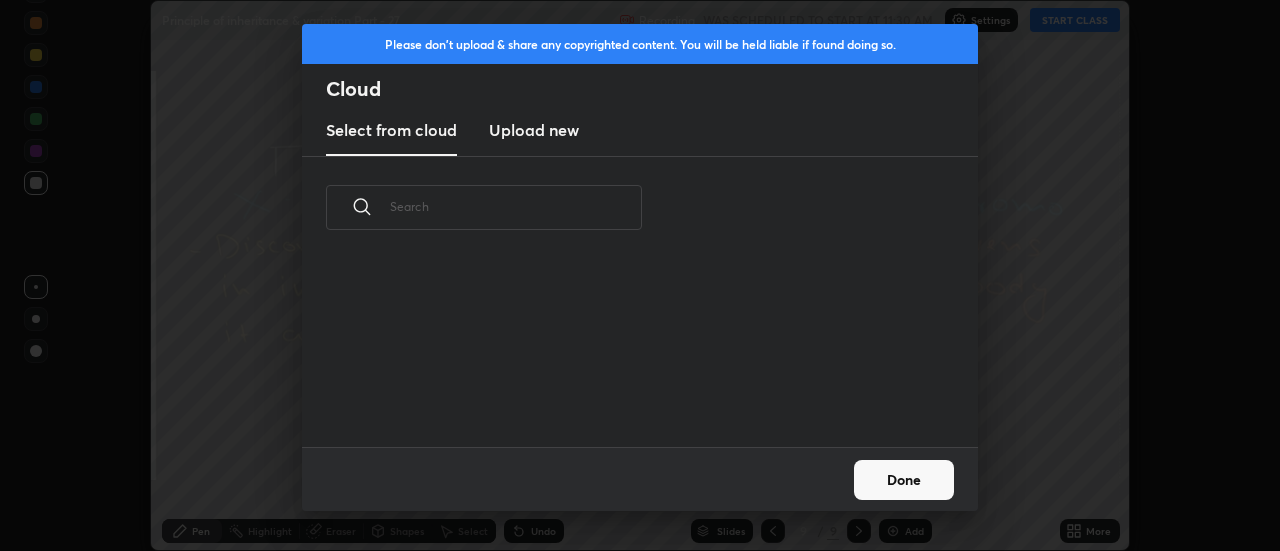 click on "Upload new" at bounding box center (534, 130) 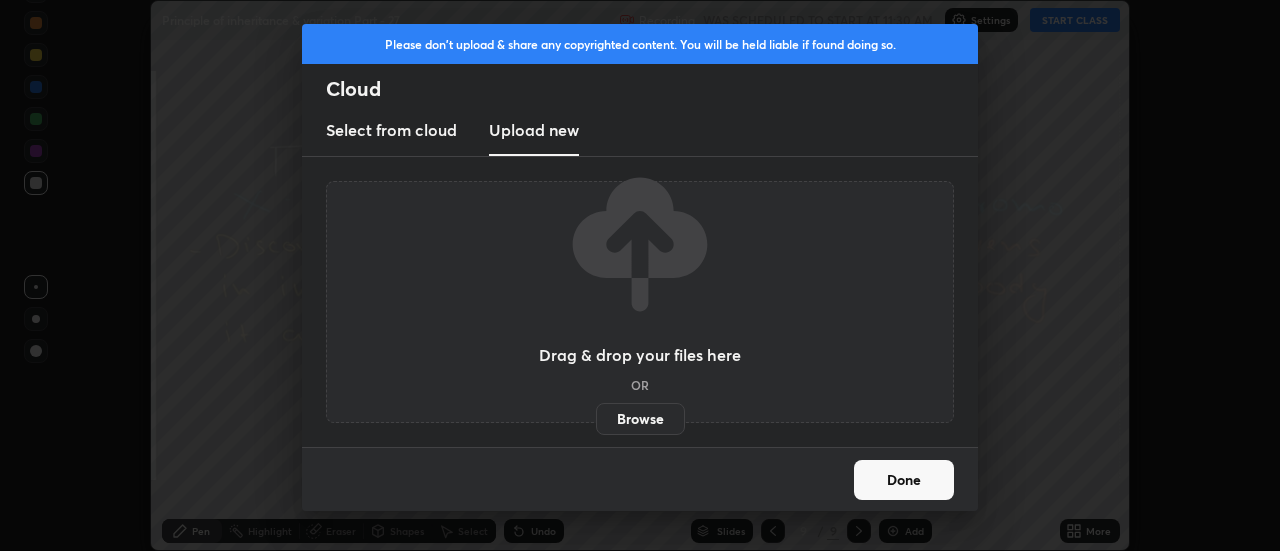 click on "Browse" at bounding box center (640, 419) 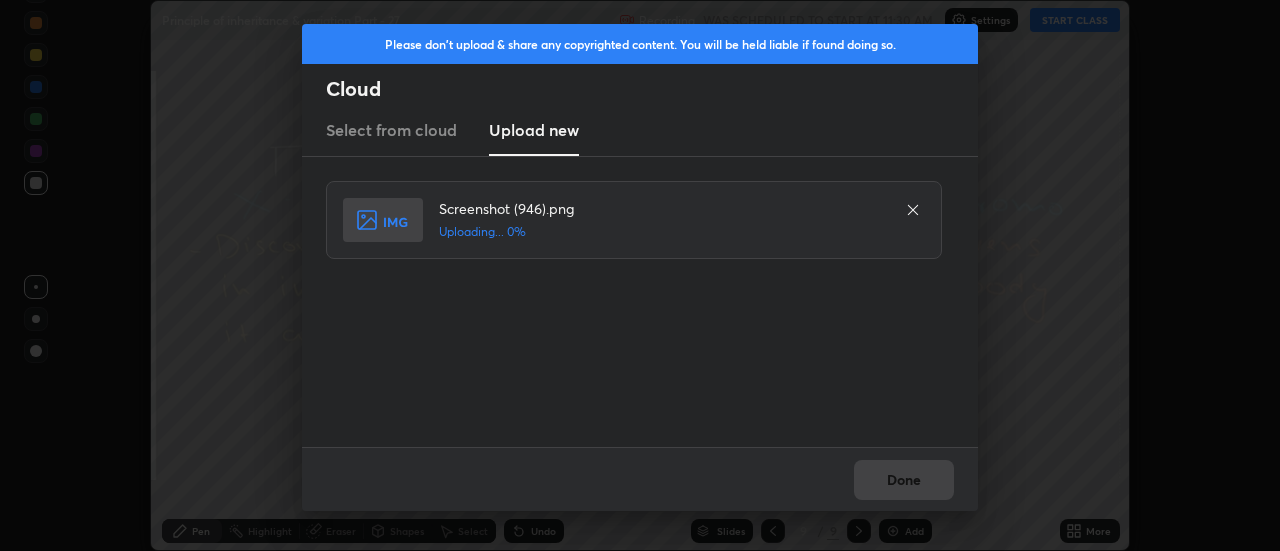 click on "Done" at bounding box center (640, 479) 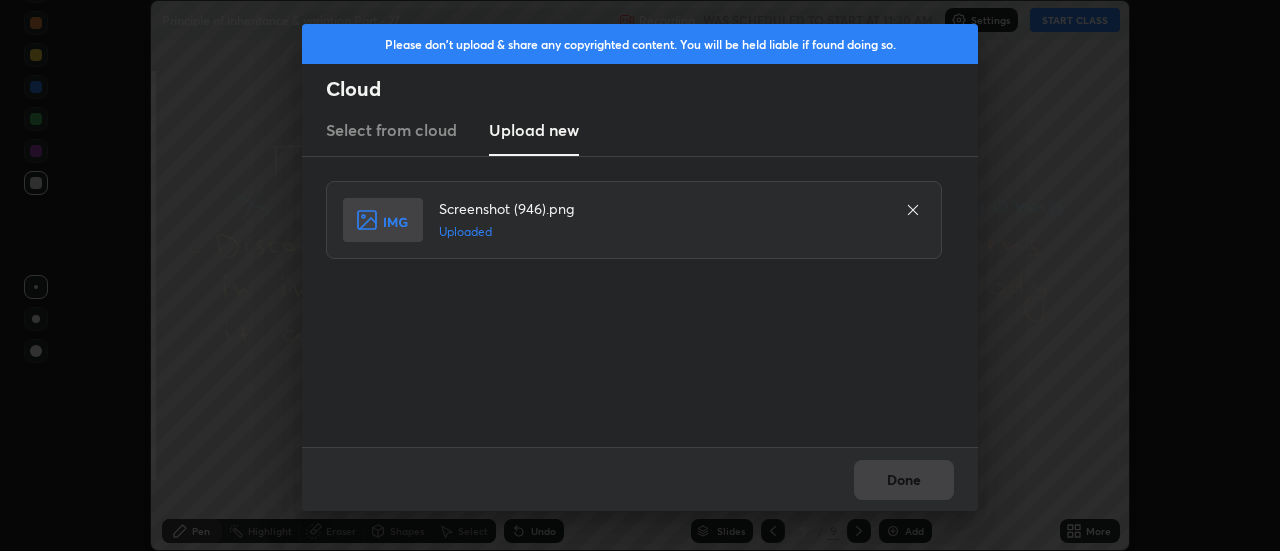 click on "Done" at bounding box center (904, 480) 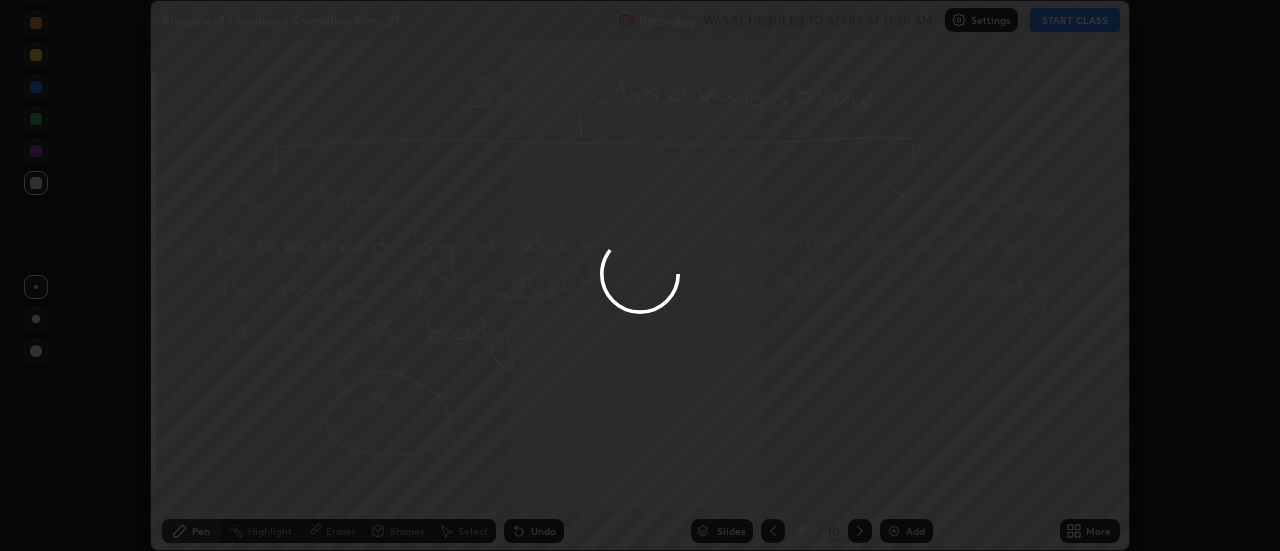 click at bounding box center (640, 275) 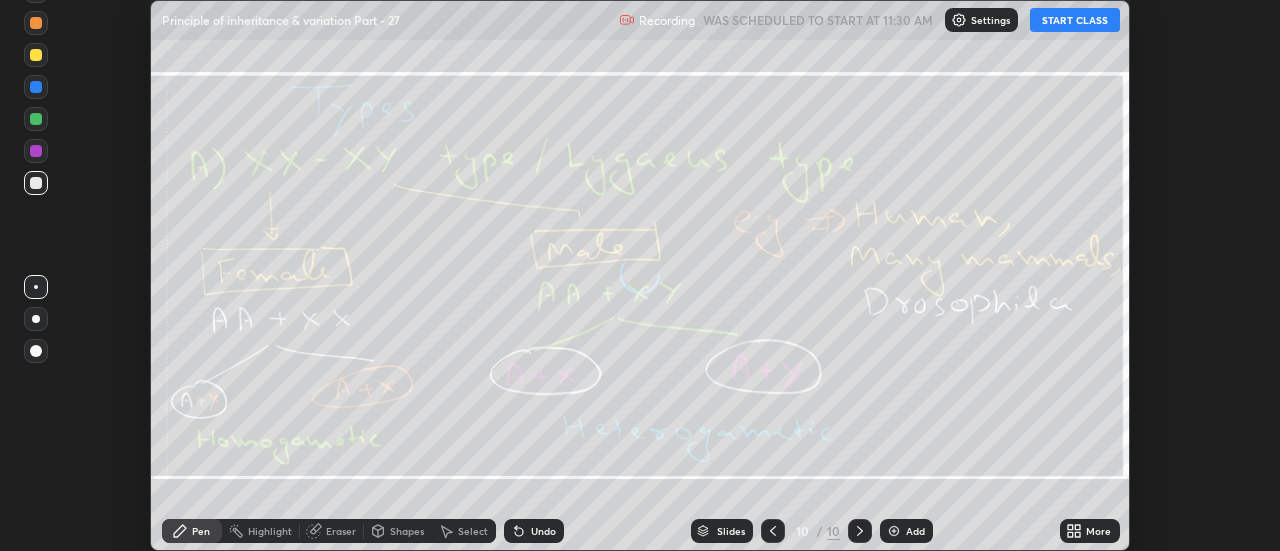 click 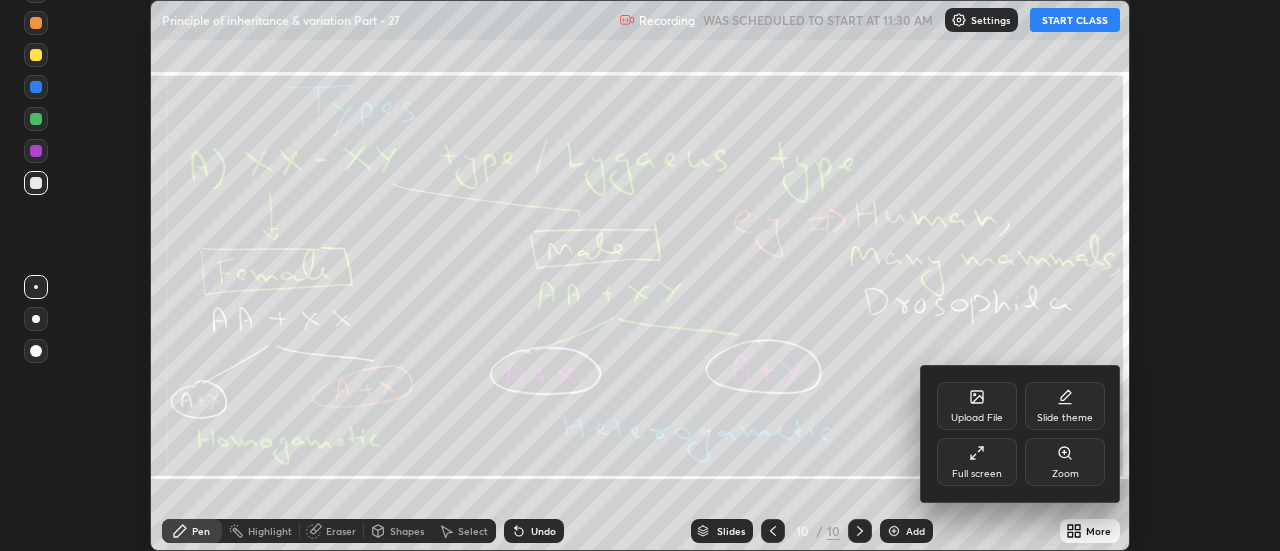 click 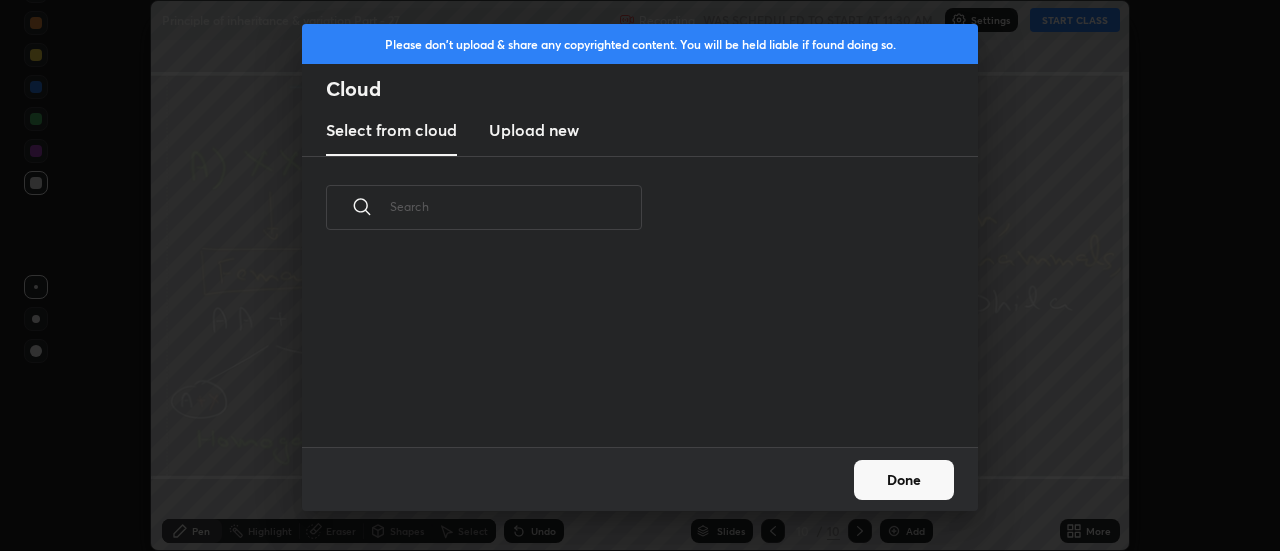 click on "Upload new" at bounding box center [534, 130] 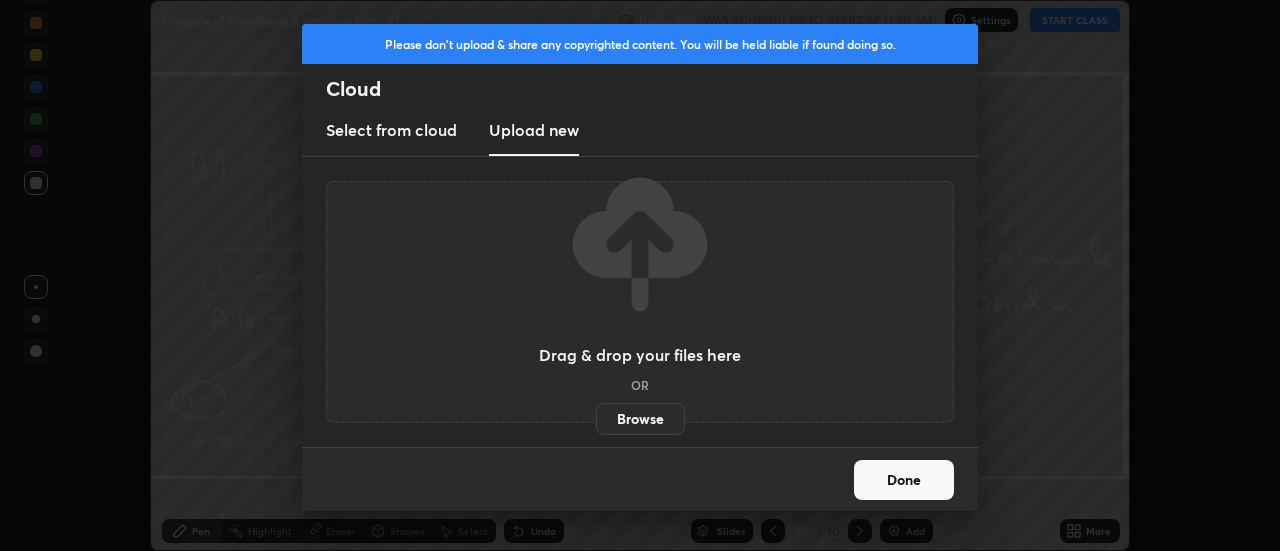 click on "Browse" at bounding box center [640, 419] 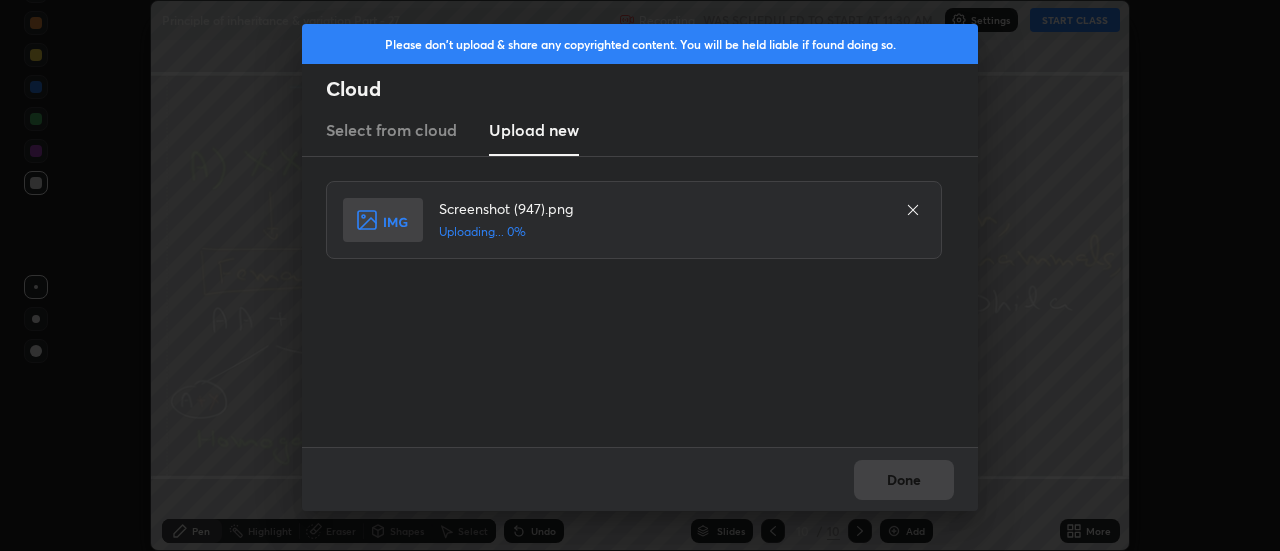 click on "Done" at bounding box center (640, 479) 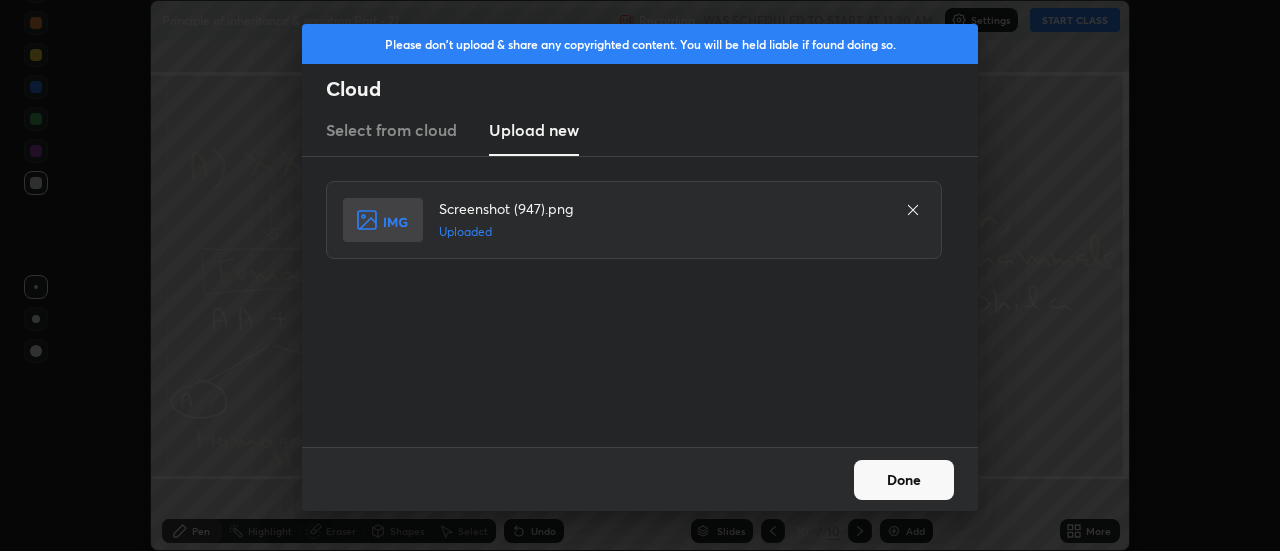 click on "Done" at bounding box center (904, 480) 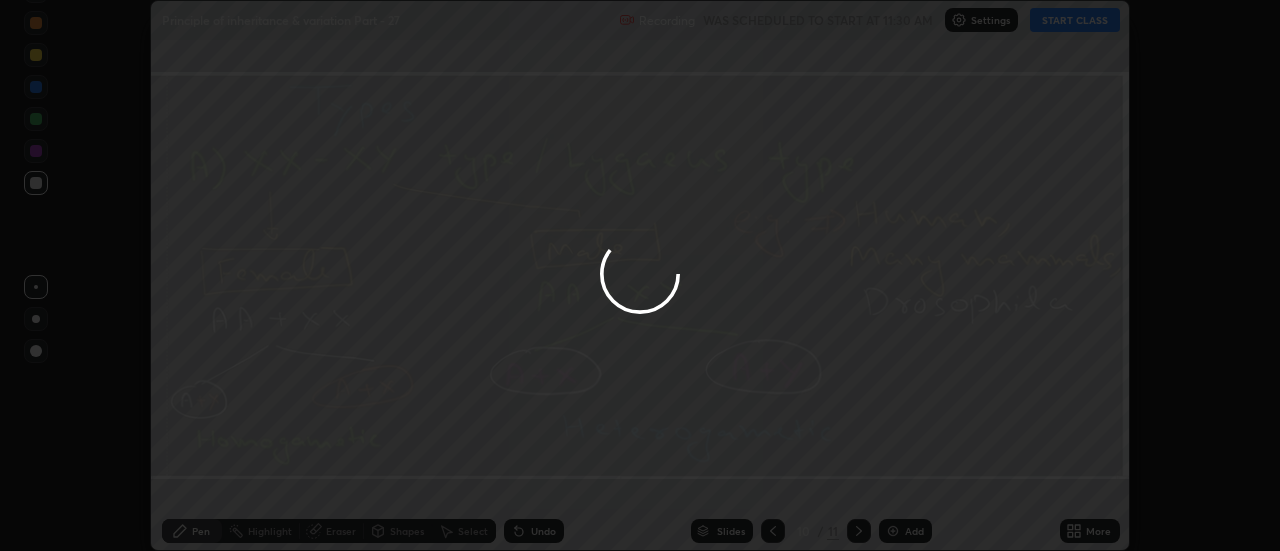 click on "Done" at bounding box center [904, 480] 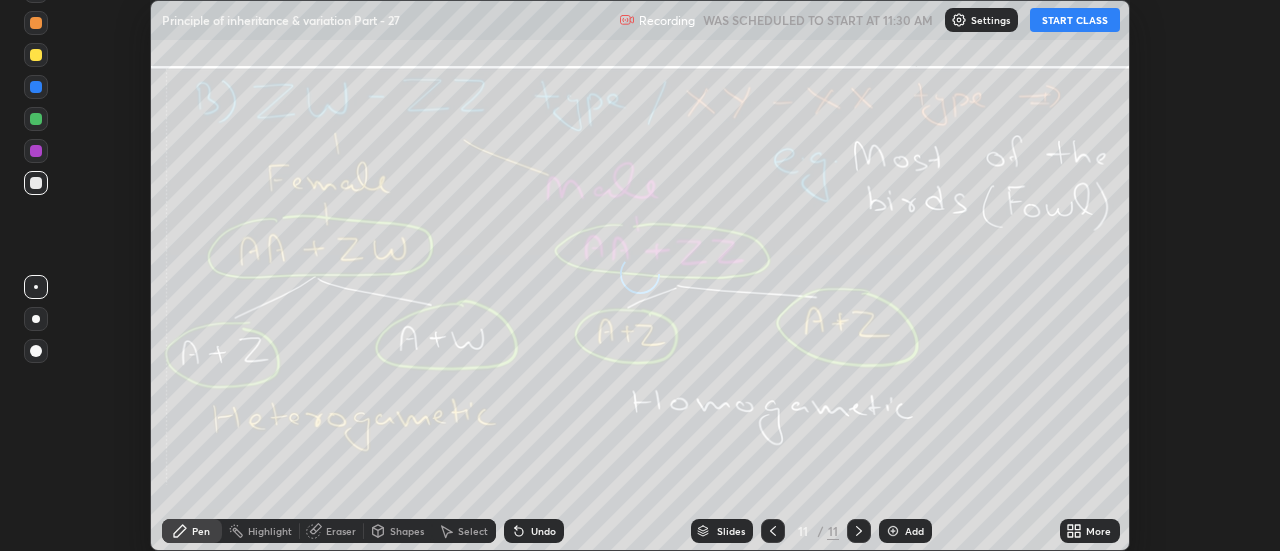 click on "More" at bounding box center [1098, 531] 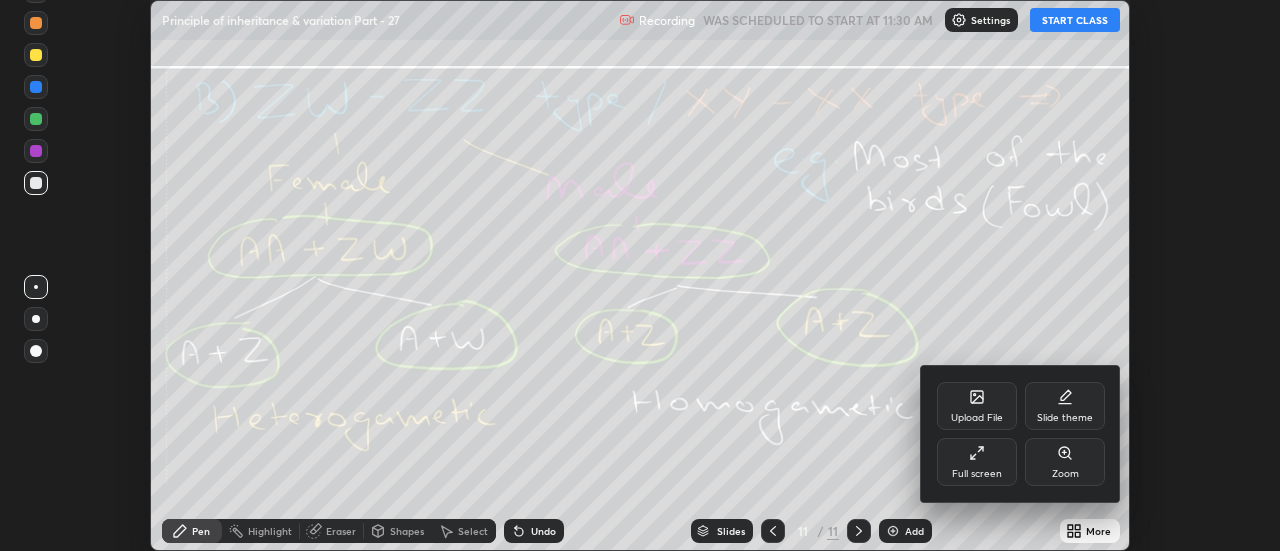 click on "Upload File" at bounding box center (977, 406) 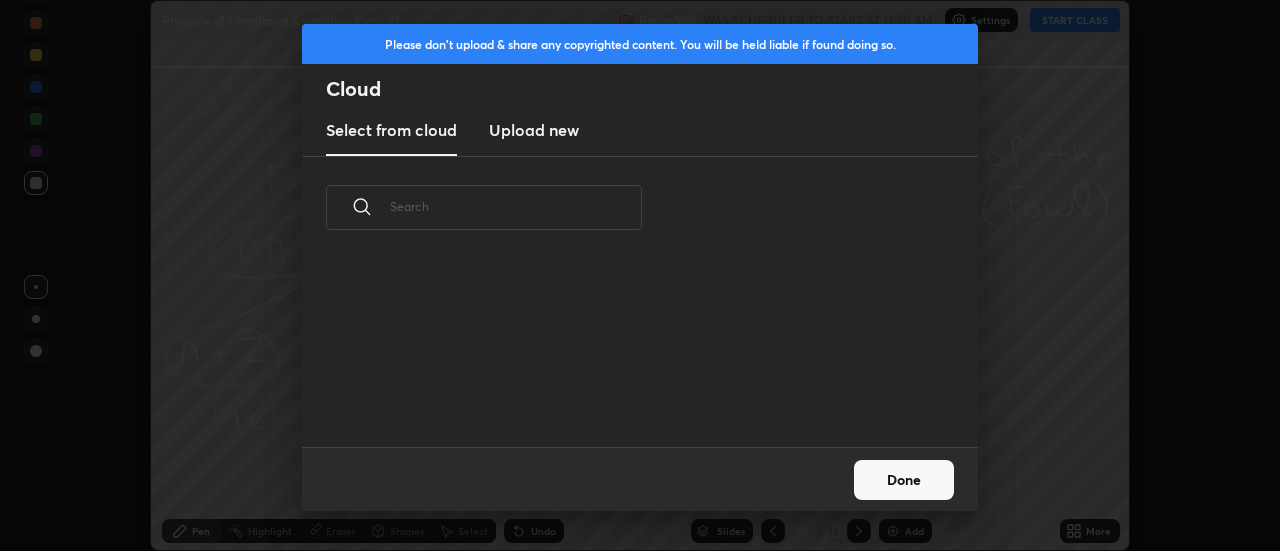 click on "Upload new" at bounding box center [534, 130] 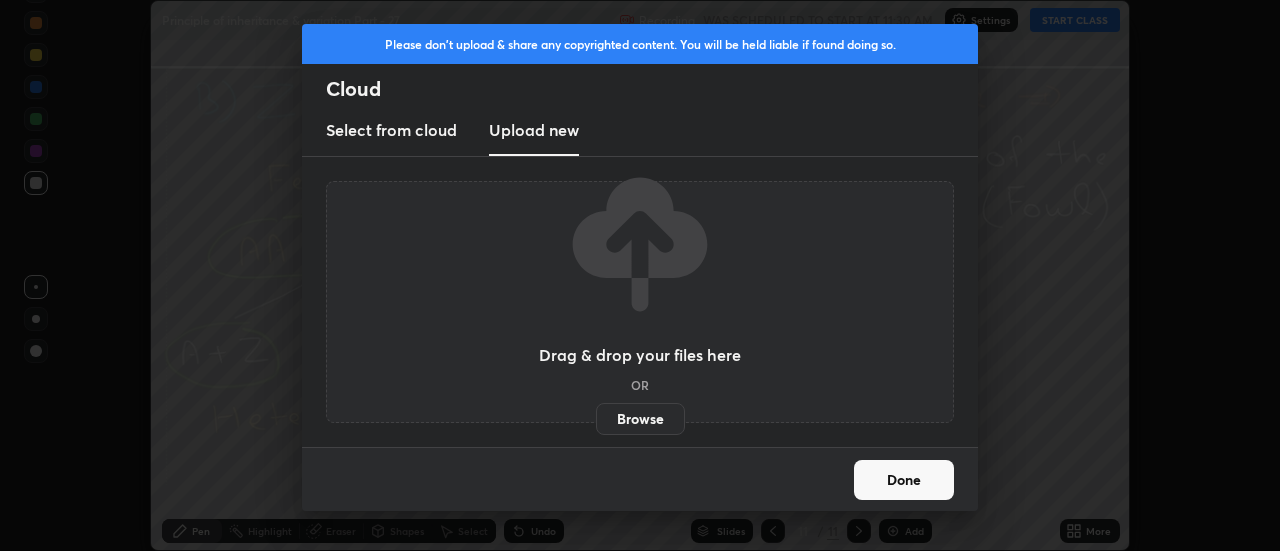 click on "Browse" at bounding box center (640, 419) 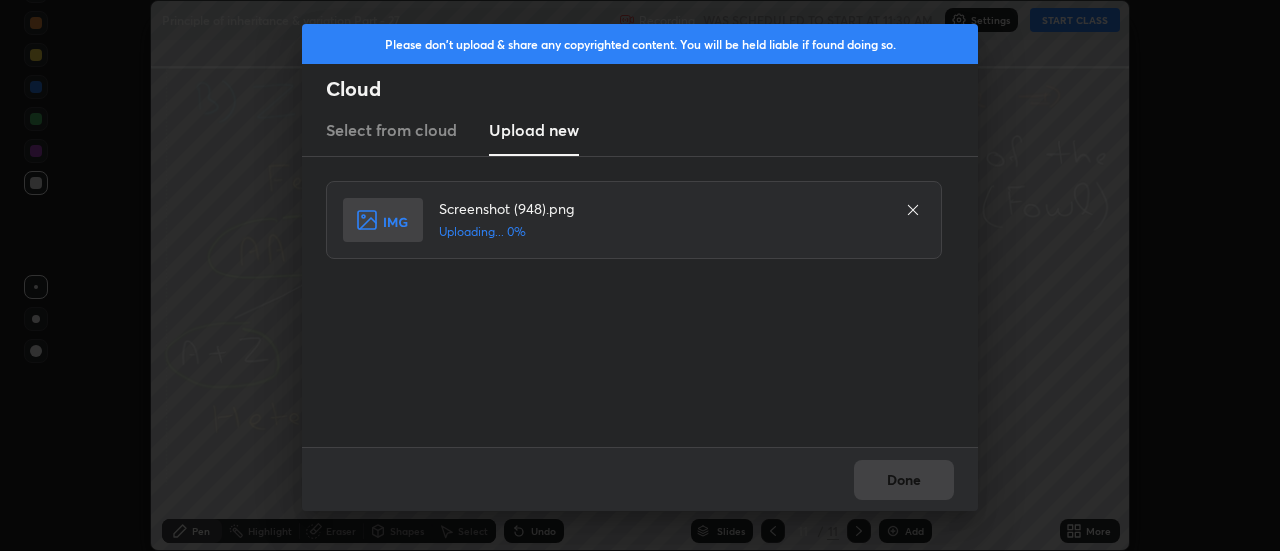 click on "Done" at bounding box center [640, 479] 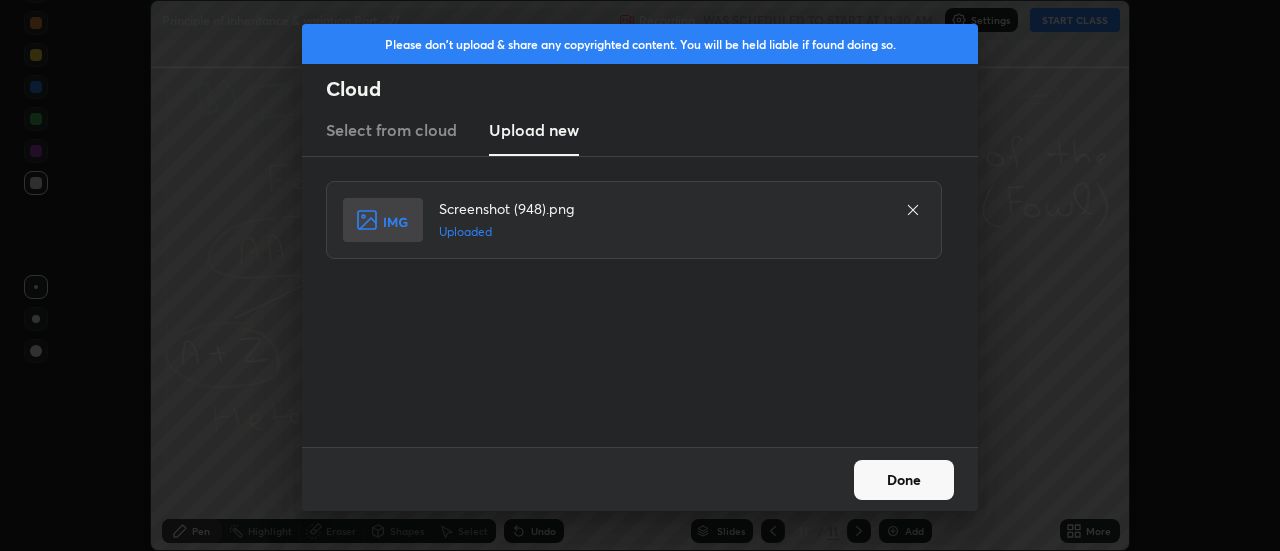 click on "Done" at bounding box center (904, 480) 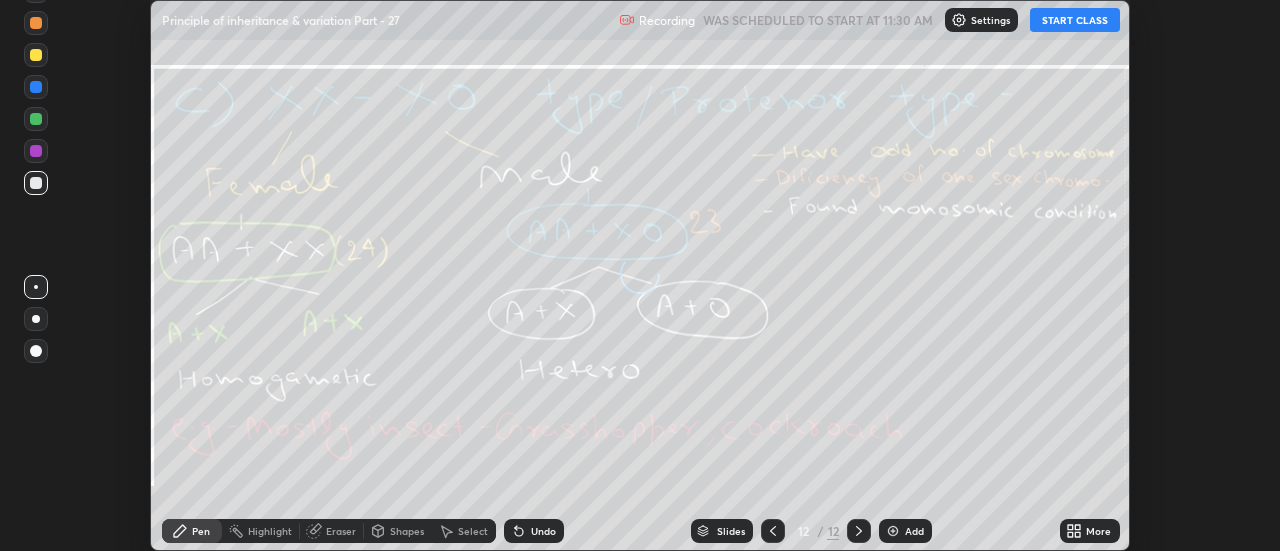 click on "More" at bounding box center (1098, 531) 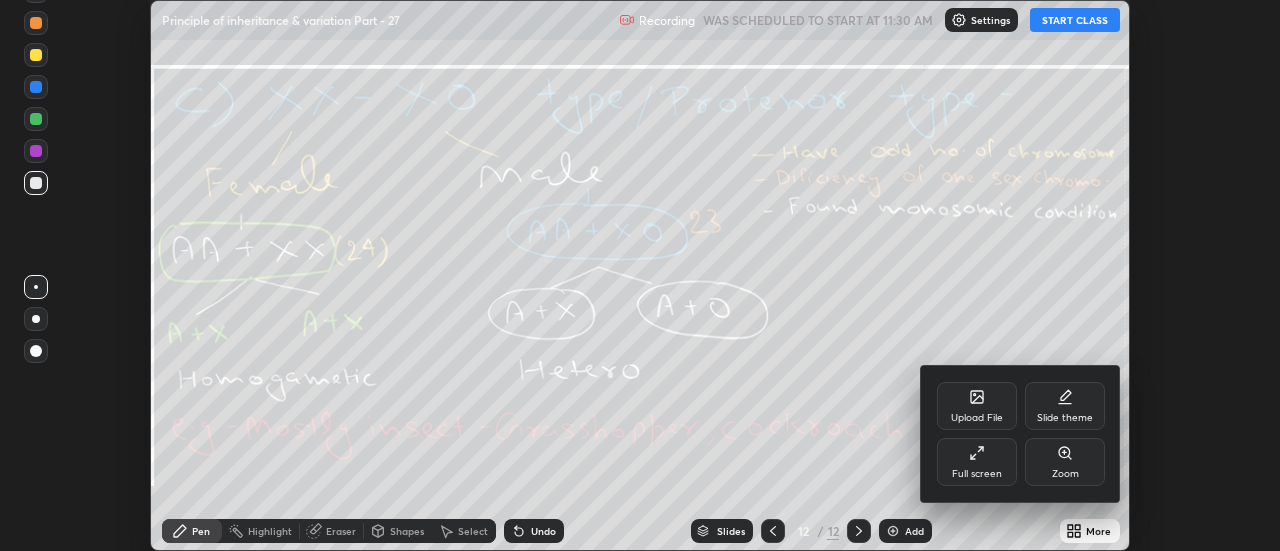click on "Upload File" at bounding box center [977, 406] 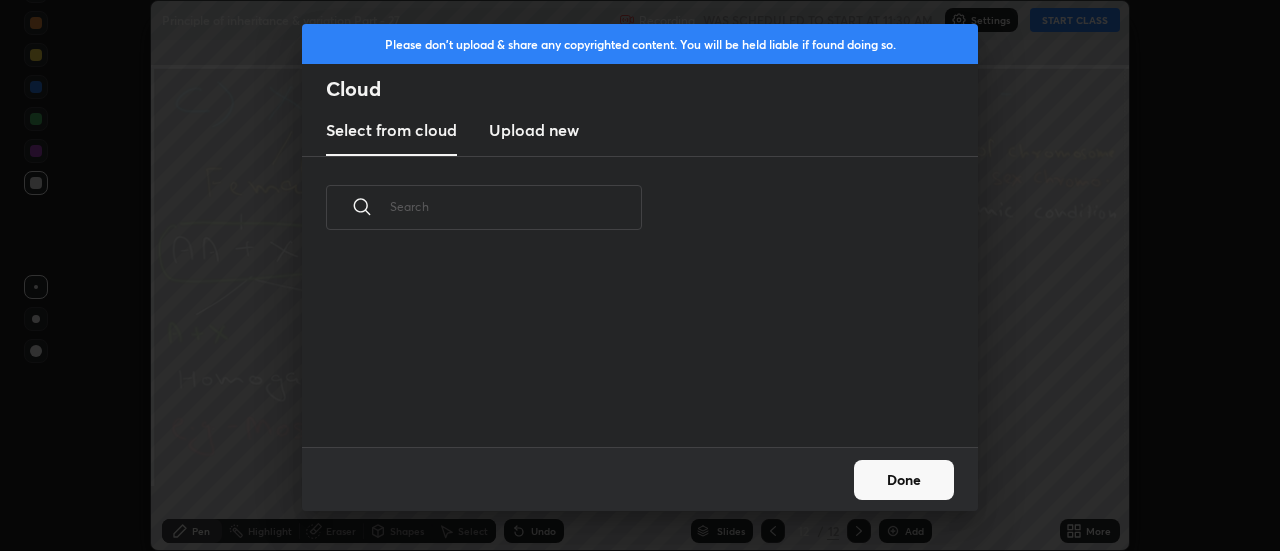 click on "Upload new" at bounding box center [534, 130] 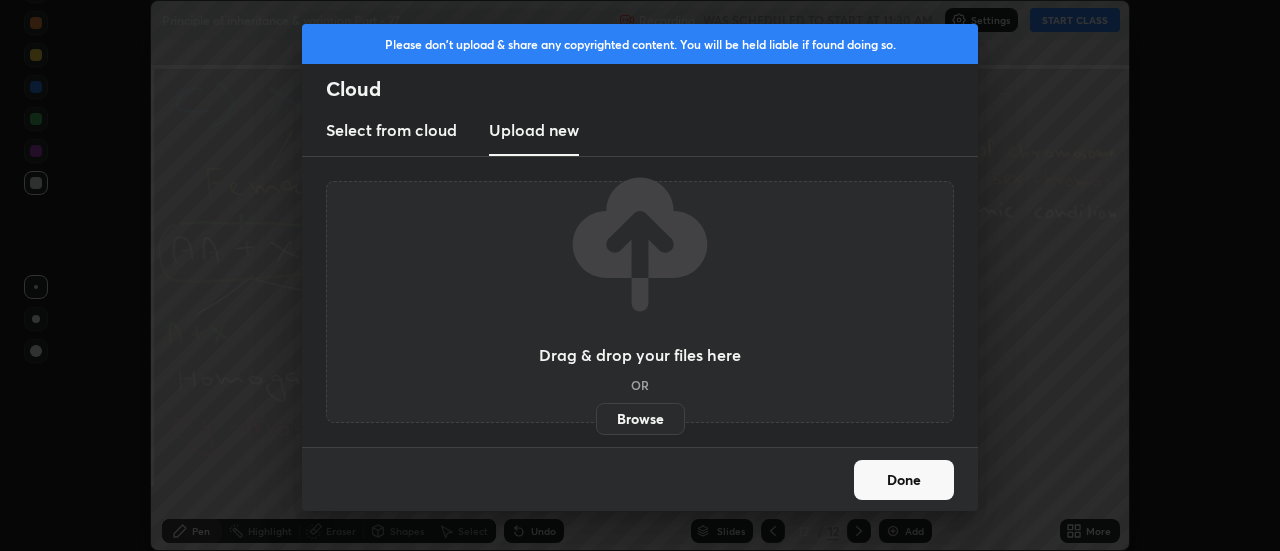 click on "Browse" at bounding box center (640, 419) 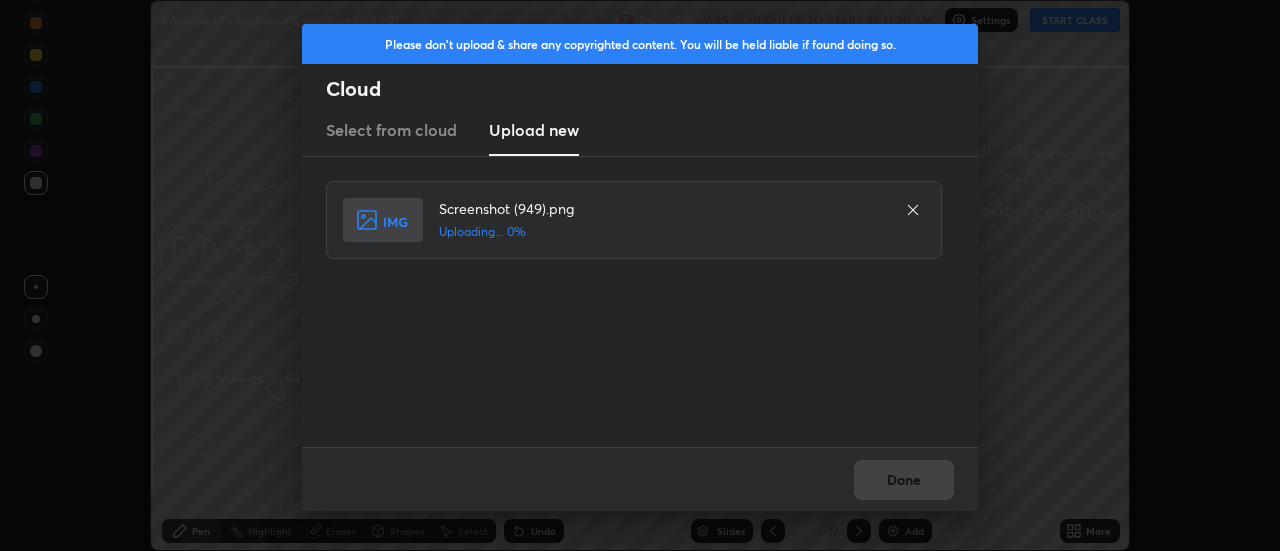 click on "Done" at bounding box center (640, 479) 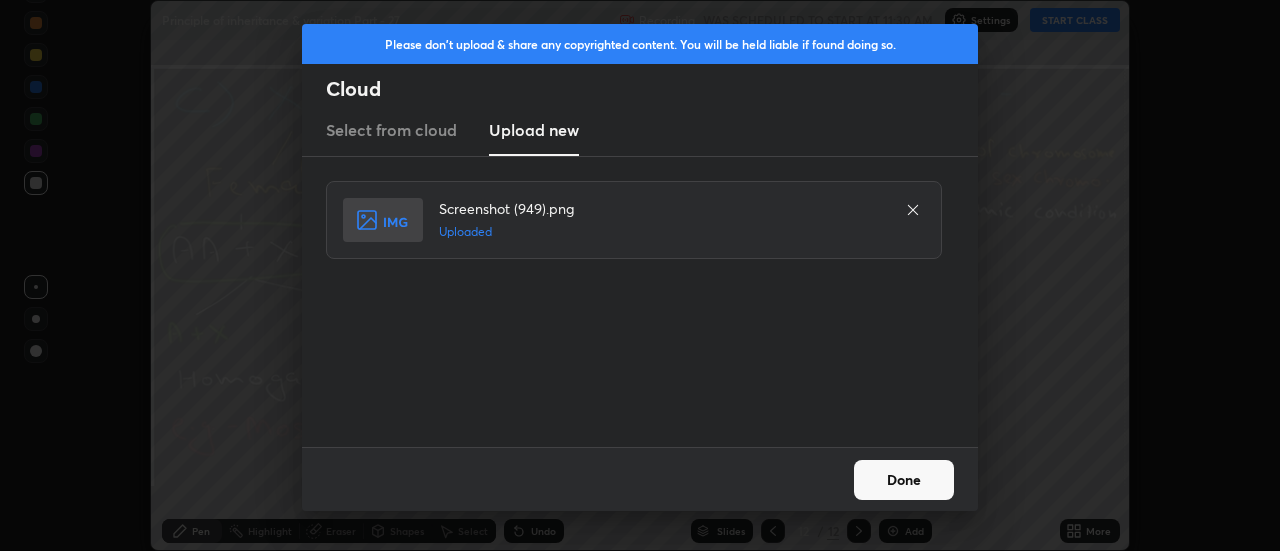 click on "Done" at bounding box center (904, 480) 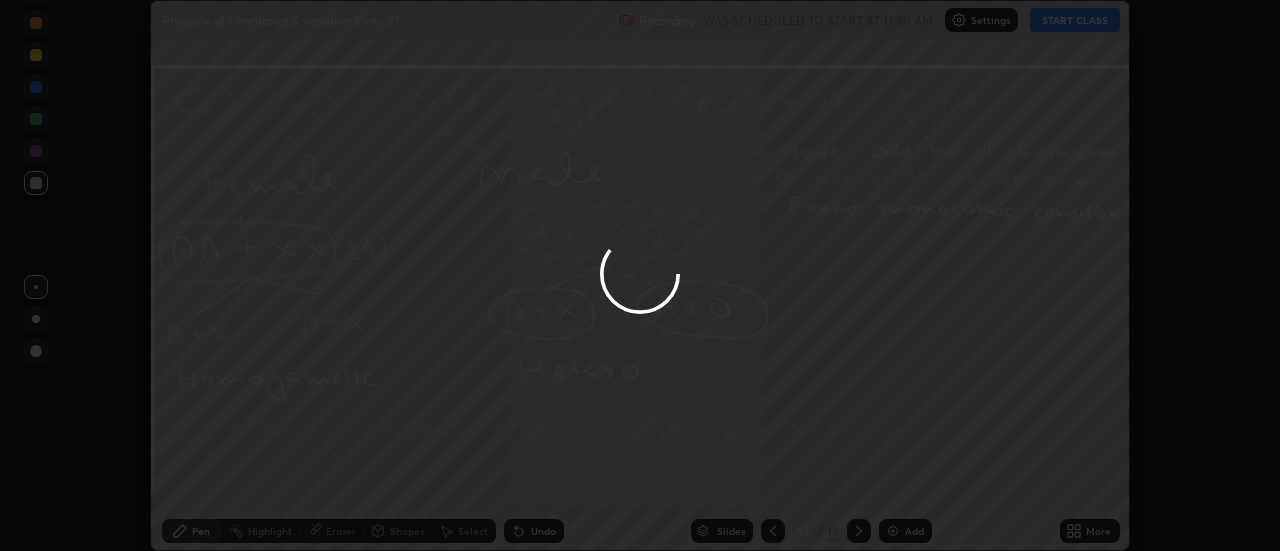 click at bounding box center [640, 275] 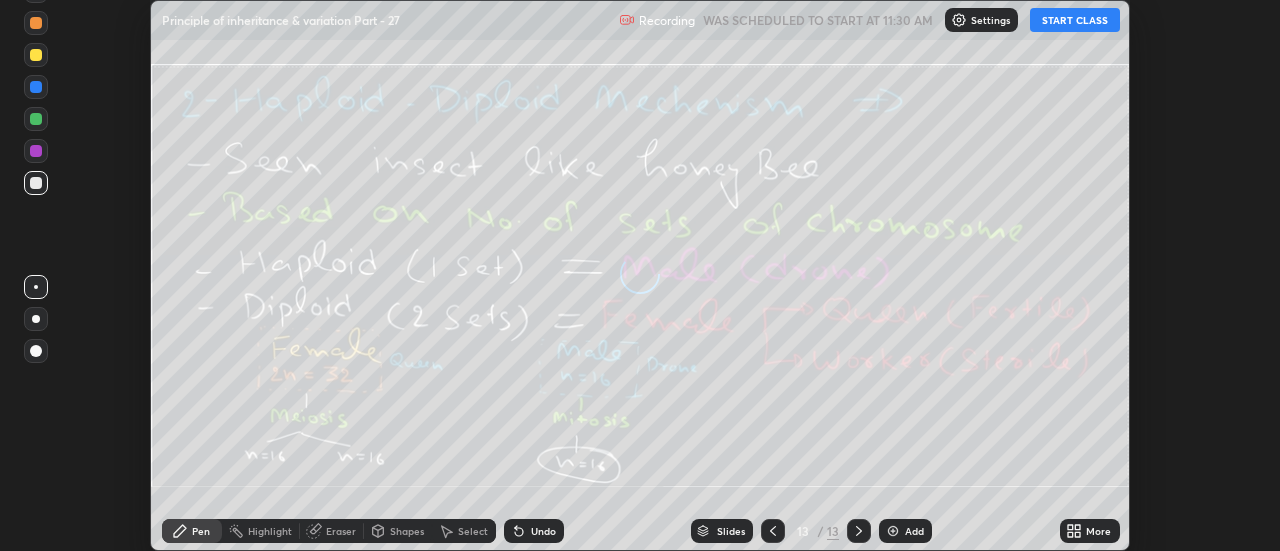 click 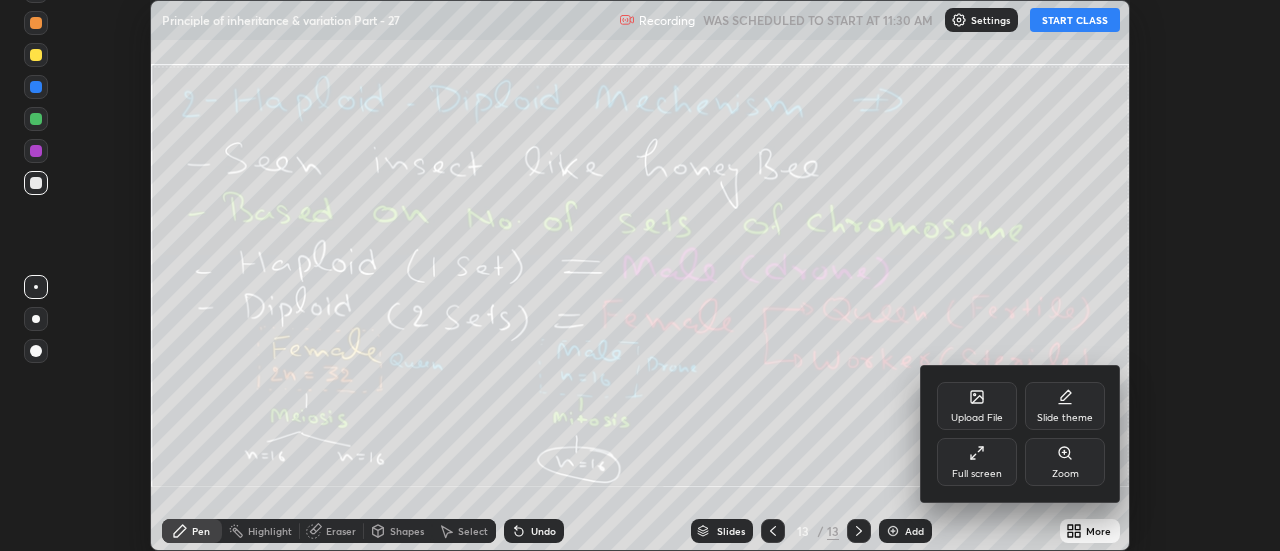 click on "Upload File" at bounding box center [977, 406] 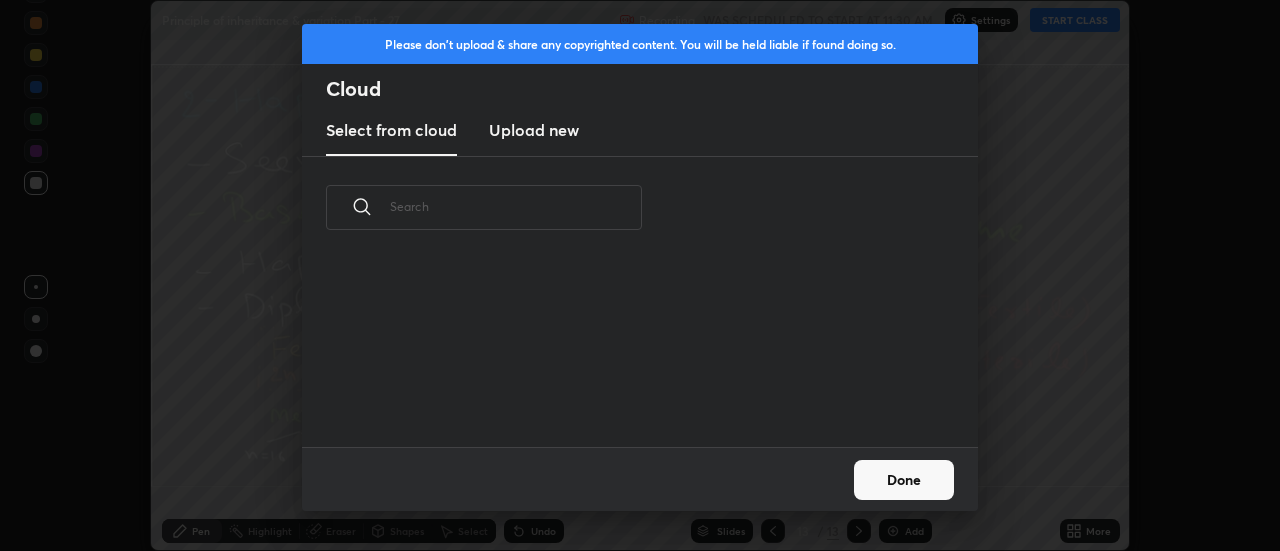 click on "Upload new" at bounding box center (534, 130) 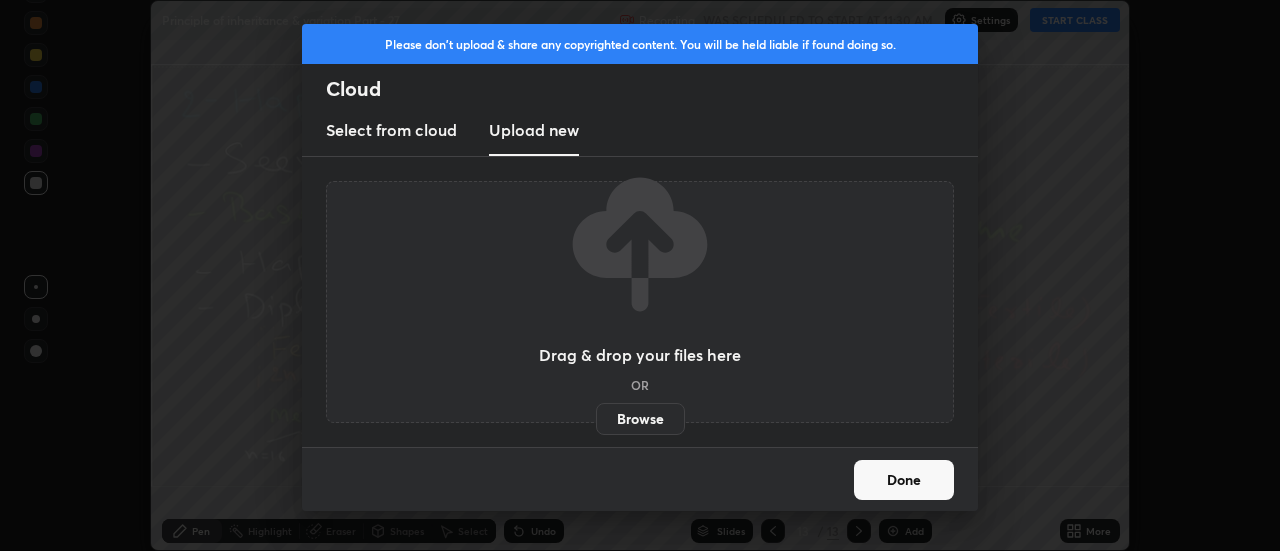 click on "Browse" at bounding box center (640, 419) 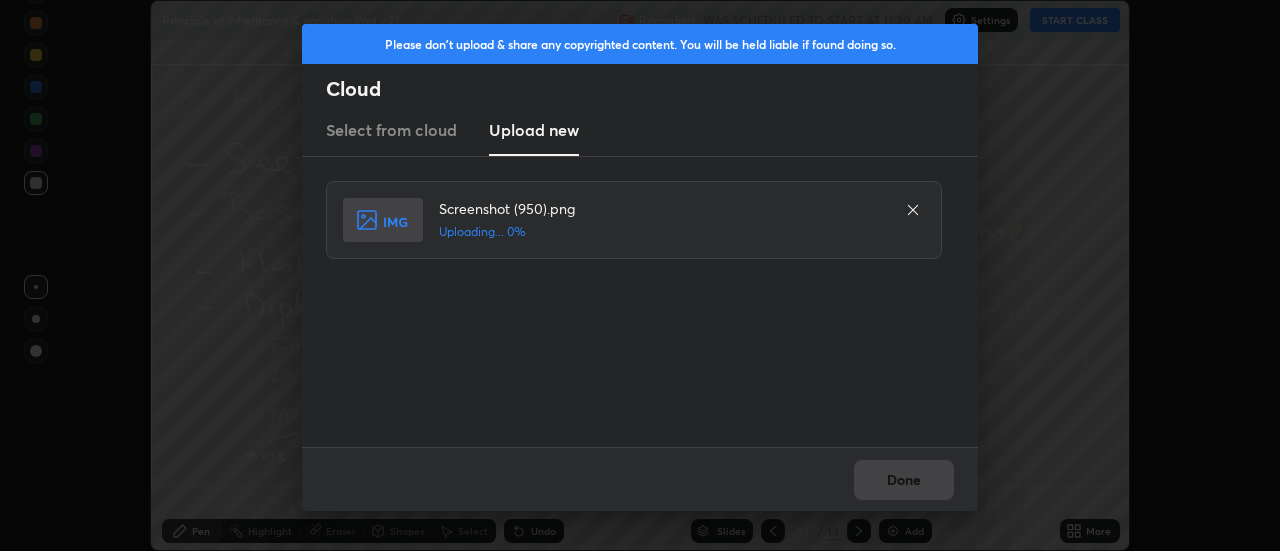 click on "Done" at bounding box center [640, 479] 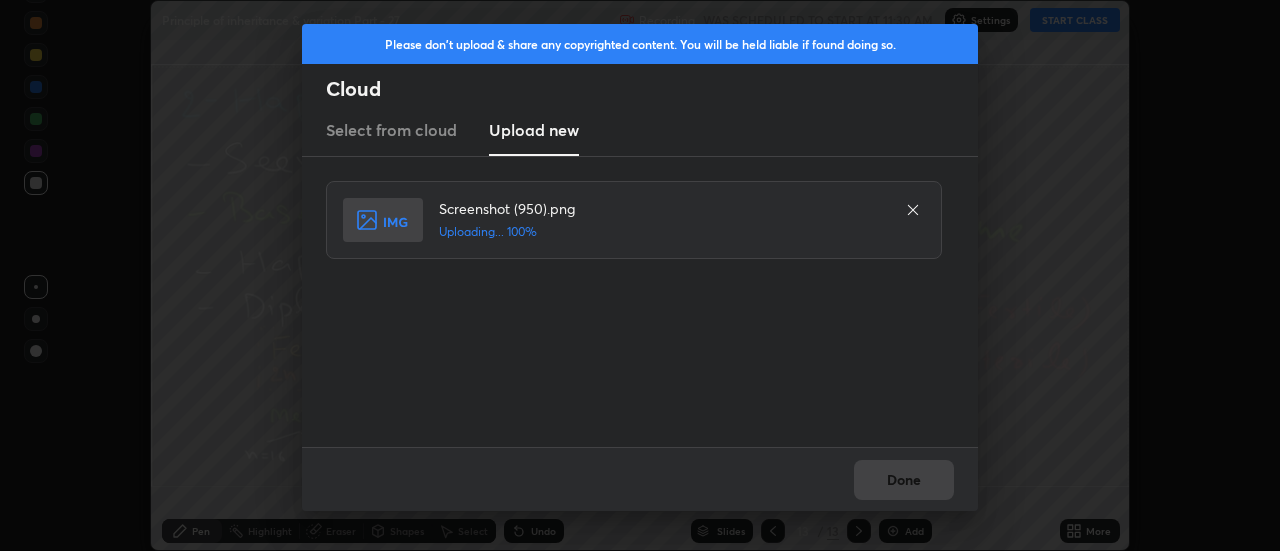 click on "Done" at bounding box center [640, 479] 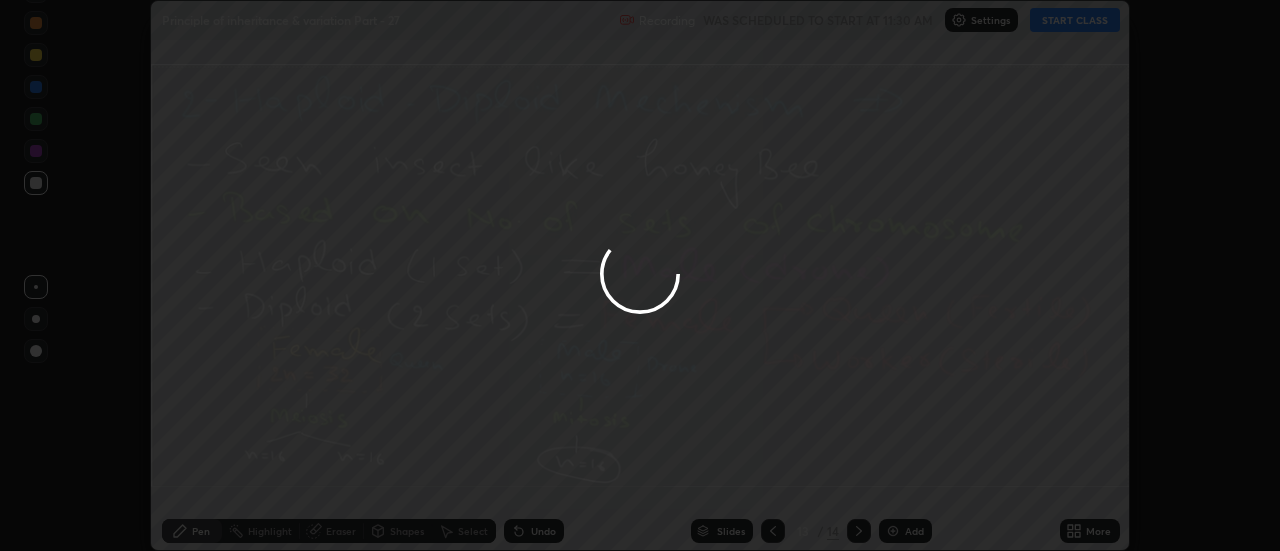 click on "Done" at bounding box center (904, 480) 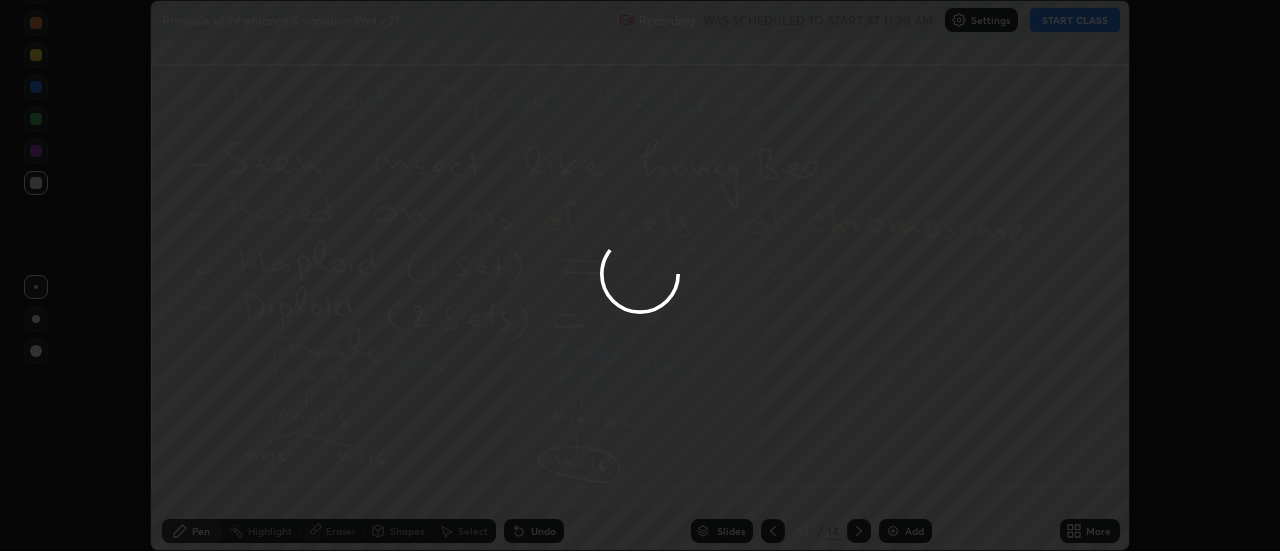 click at bounding box center [640, 275] 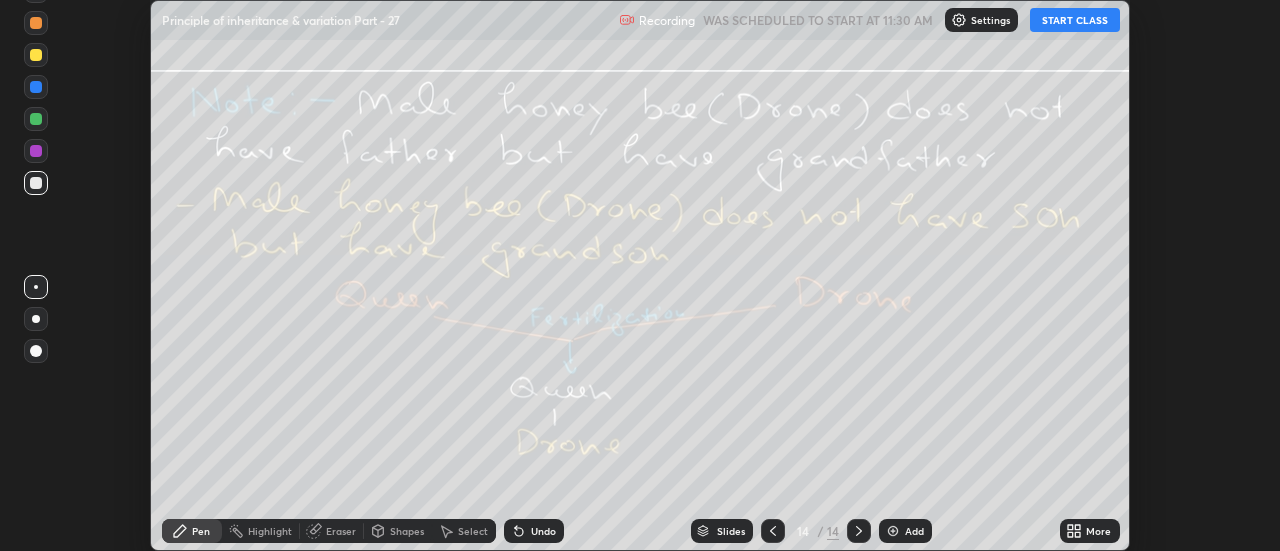 click on "More" at bounding box center (1090, 531) 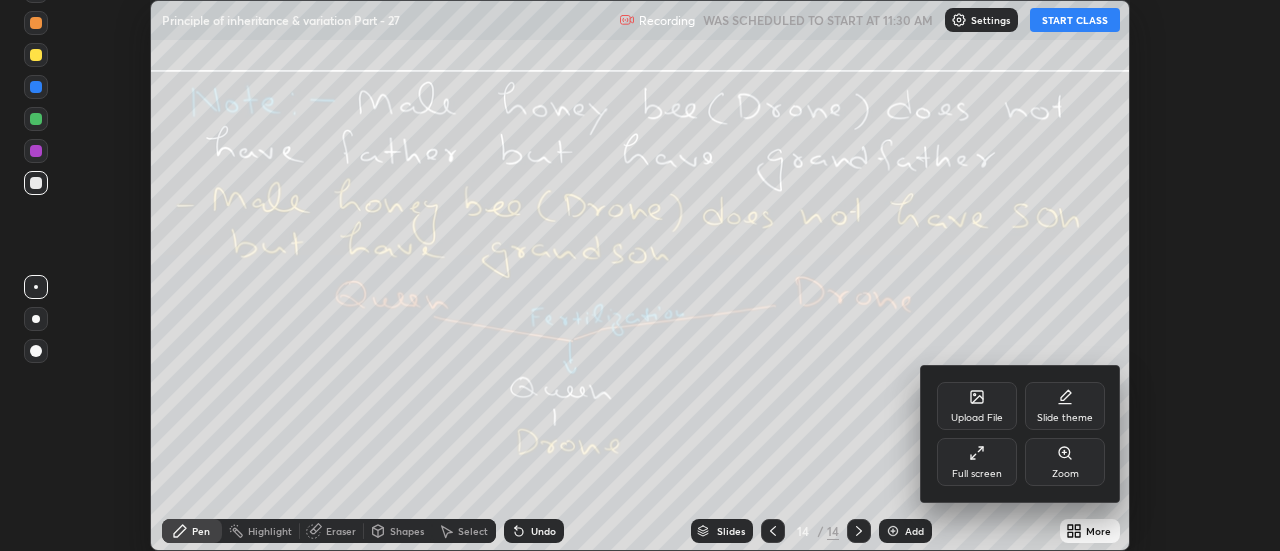 click on "Upload File" at bounding box center [977, 406] 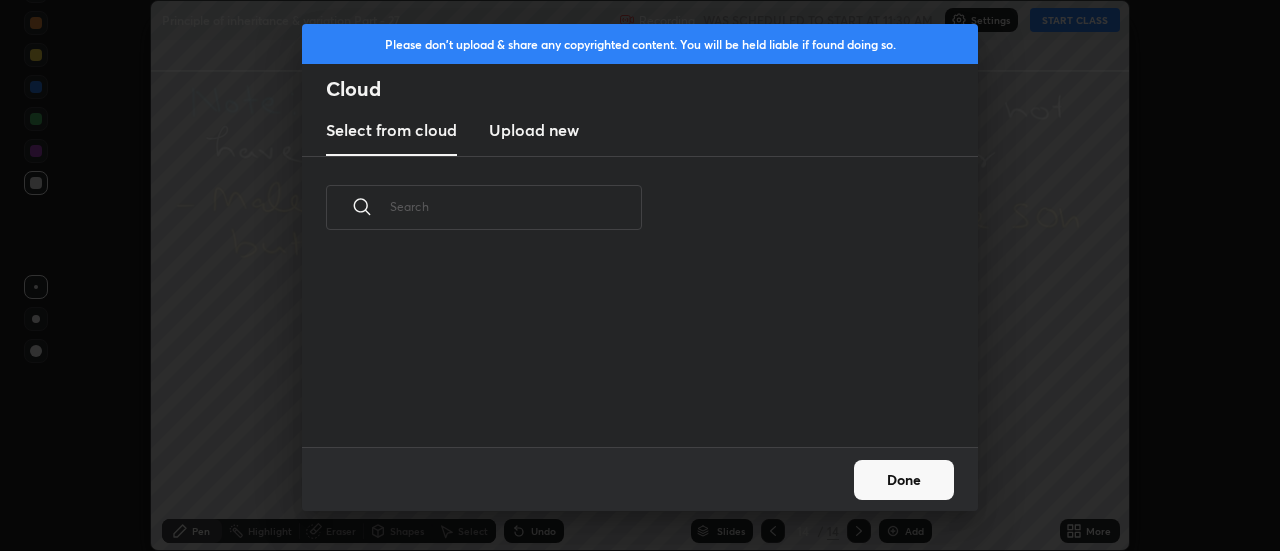click on "Upload new" at bounding box center (534, 130) 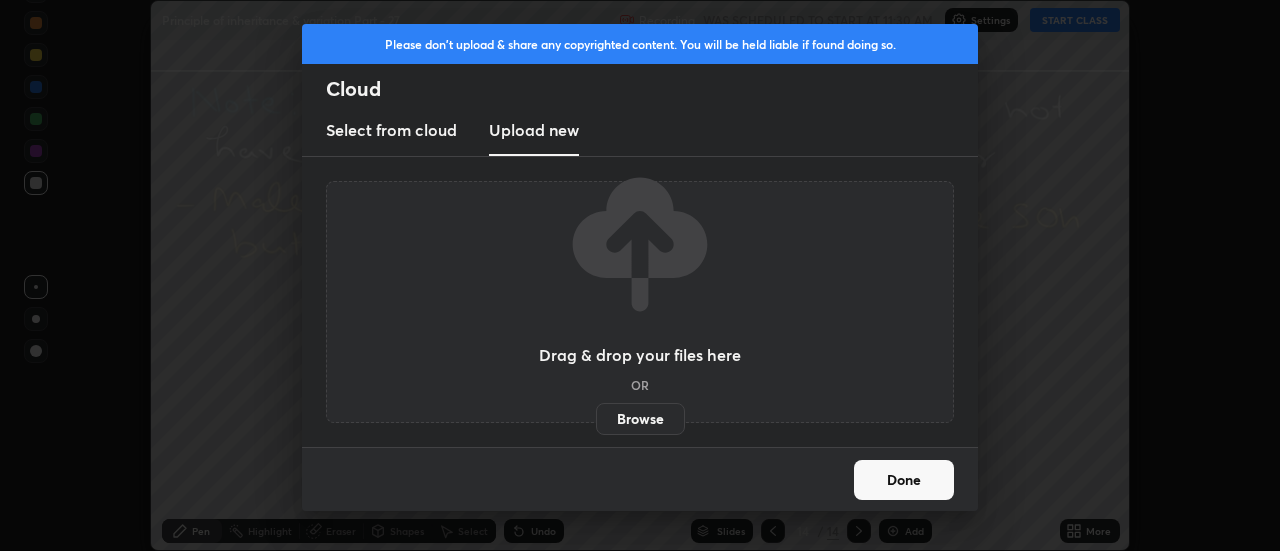click on "Browse" at bounding box center [640, 419] 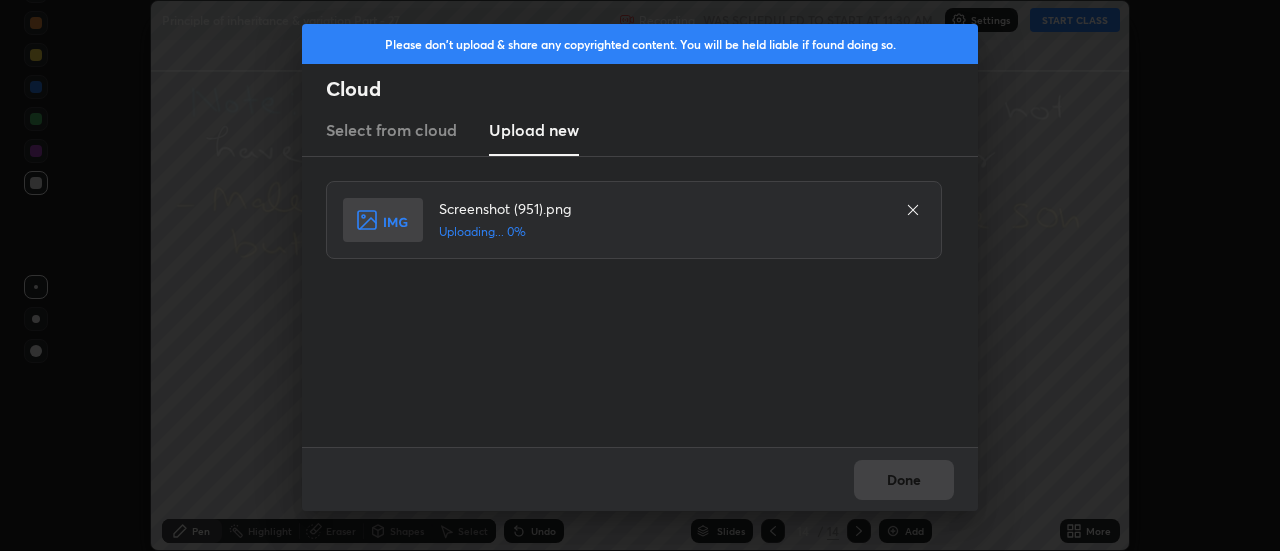 click on "Done" at bounding box center (640, 479) 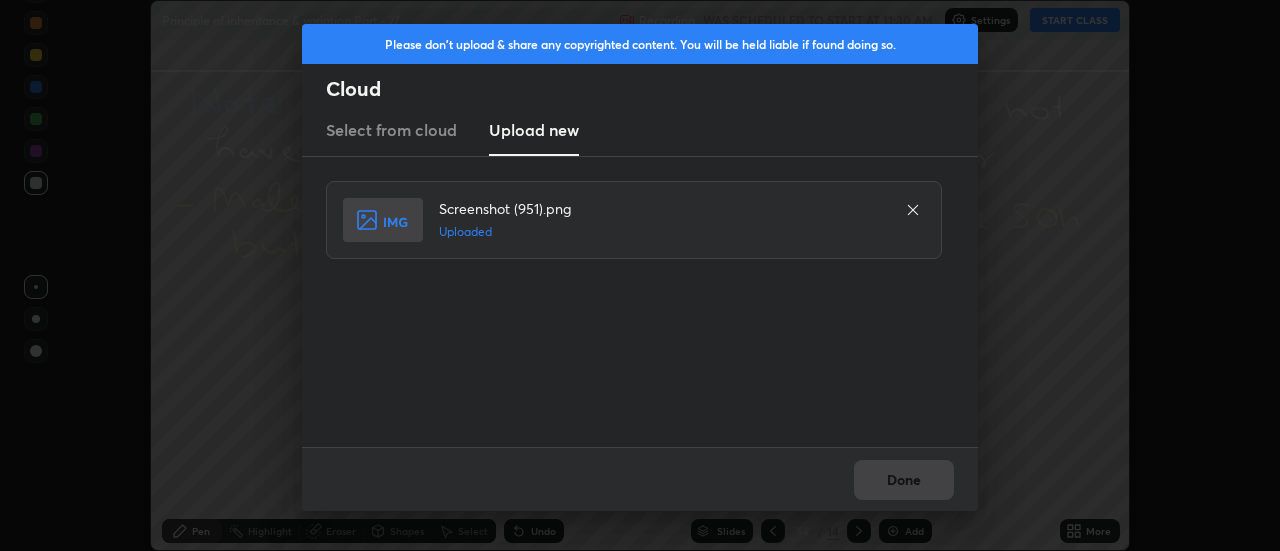 click on "Done" at bounding box center [640, 479] 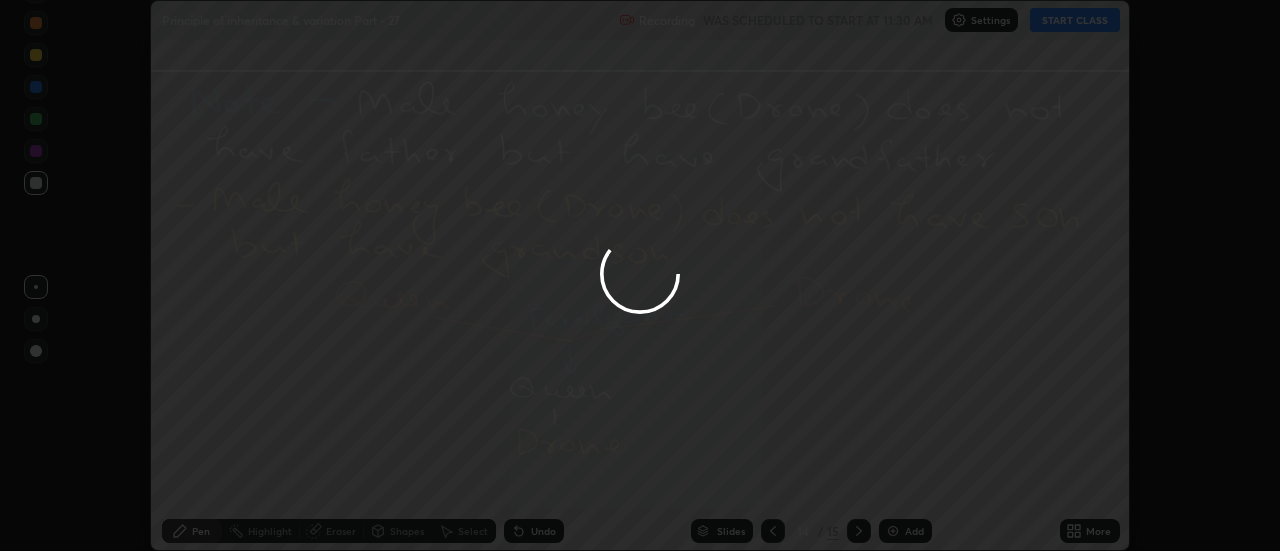click at bounding box center (640, 275) 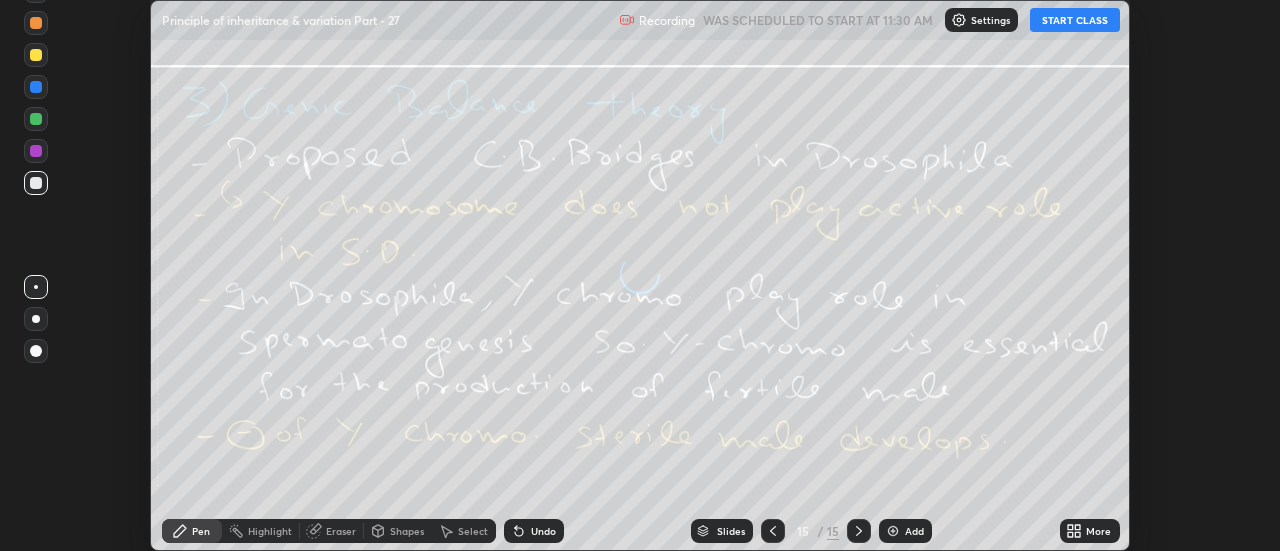 click on "More" at bounding box center [1098, 531] 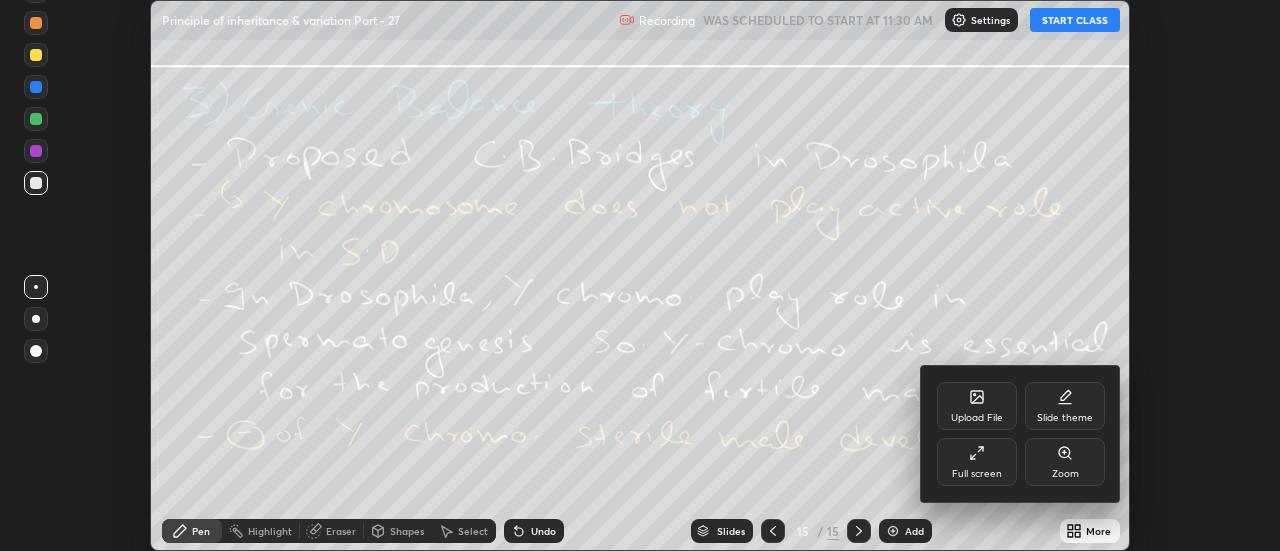 click on "Upload File" at bounding box center [977, 406] 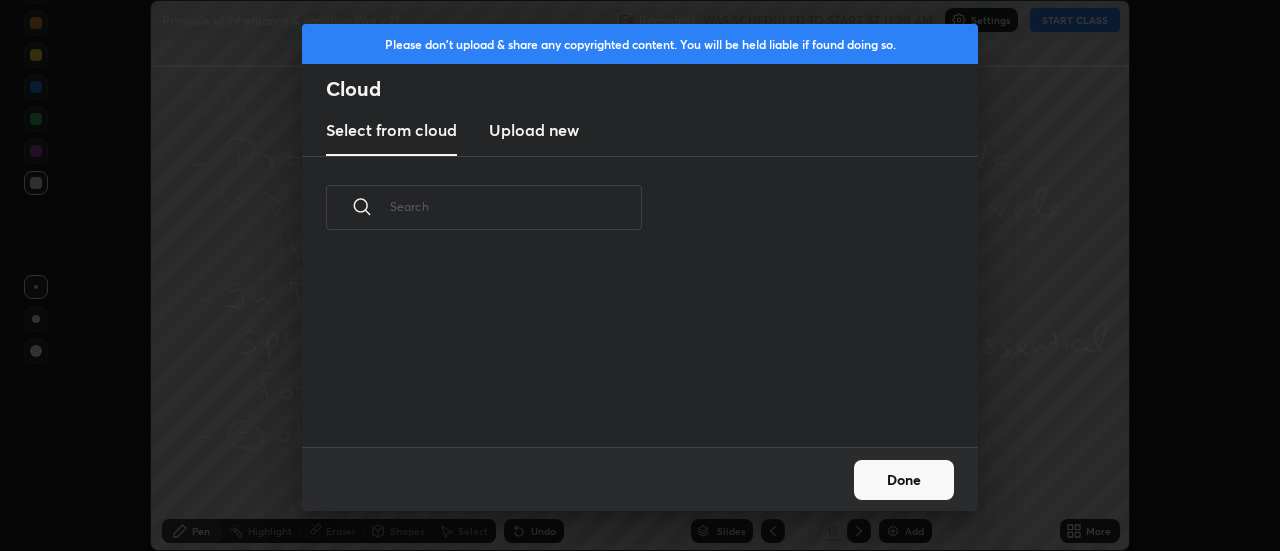 click on "Upload new" at bounding box center [534, 130] 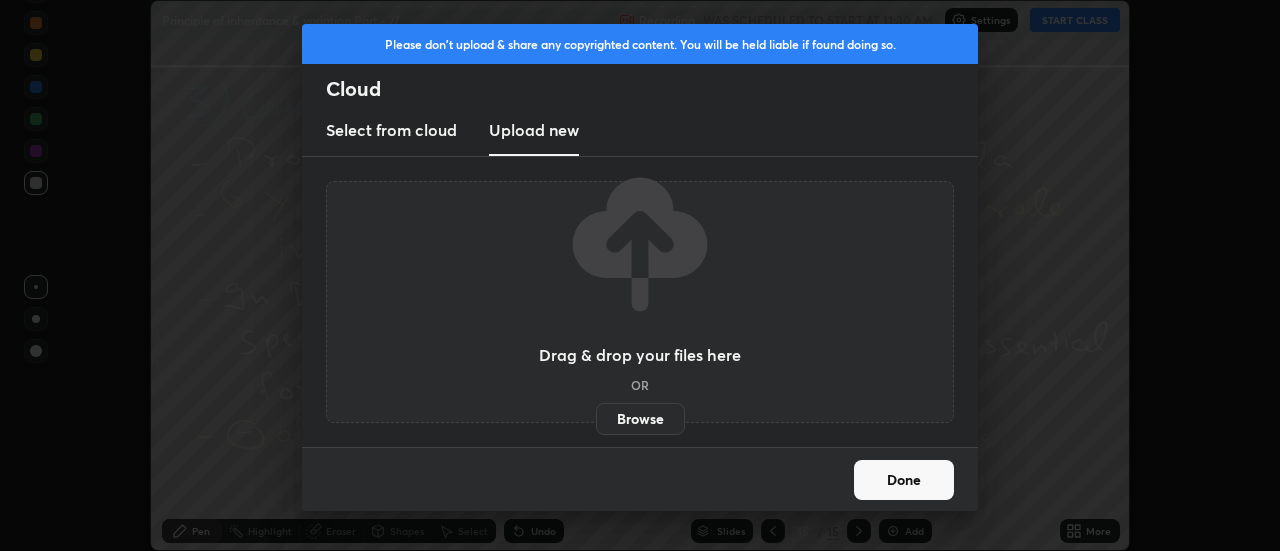 click on "Browse" at bounding box center (640, 419) 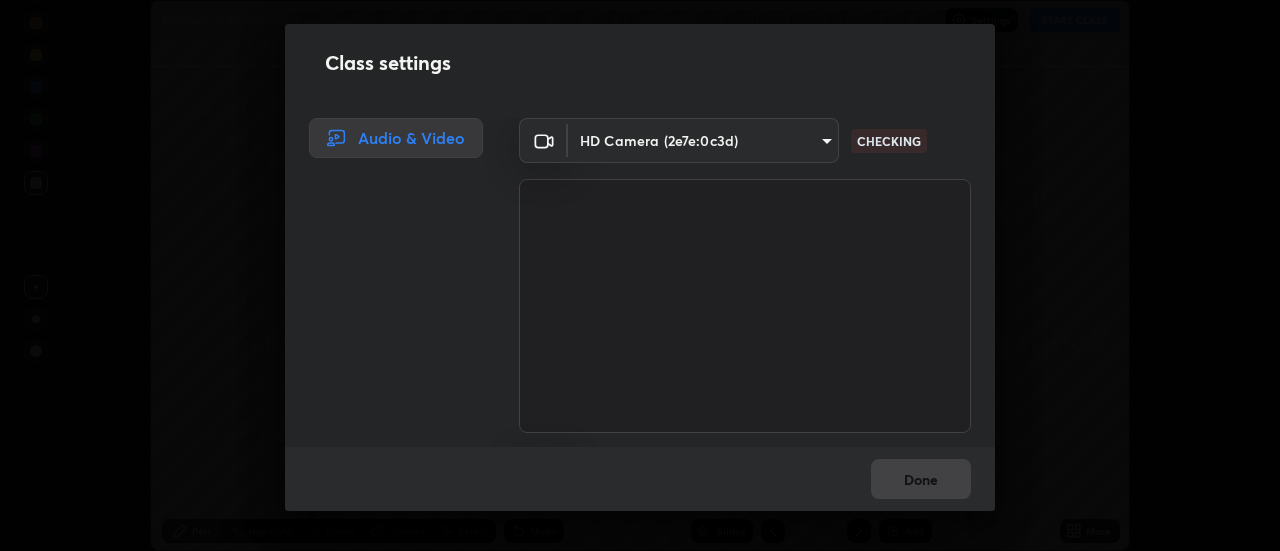 click on "Done" at bounding box center (640, 479) 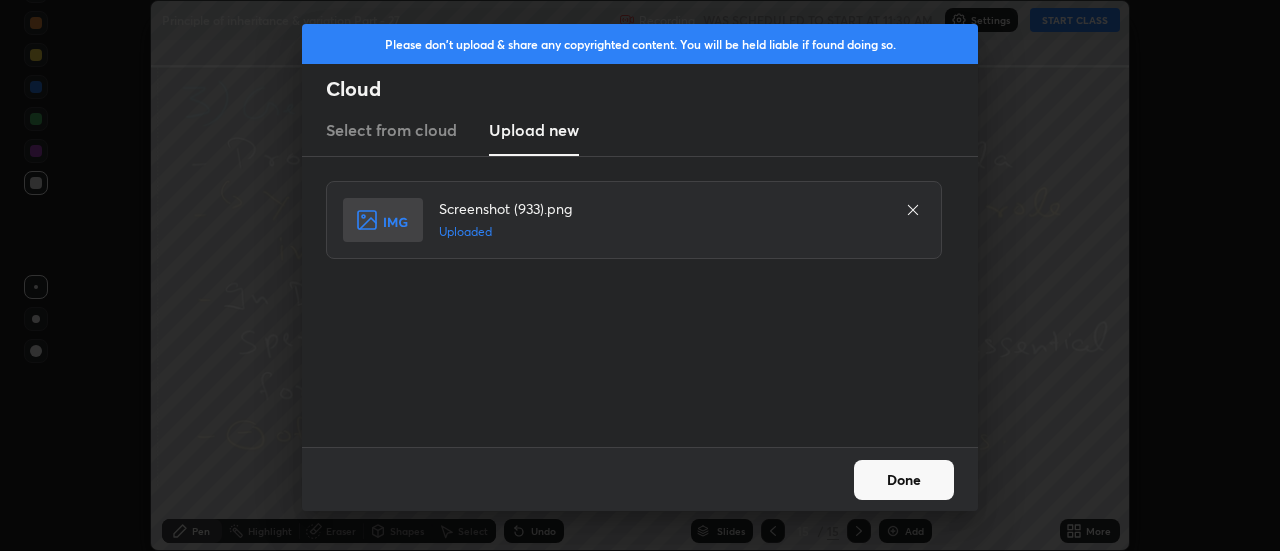 click on "Done" at bounding box center (904, 480) 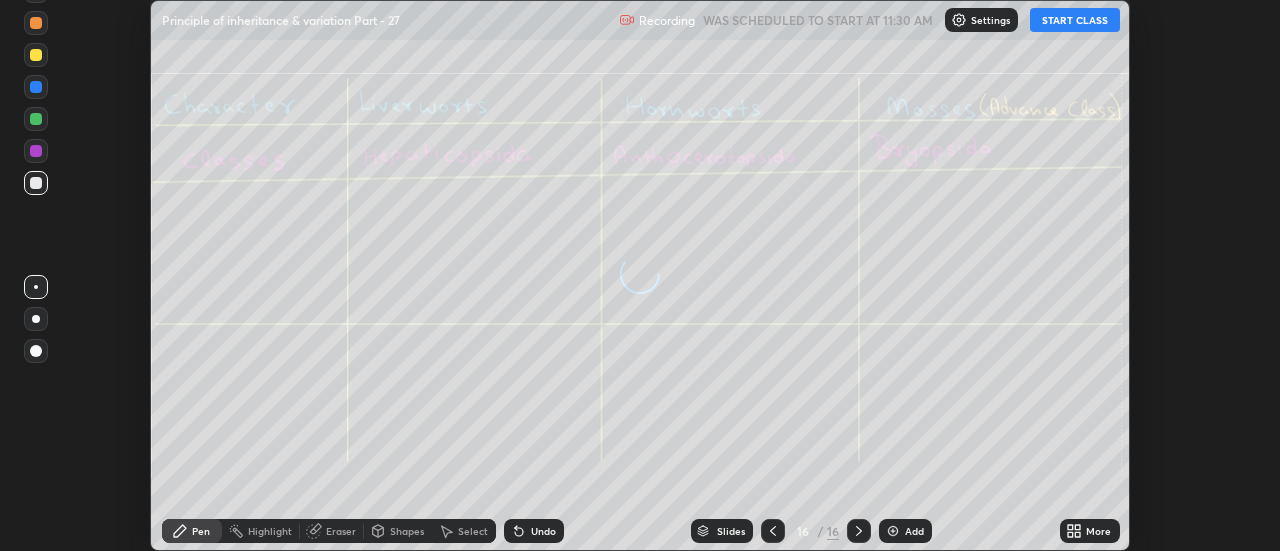 click on "More" at bounding box center (1090, 531) 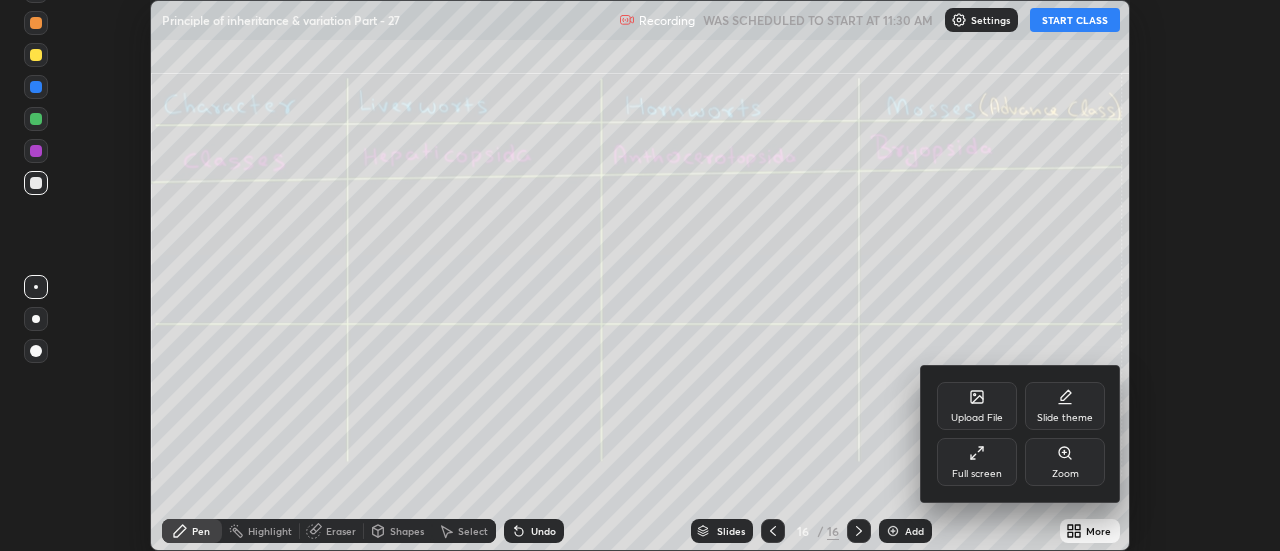 click on "Upload File" at bounding box center (977, 406) 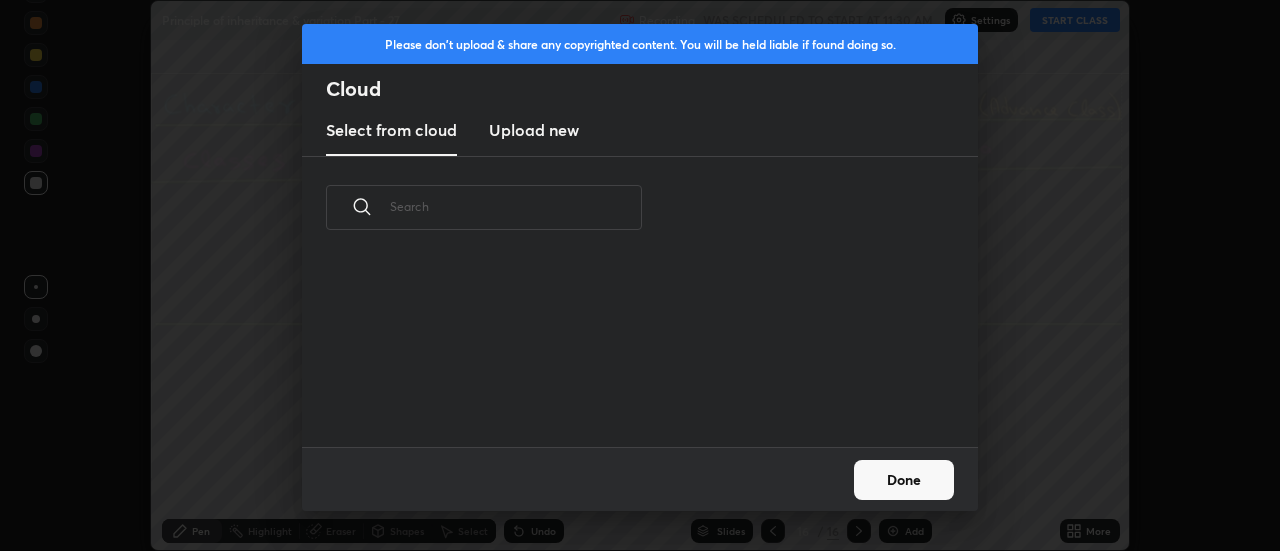 click on "Upload new" at bounding box center [534, 130] 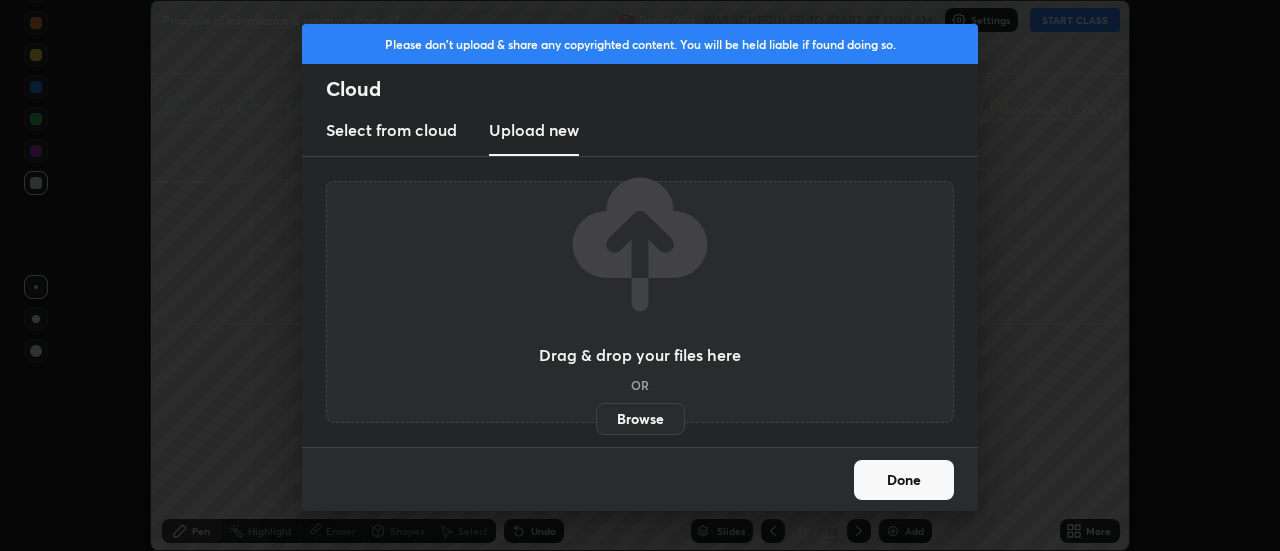 click on "Browse" at bounding box center (640, 419) 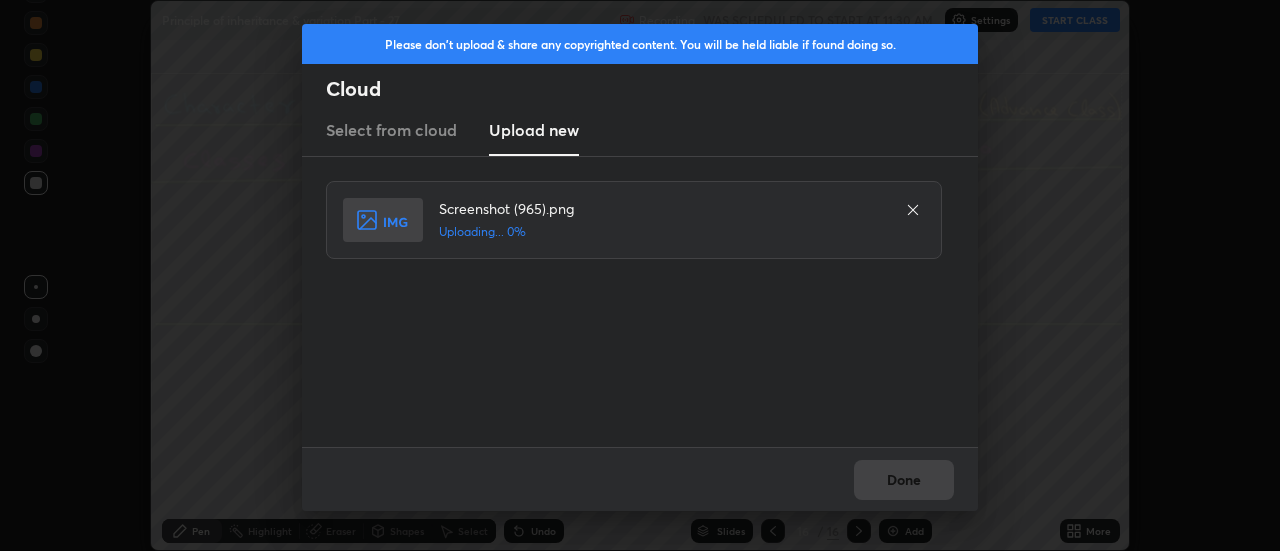 click on "Done" at bounding box center (640, 479) 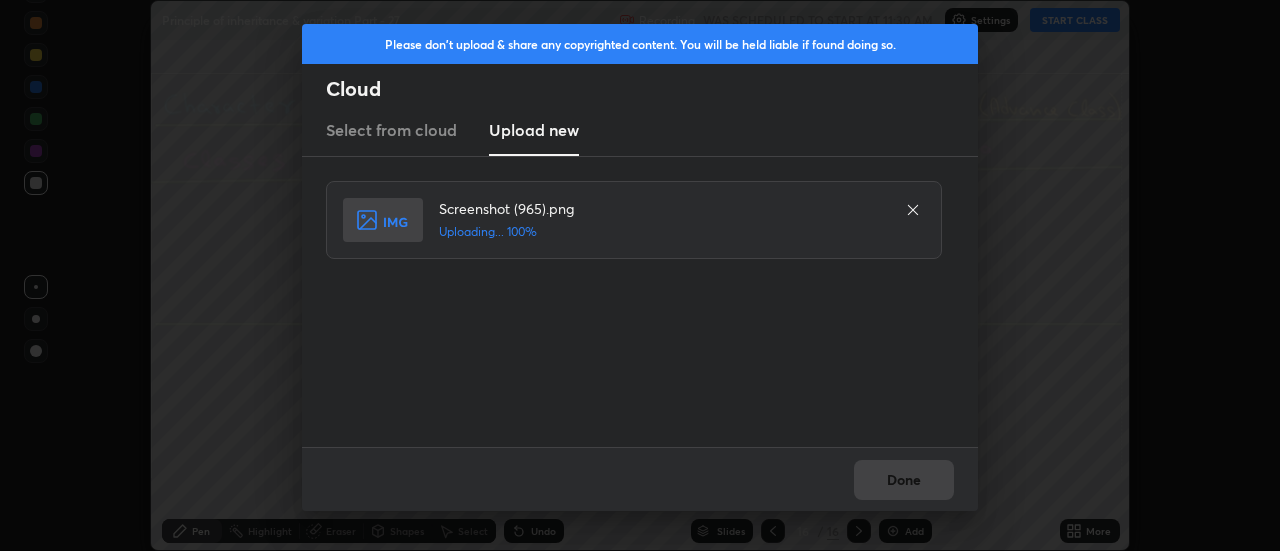 click on "Done" at bounding box center [640, 479] 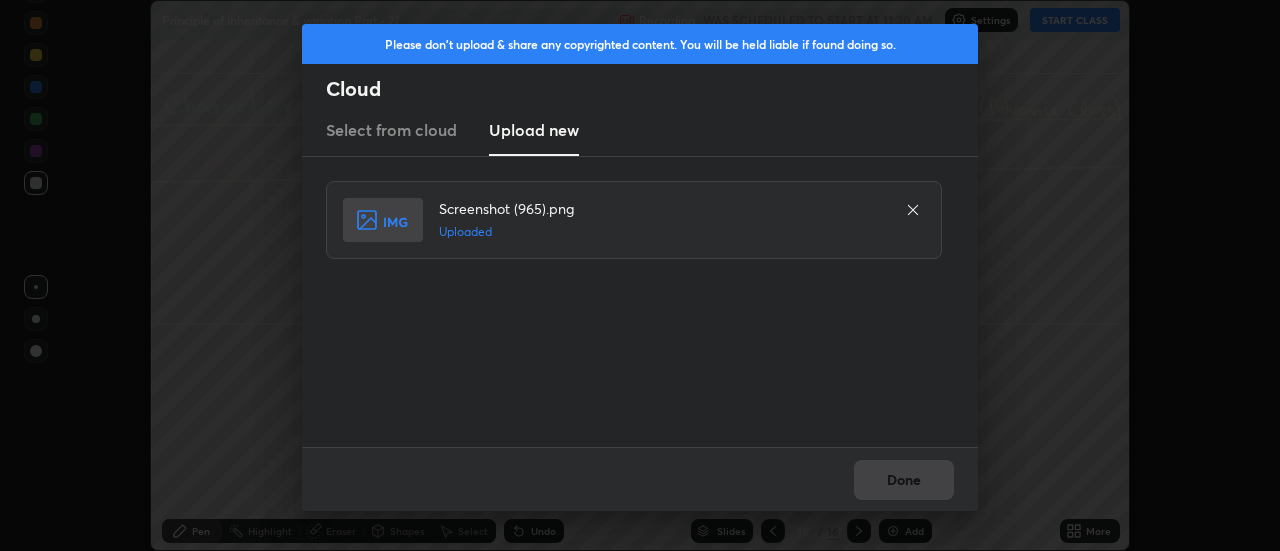 click on "Done" at bounding box center [640, 479] 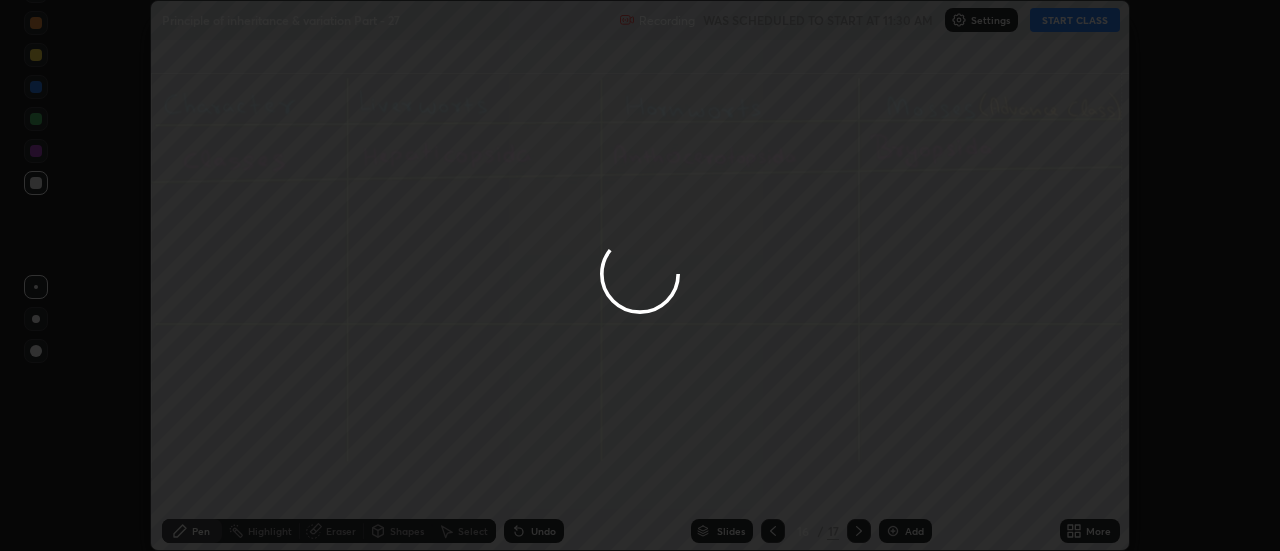 click on "Done" at bounding box center (904, 480) 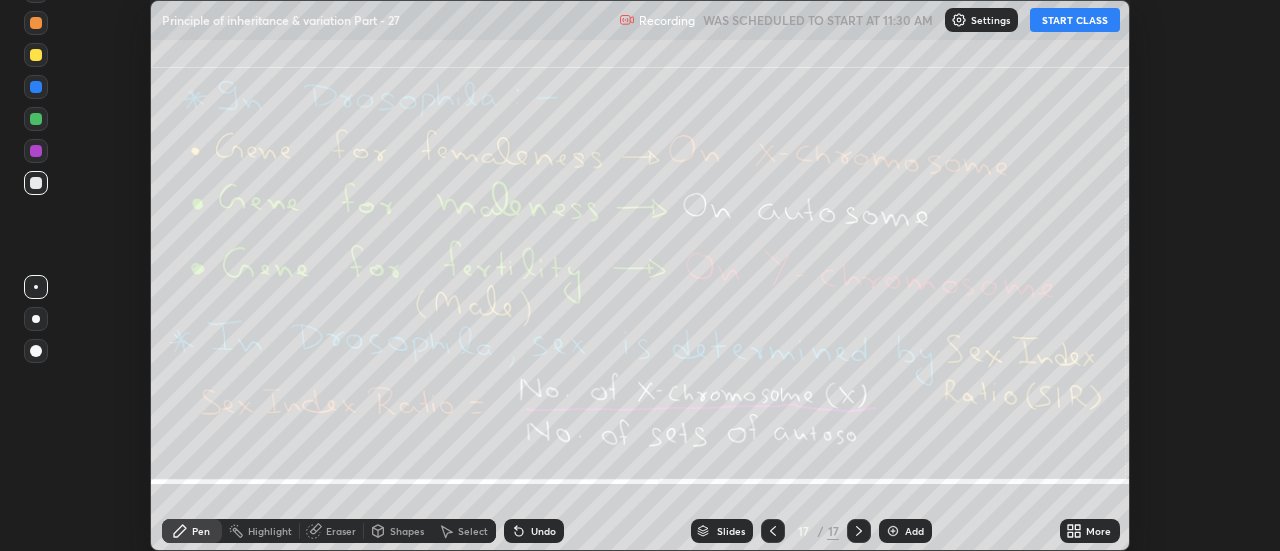 click 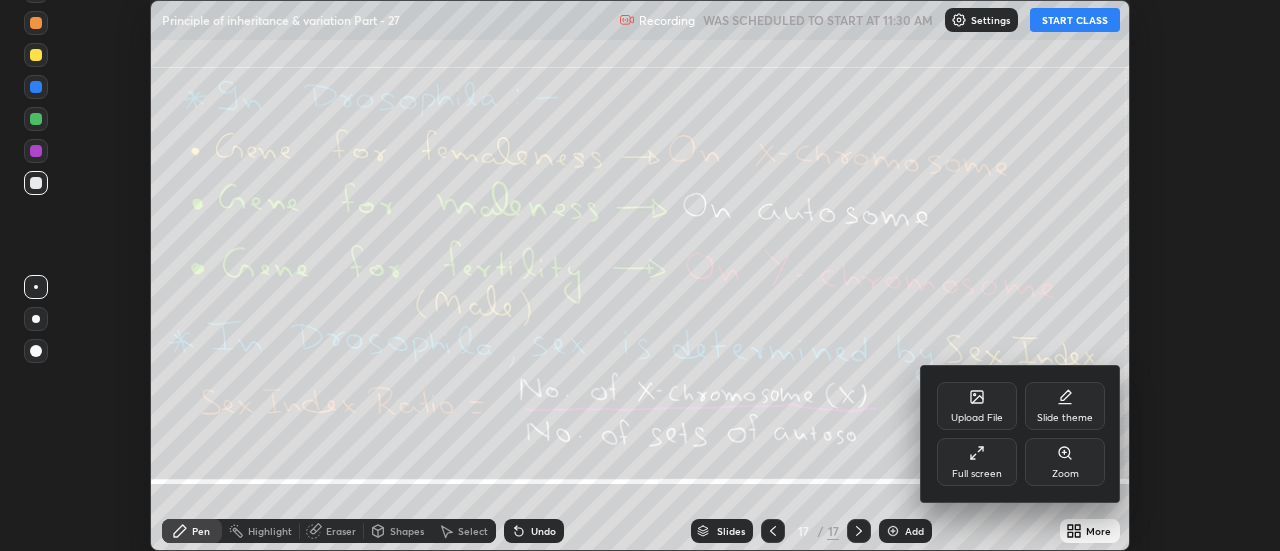 click on "Upload File" at bounding box center [977, 406] 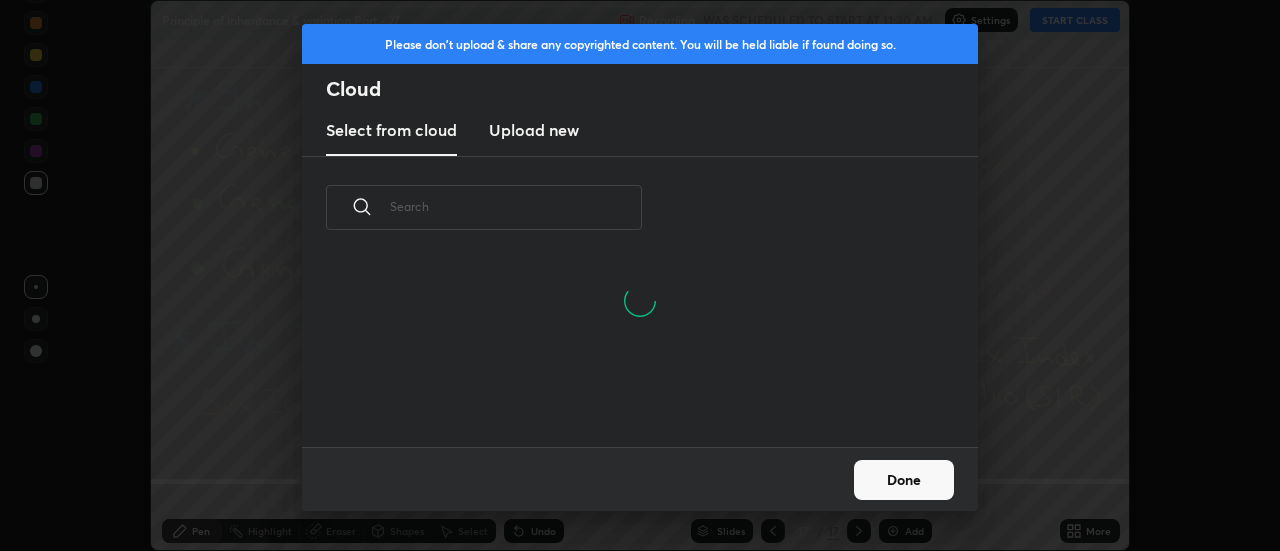 click on "Upload new" at bounding box center (534, 130) 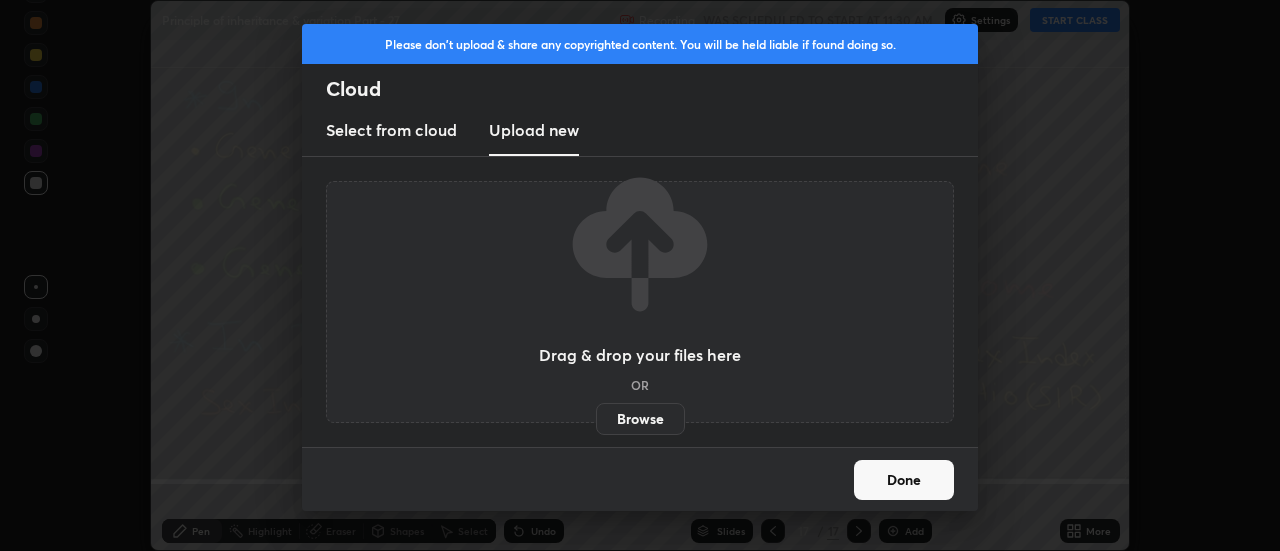 click on "Browse" at bounding box center [640, 419] 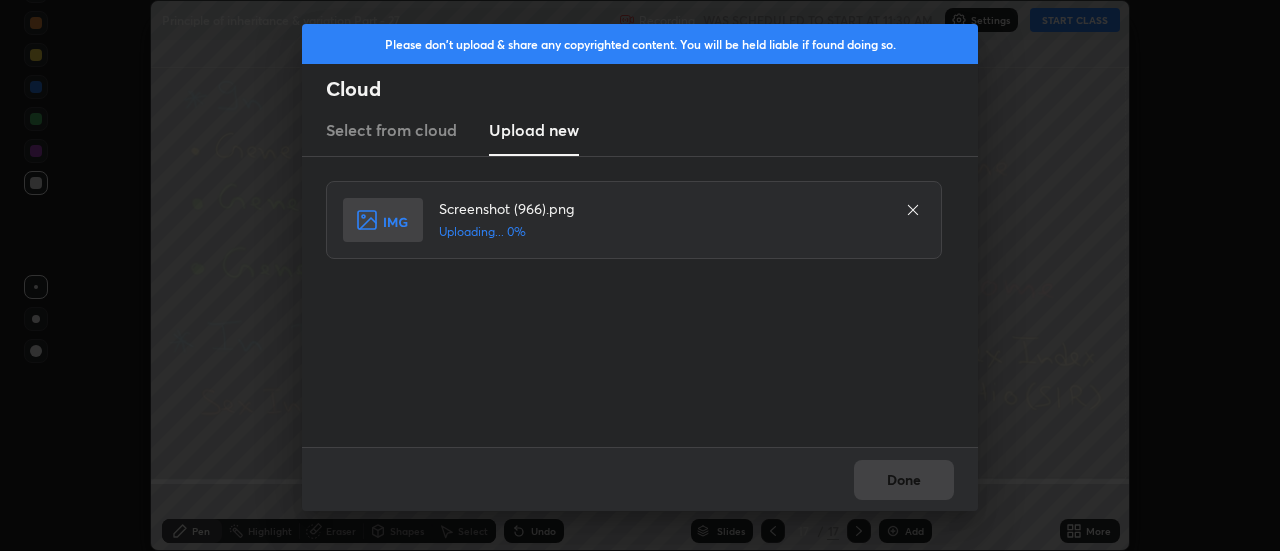 click on "Done" at bounding box center (640, 479) 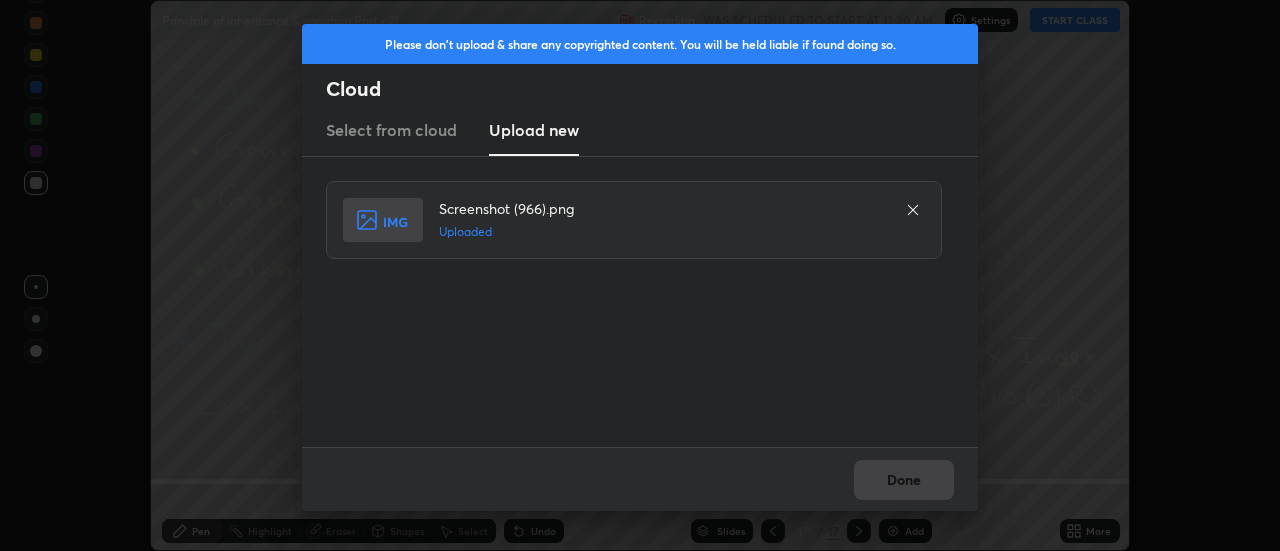 click on "Done" at bounding box center (640, 479) 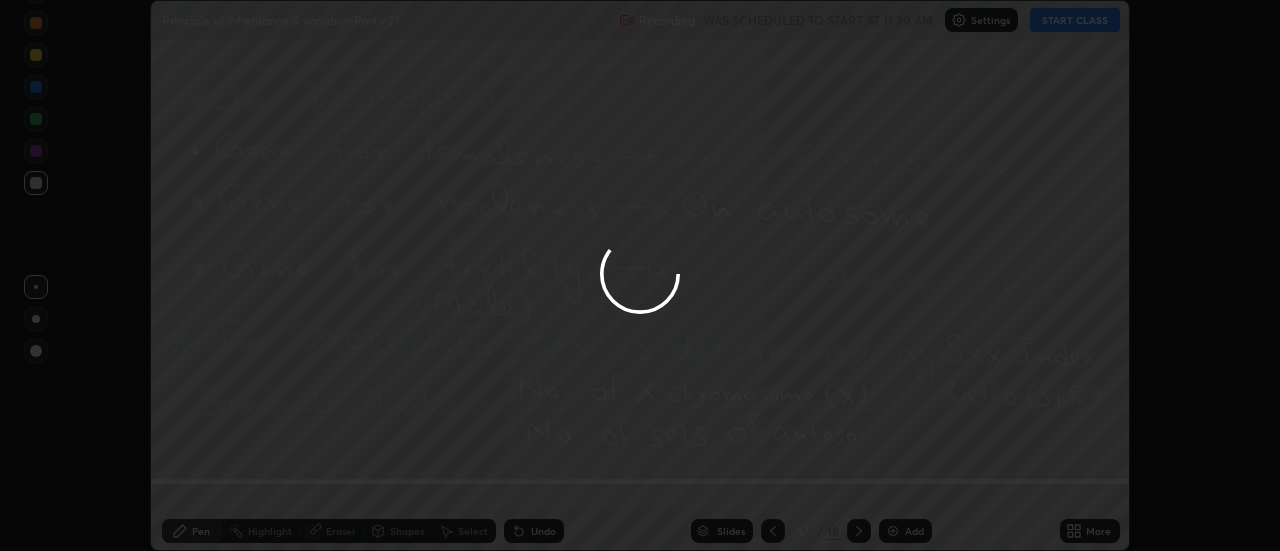 click on "Done" at bounding box center (904, 480) 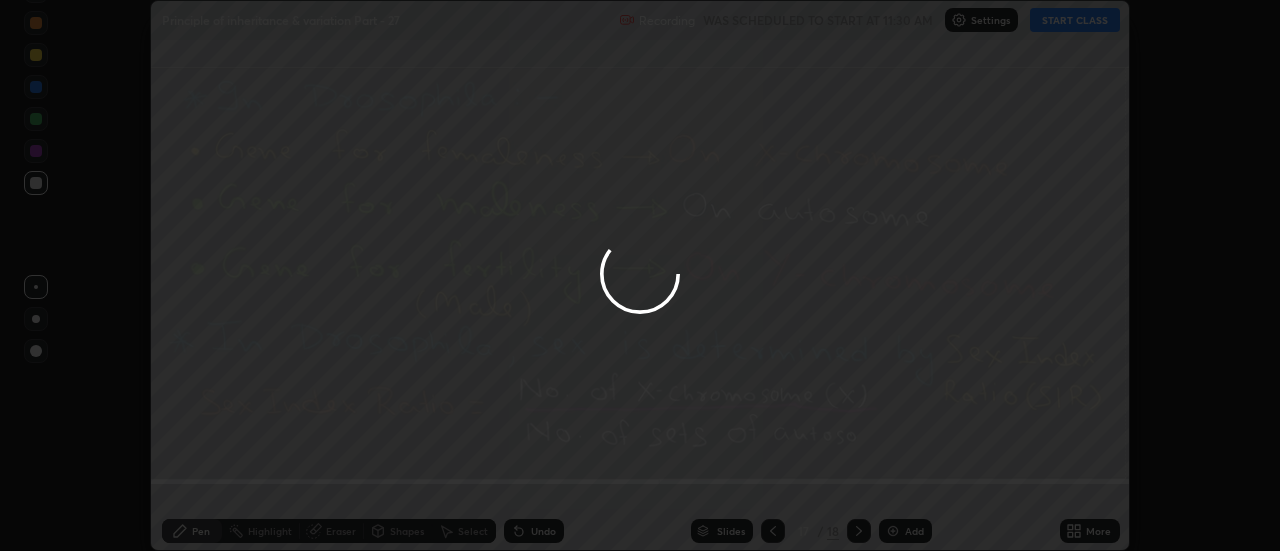 click at bounding box center [640, 275] 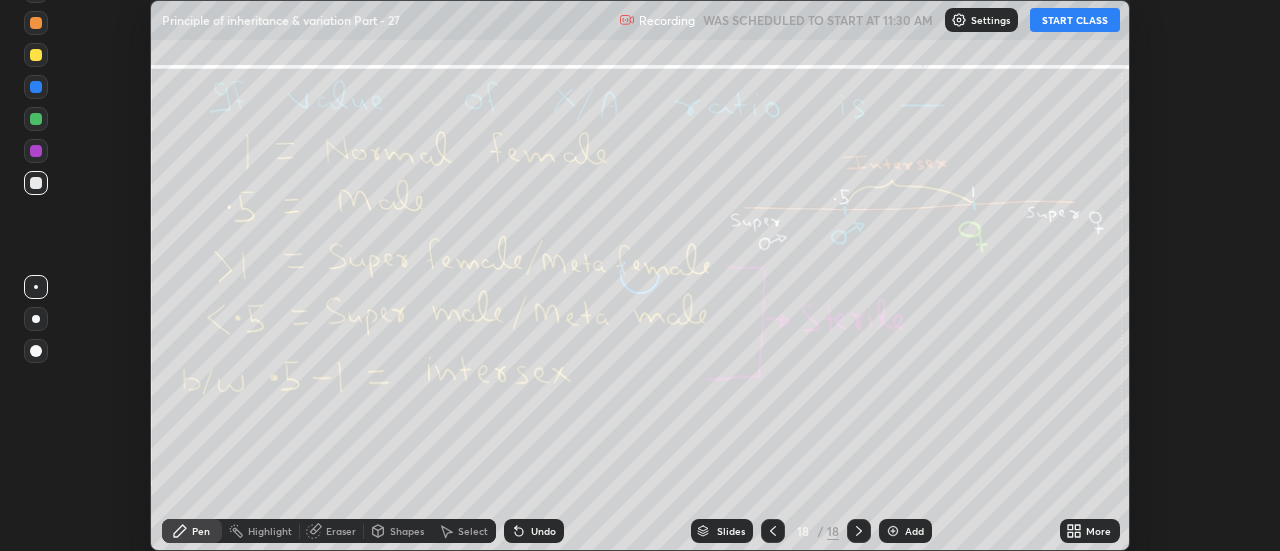 click on "More" at bounding box center [1090, 531] 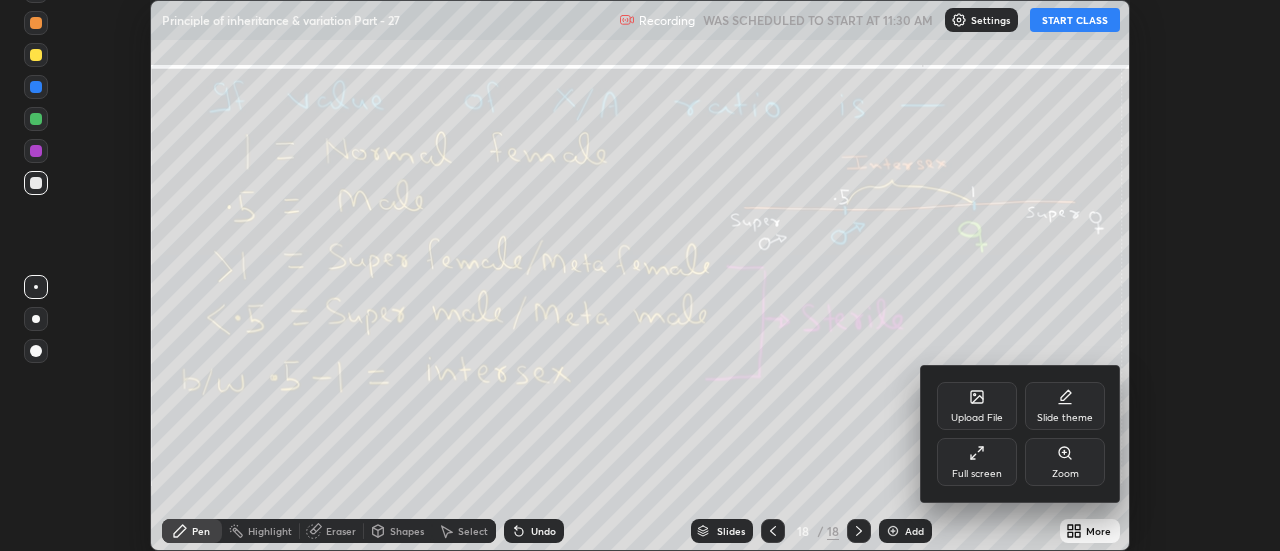 click on "Upload File" at bounding box center (977, 406) 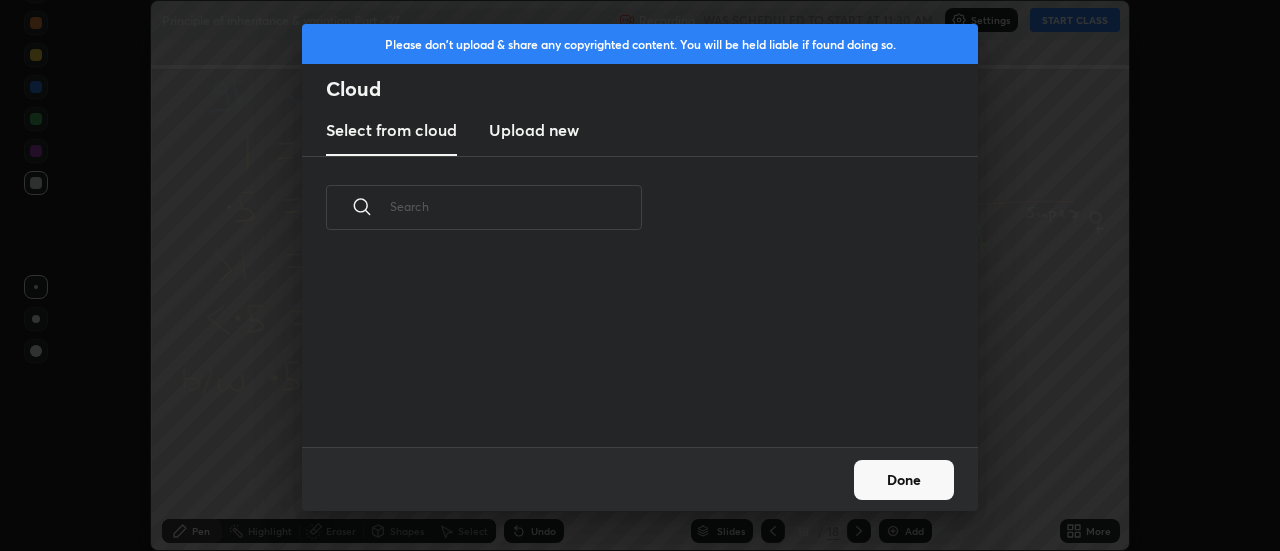 click on "Upload new" at bounding box center (534, 130) 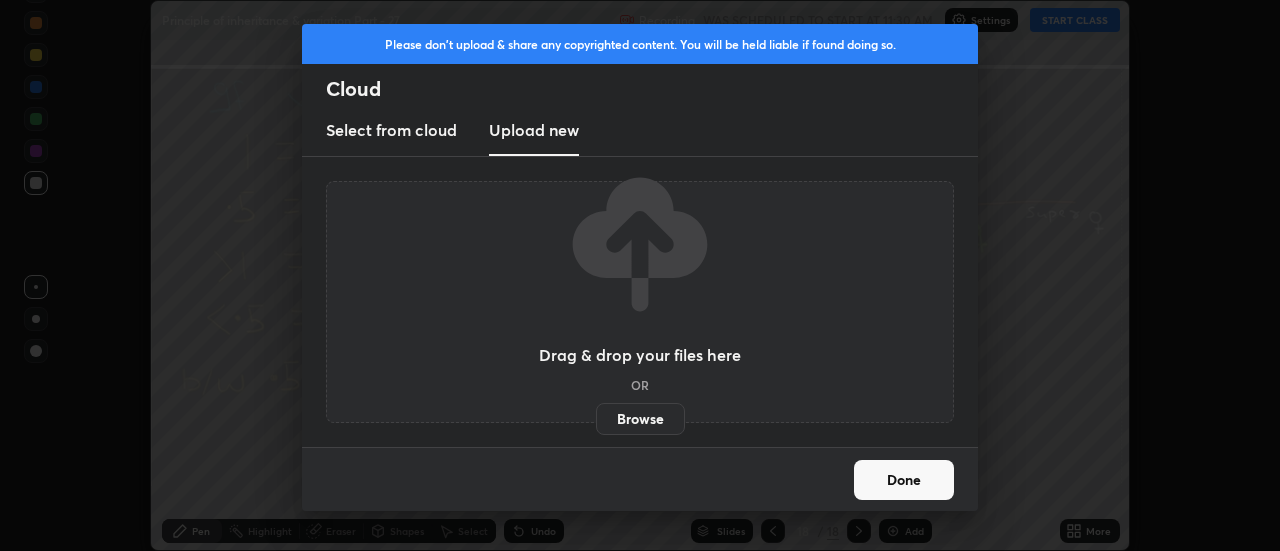 click on "Browse" at bounding box center [640, 419] 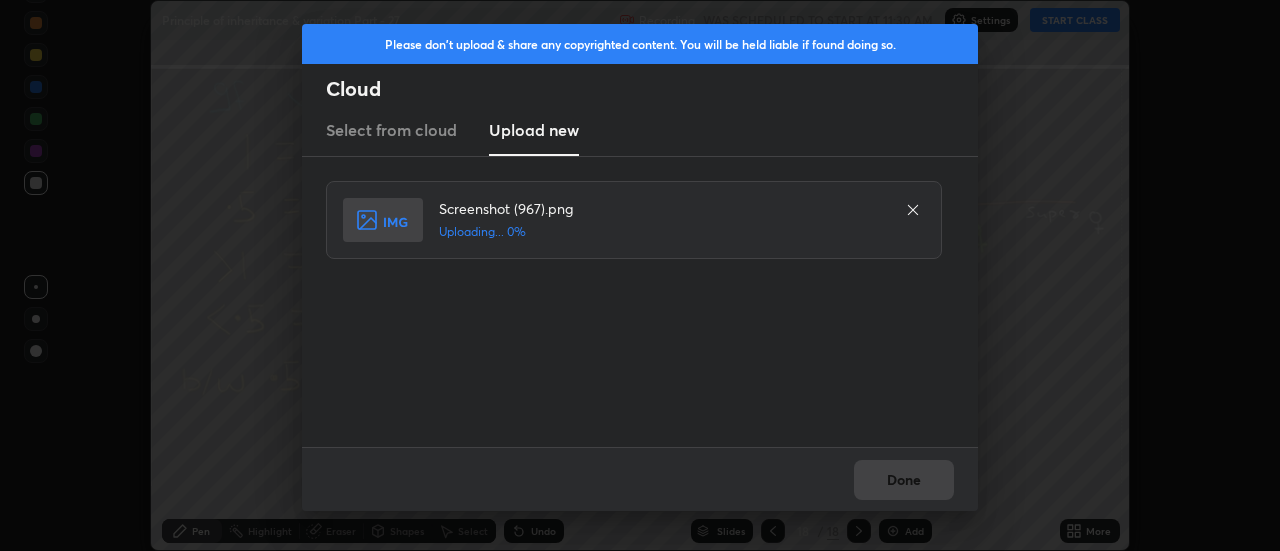click on "Done" at bounding box center (640, 479) 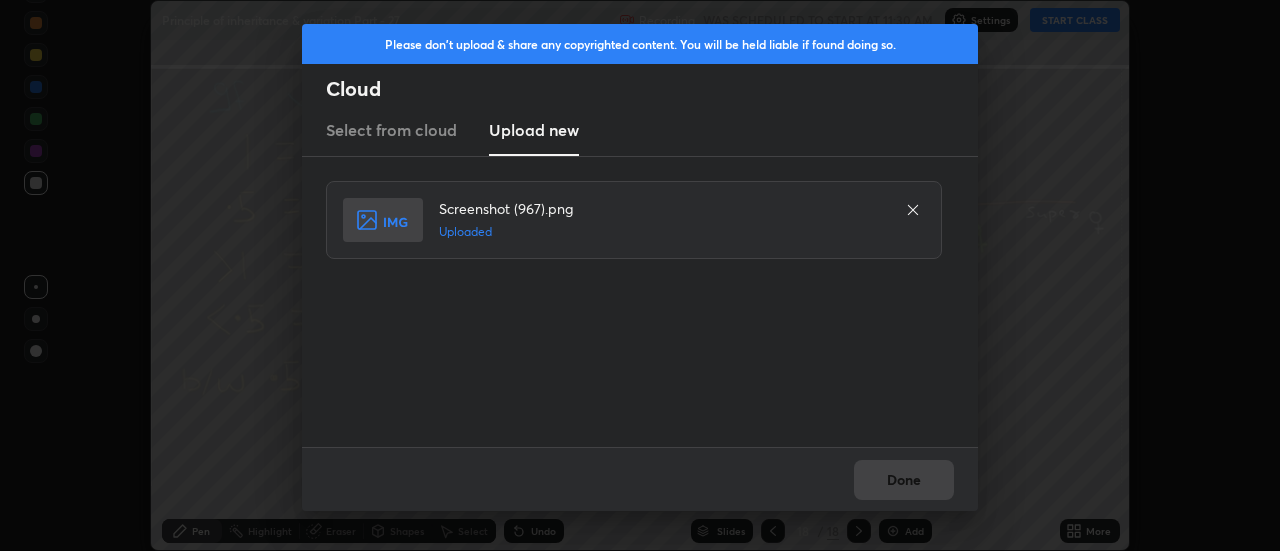click on "Done" at bounding box center (904, 480) 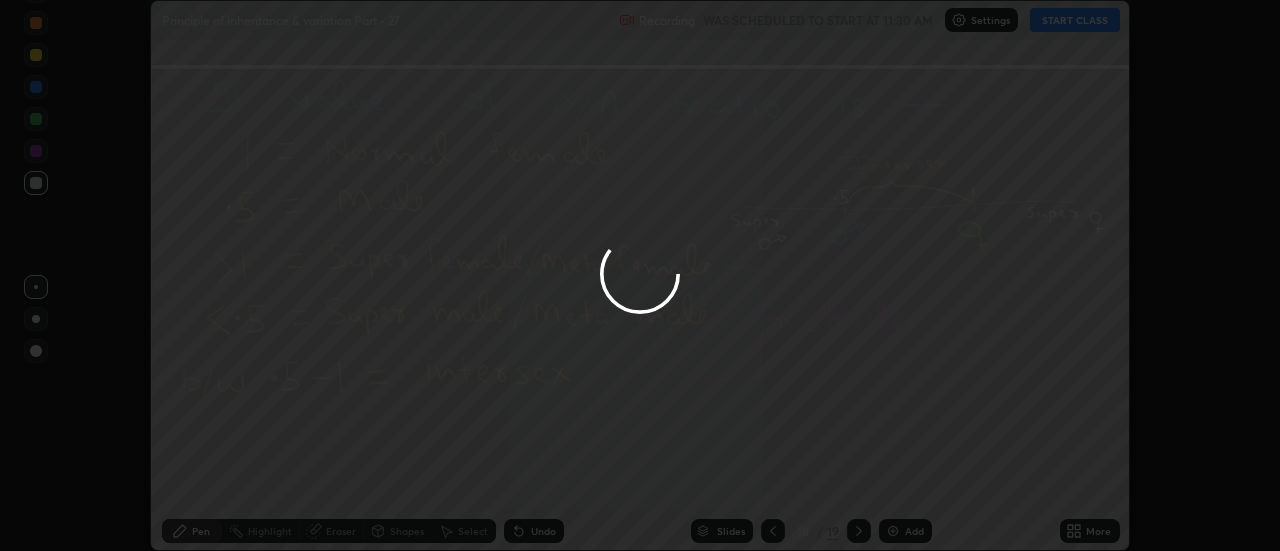 click at bounding box center (640, 275) 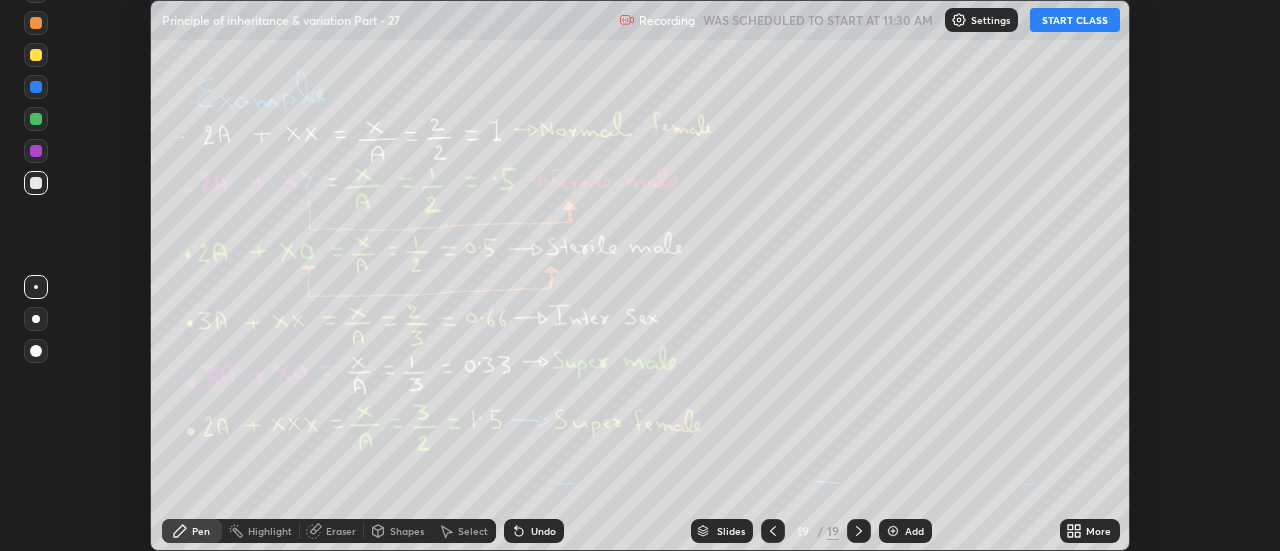 click 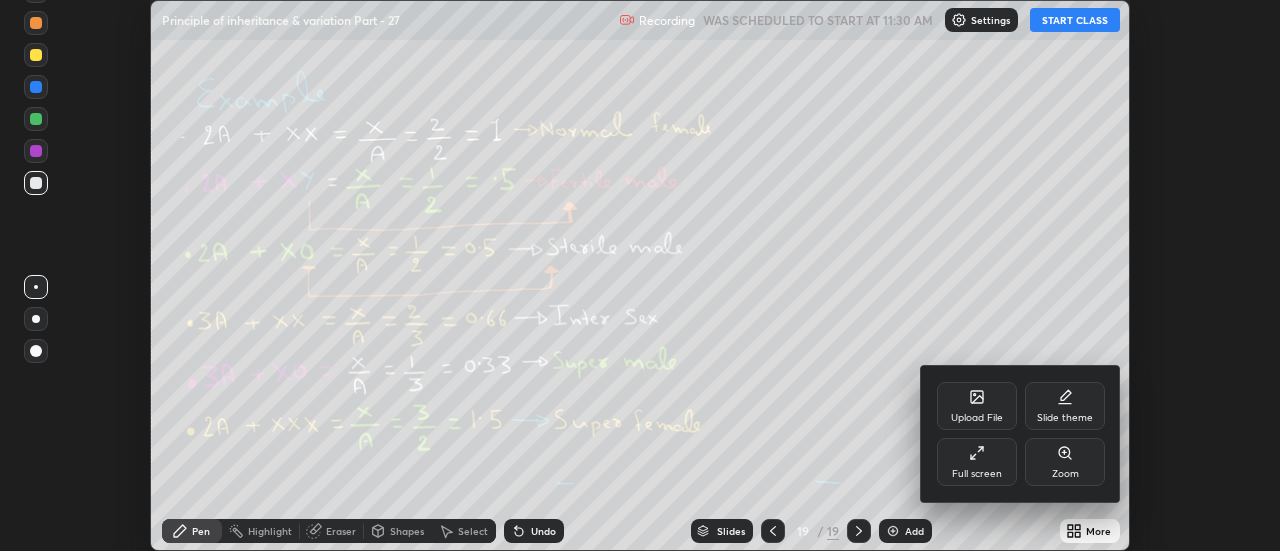 click on "Upload File" at bounding box center [977, 418] 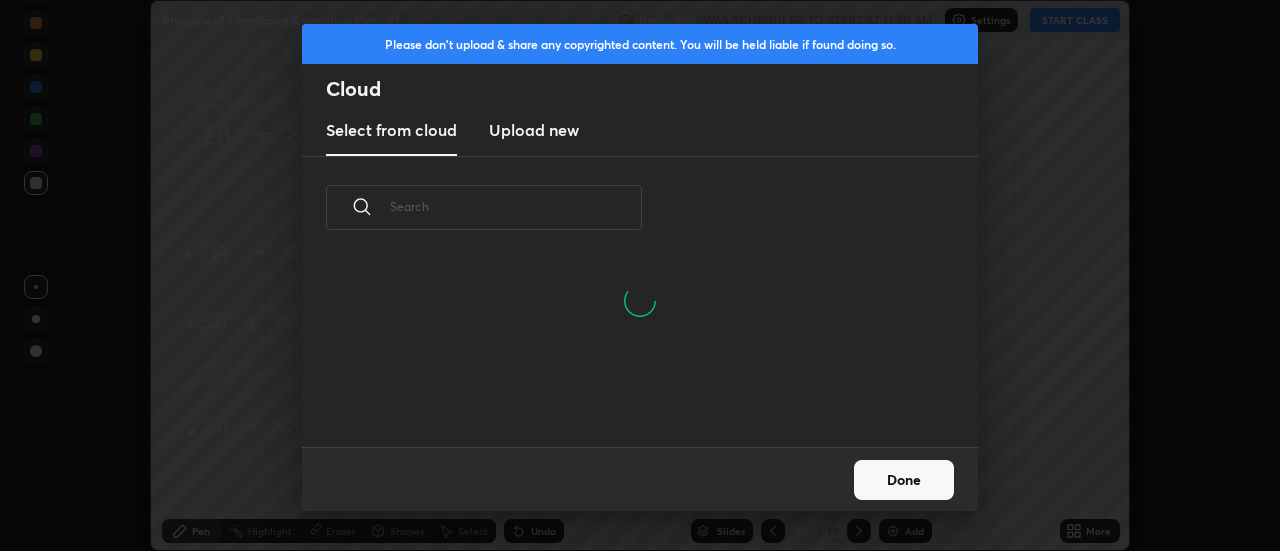 scroll, scrollTop: 92, scrollLeft: 642, axis: both 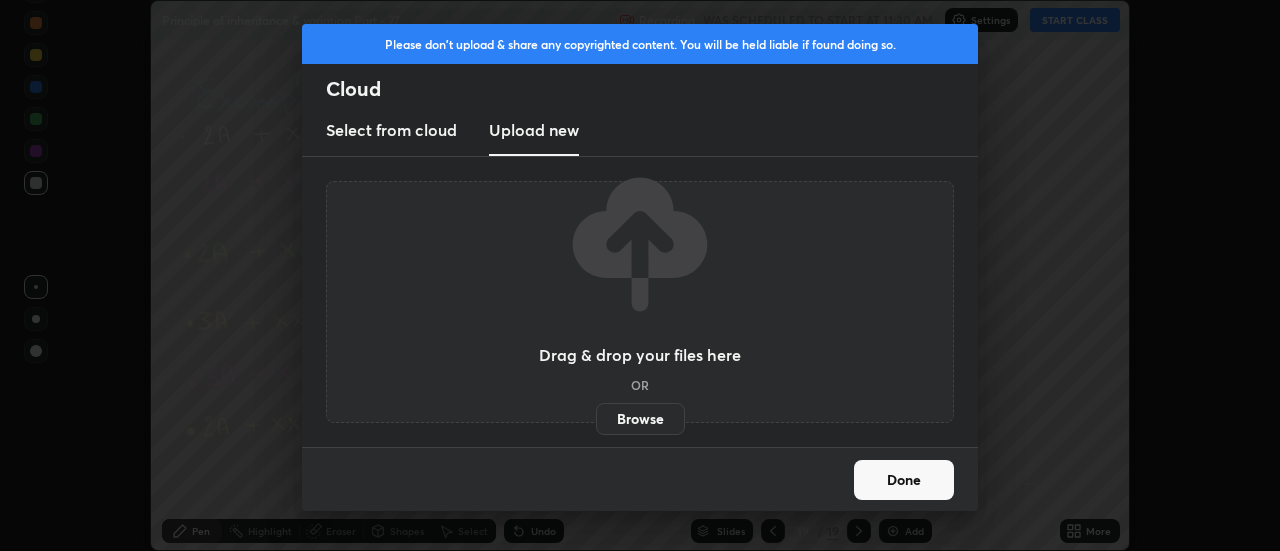 click on "Browse" at bounding box center [640, 419] 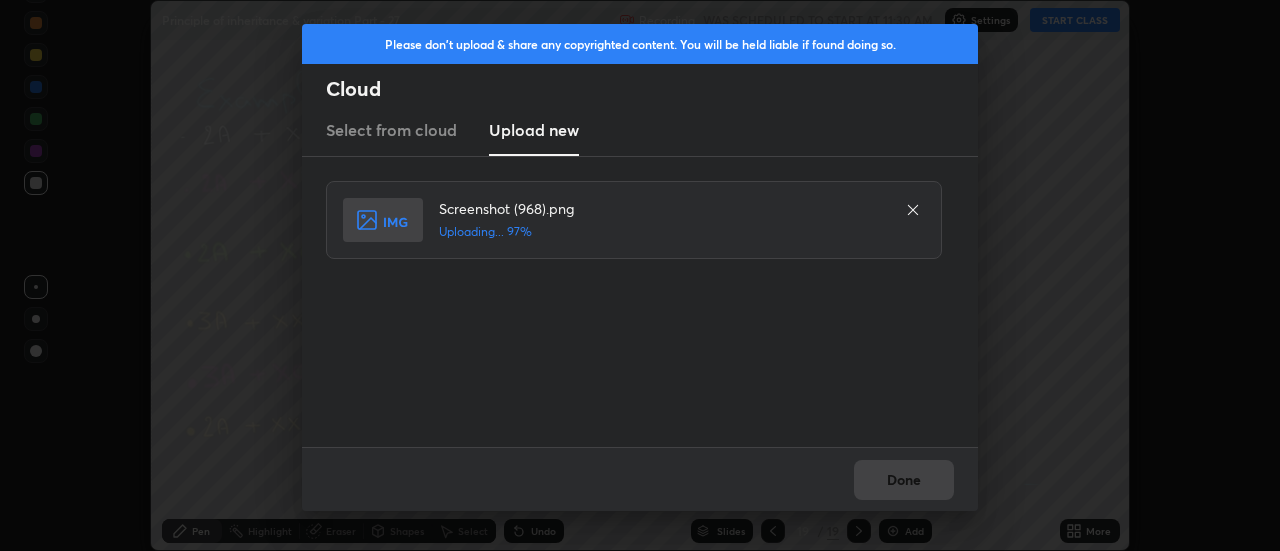 click on "Done" at bounding box center [640, 479] 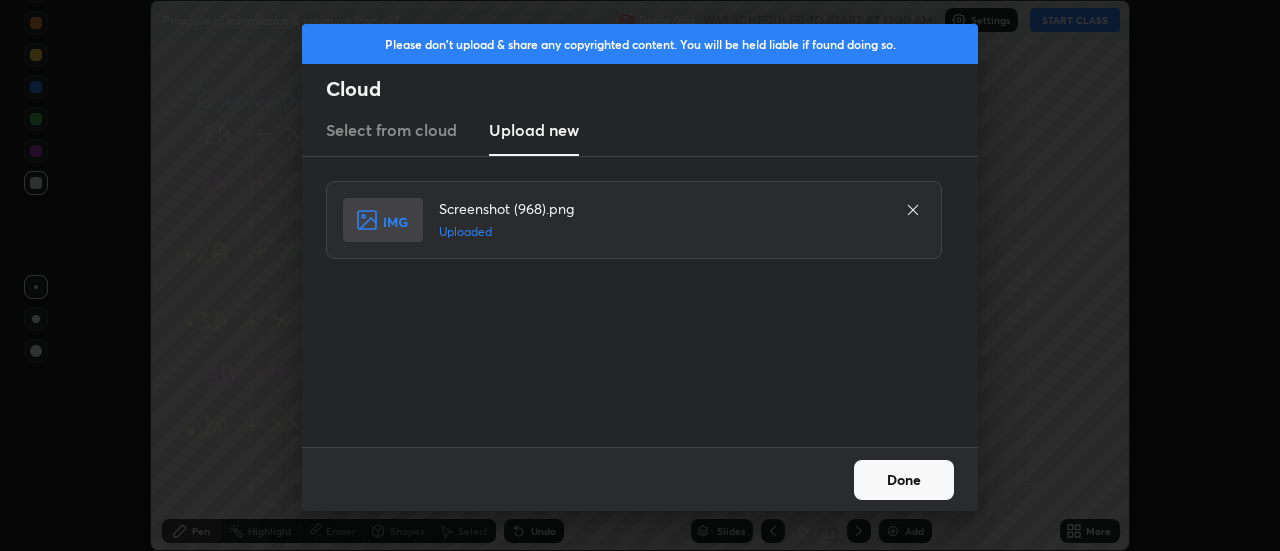 click on "Done" at bounding box center [904, 480] 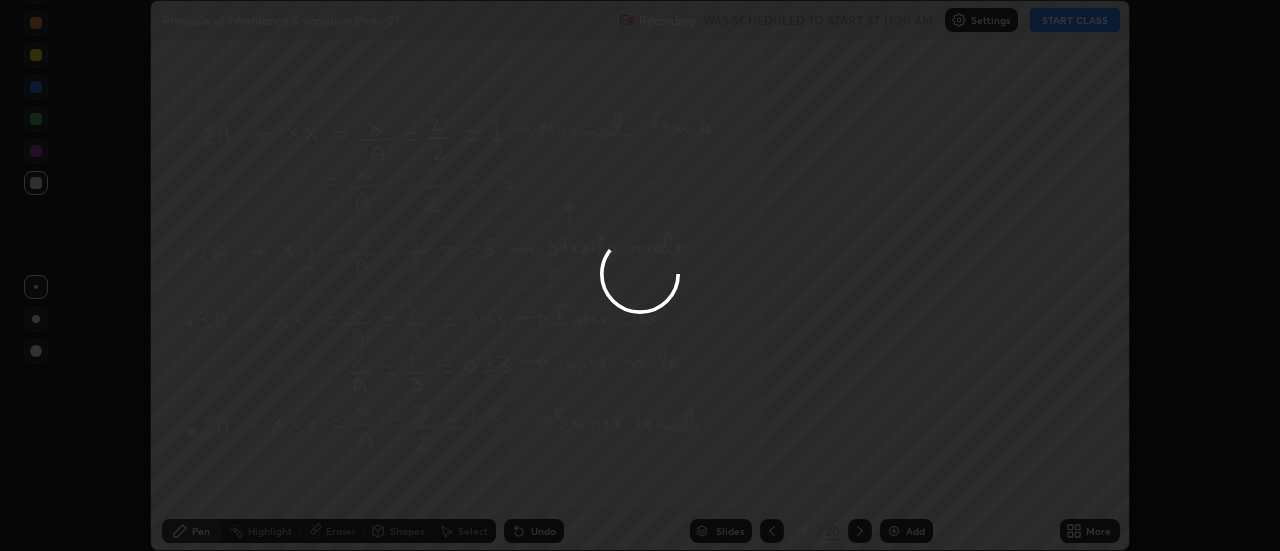 click at bounding box center [640, 275] 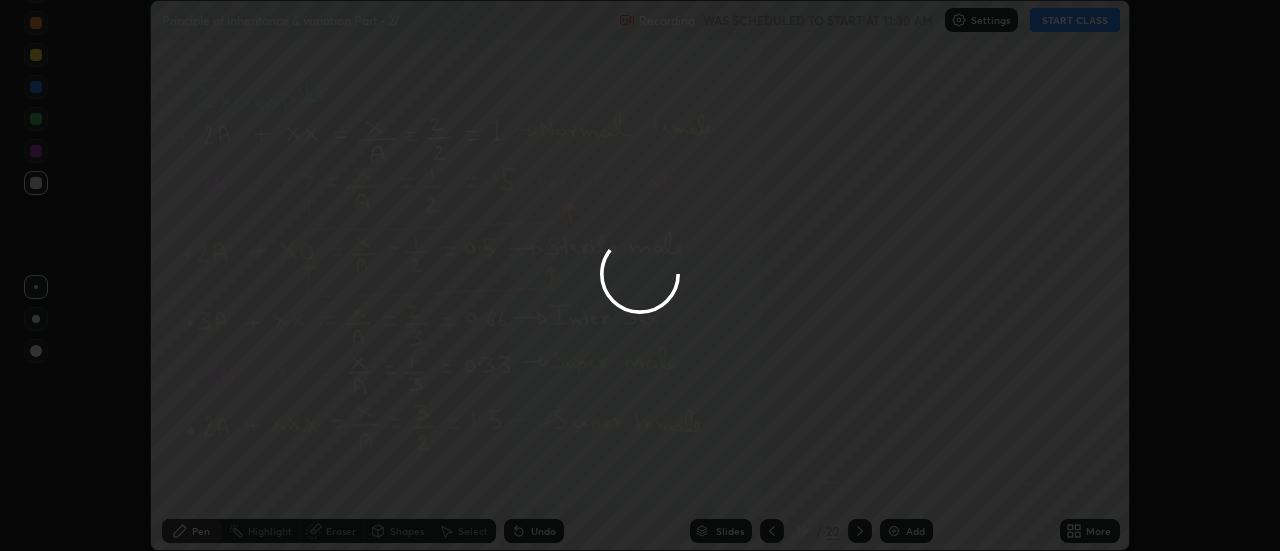 click at bounding box center [640, 275] 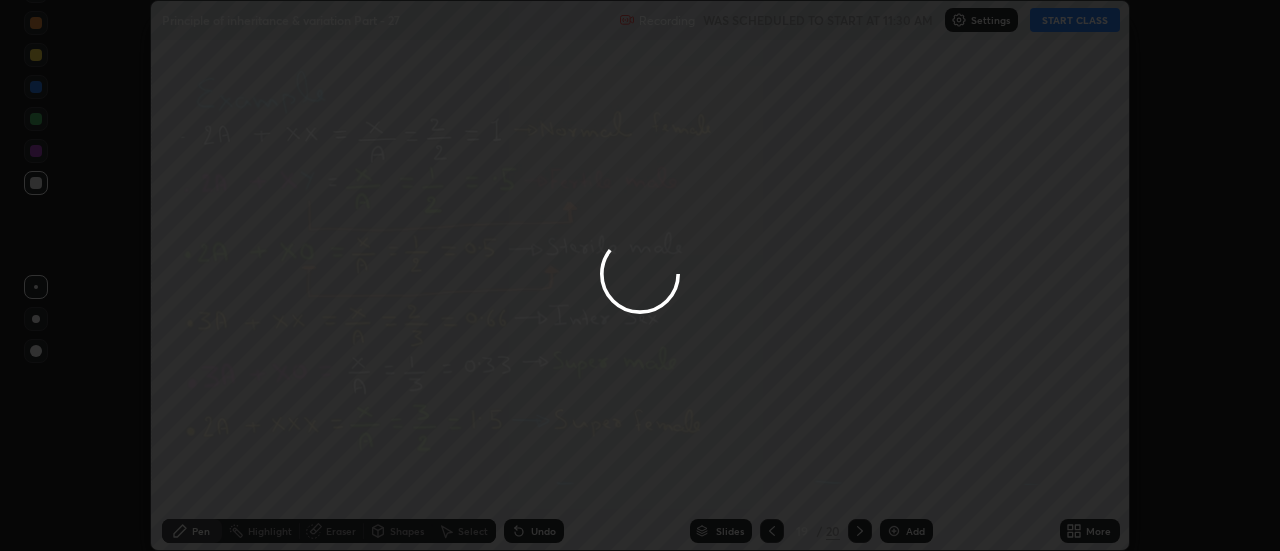 click at bounding box center [640, 275] 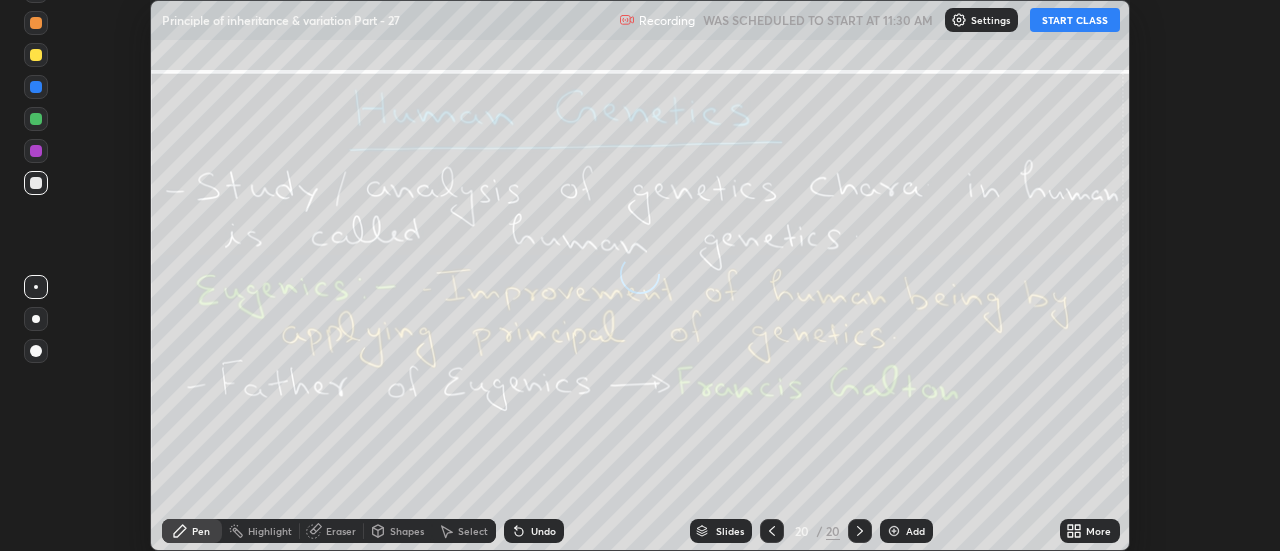 click on "More" at bounding box center [1098, 531] 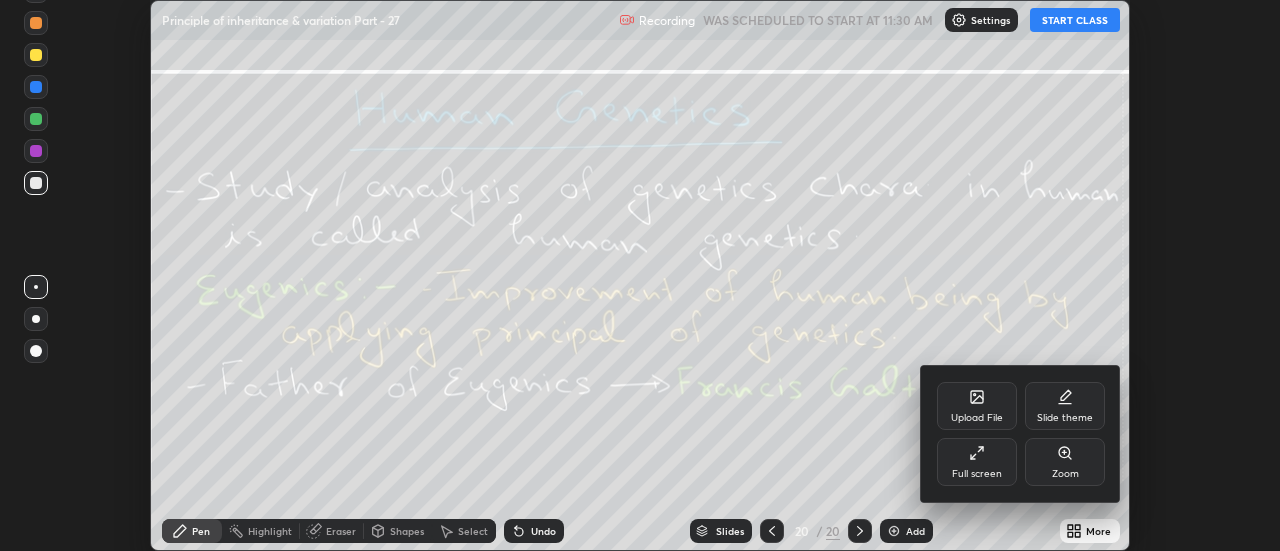 click on "Upload File" at bounding box center (977, 406) 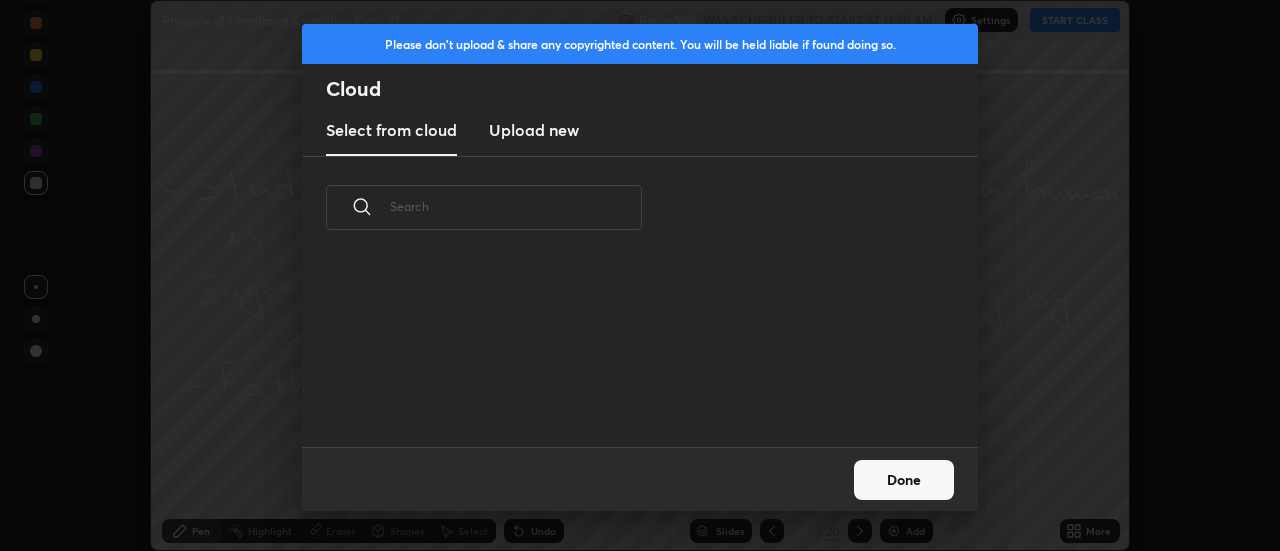 click on "Upload new" at bounding box center [534, 130] 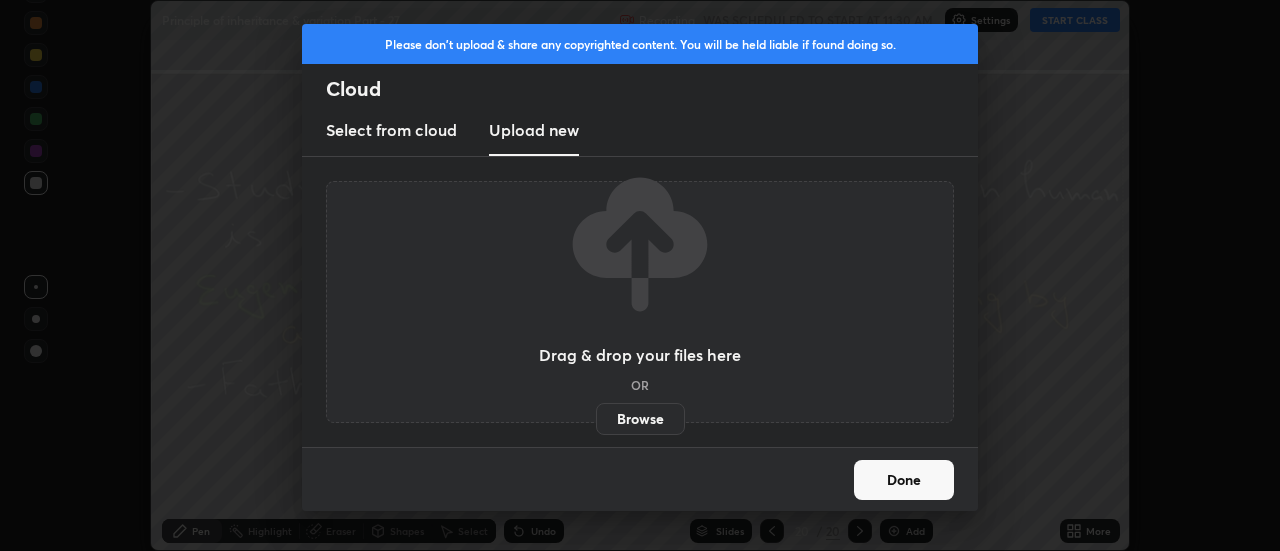 click on "Browse" at bounding box center (640, 419) 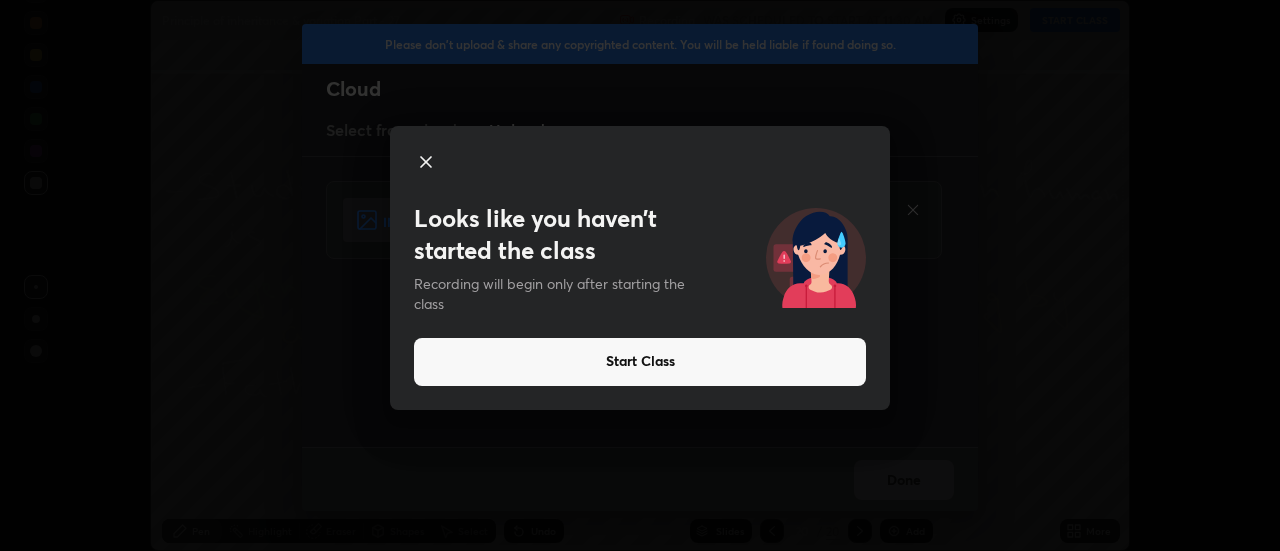click 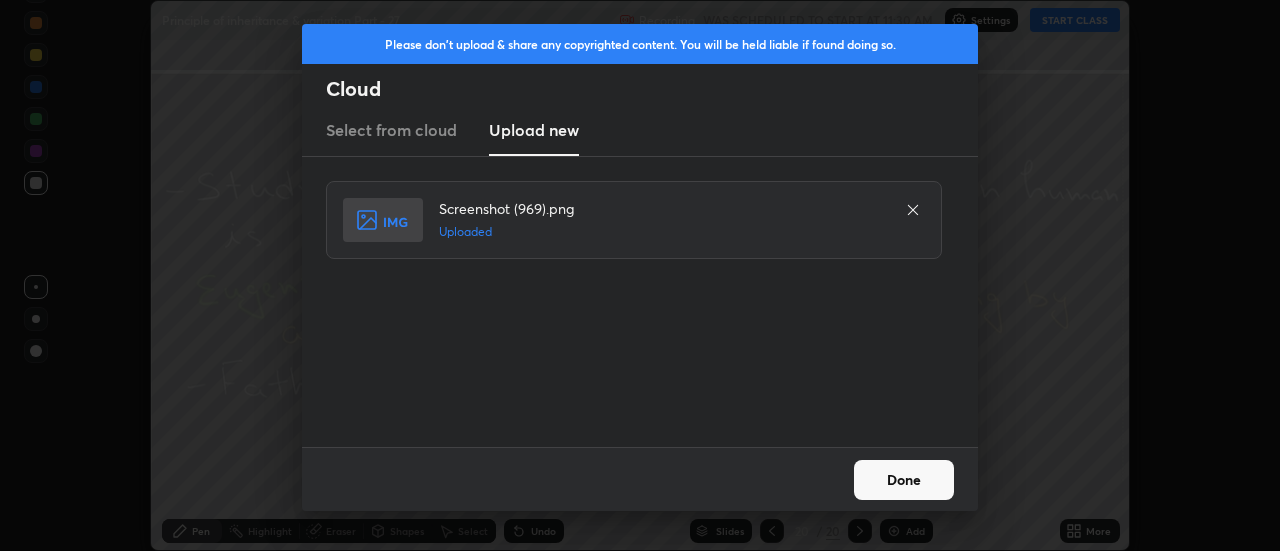 click on "Done" at bounding box center (904, 480) 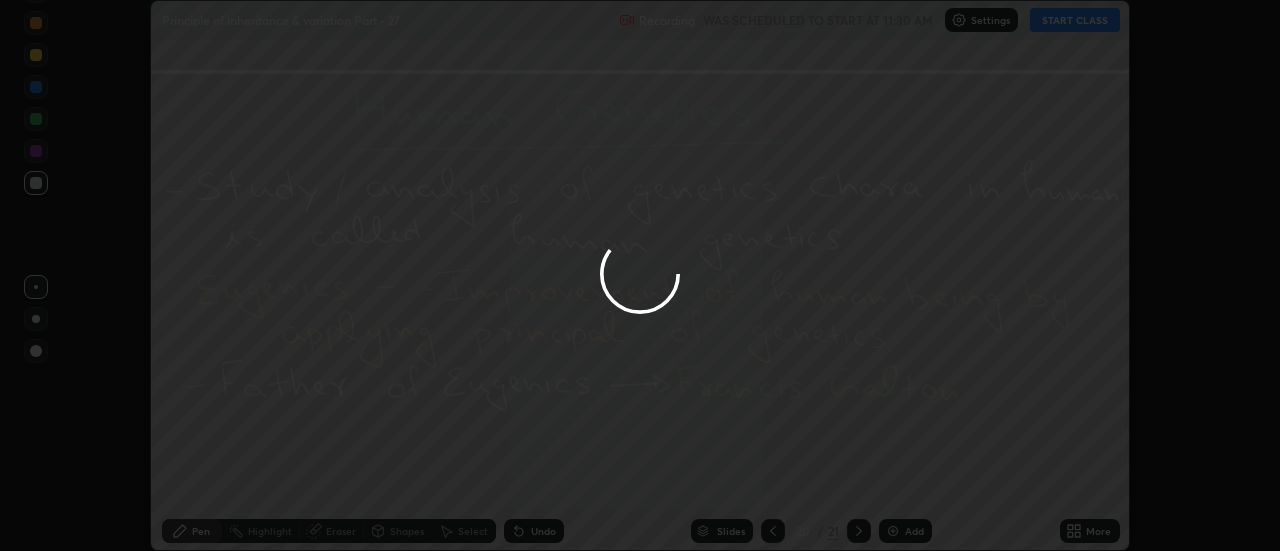 click on "More" at bounding box center [1090, 531] 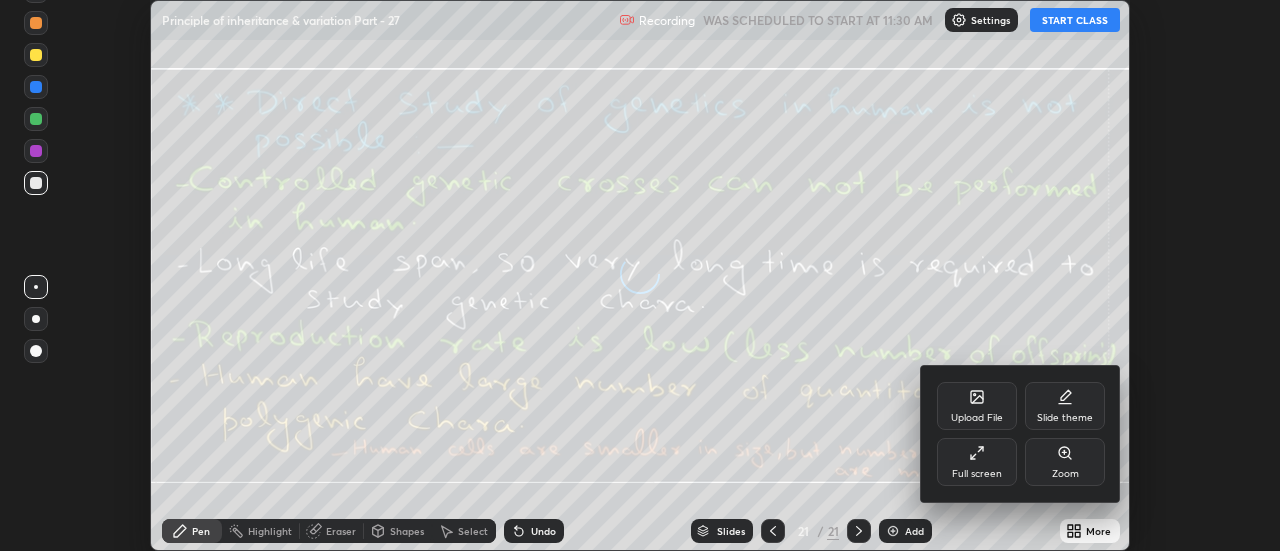click on "Upload File" at bounding box center [977, 406] 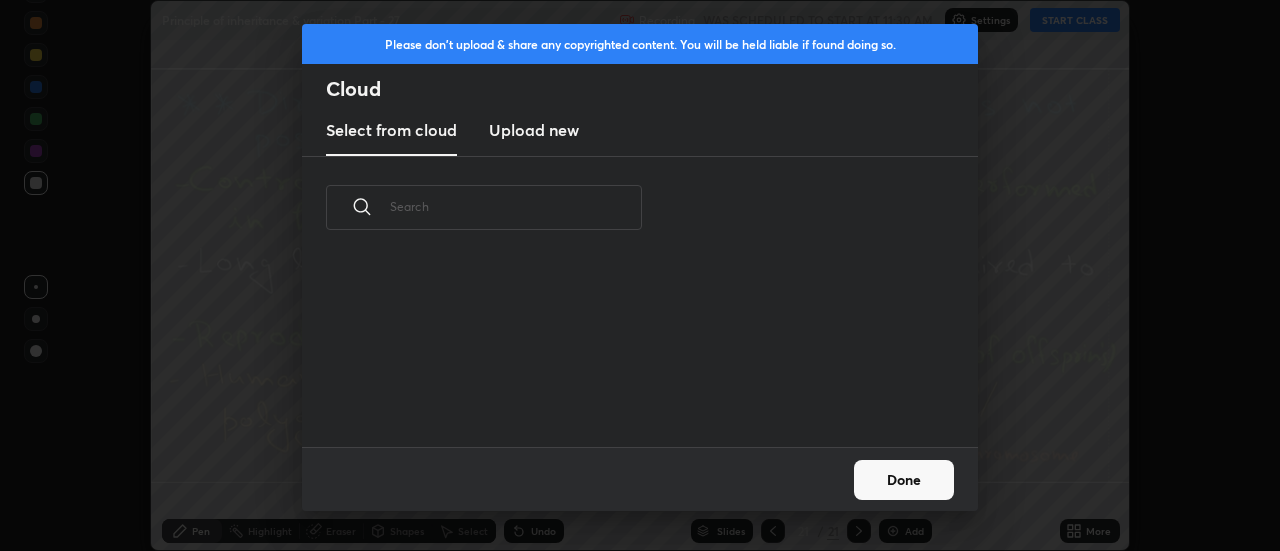 click on "Upload new" at bounding box center [534, 130] 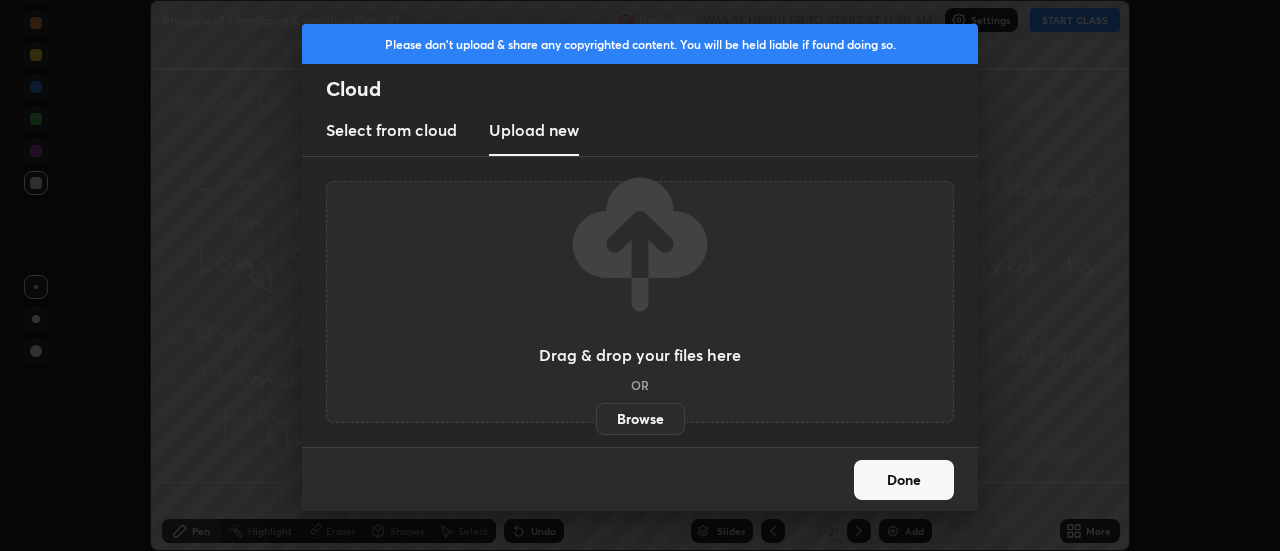 click on "Browse" at bounding box center (640, 419) 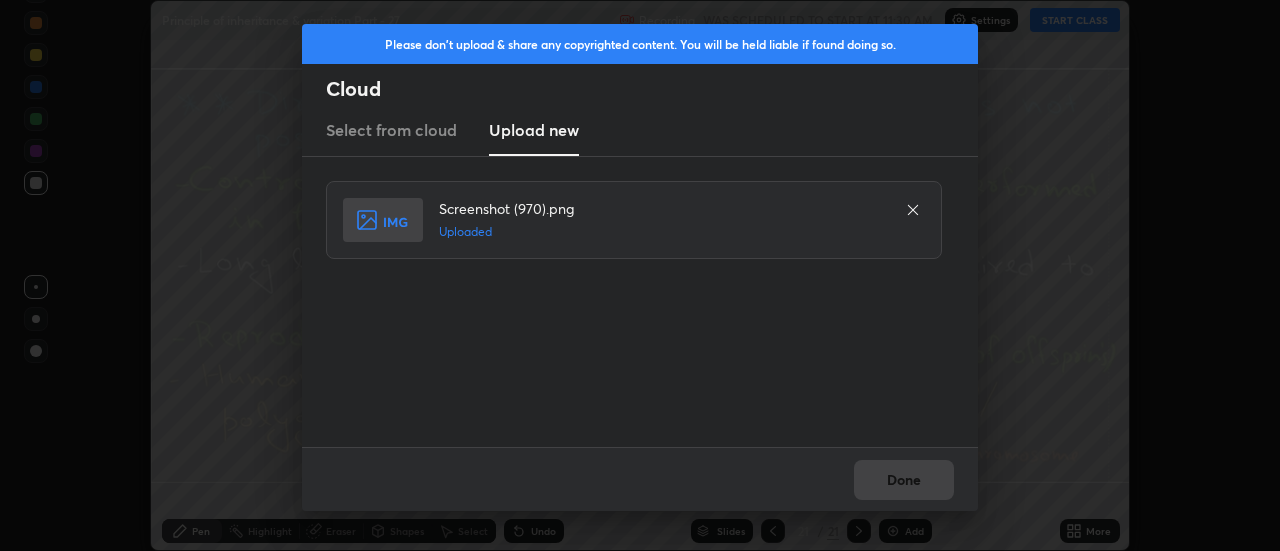 click on "Done" at bounding box center (904, 480) 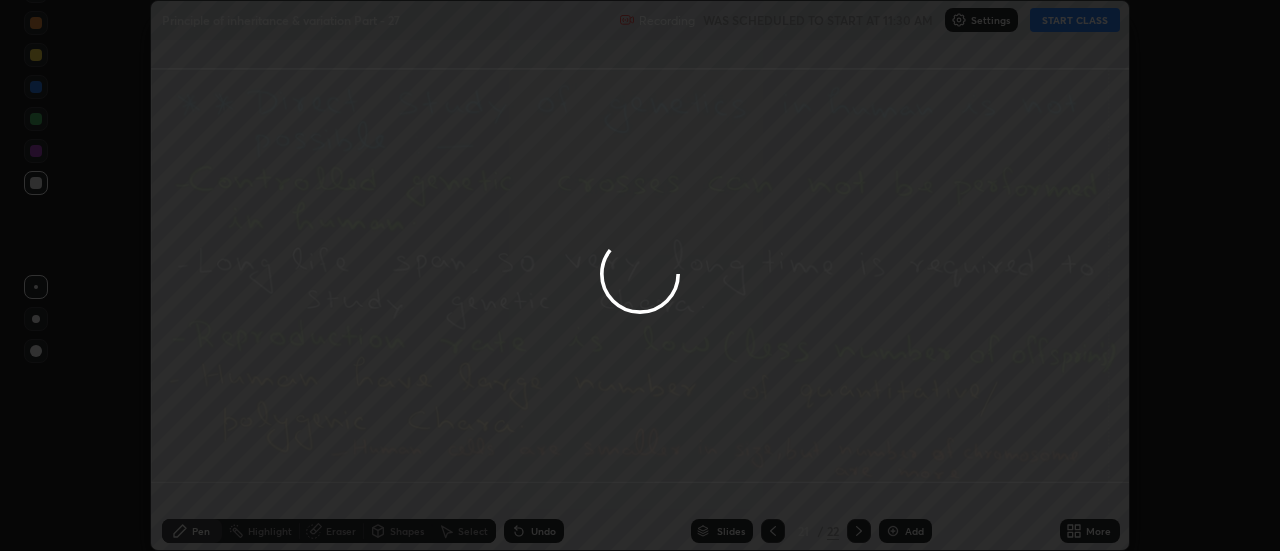 click on "Done" at bounding box center (904, 480) 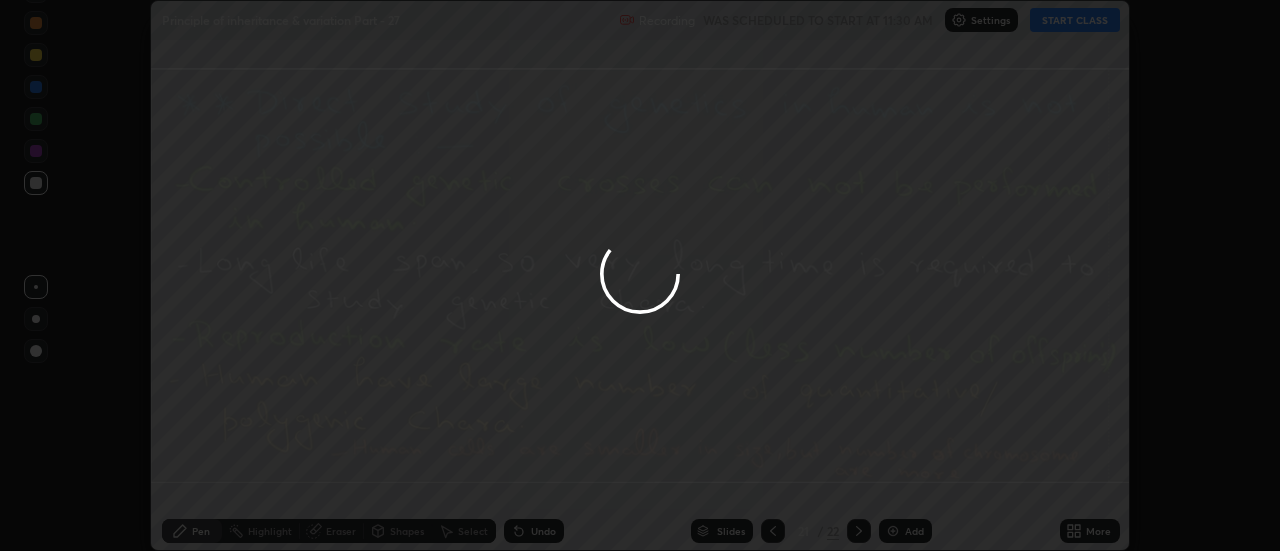 click at bounding box center (640, 275) 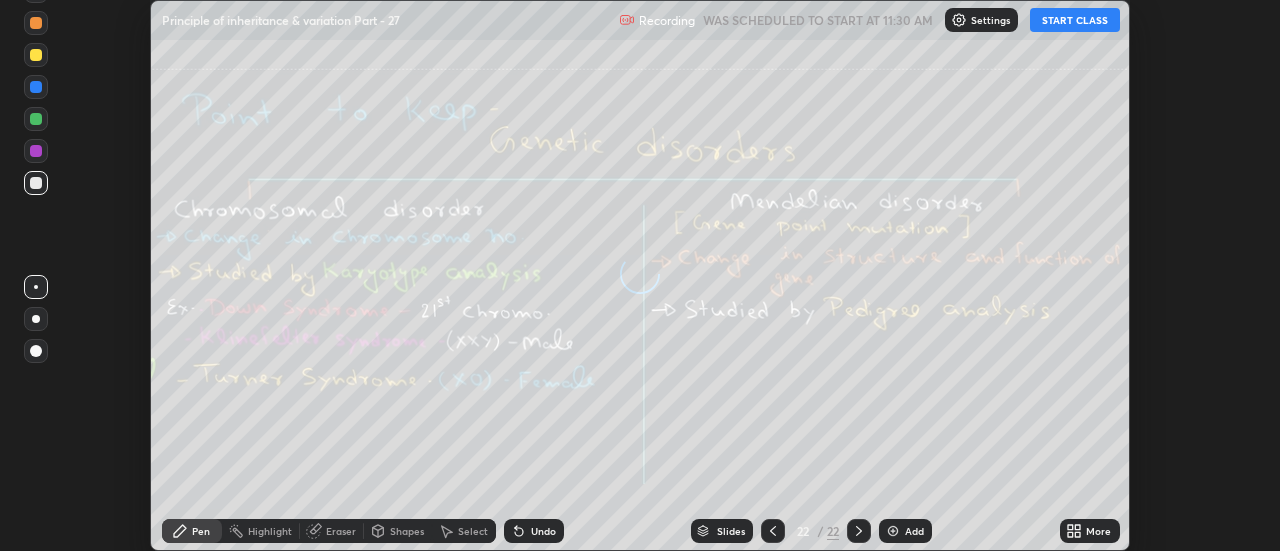 click on "More" at bounding box center [1090, 531] 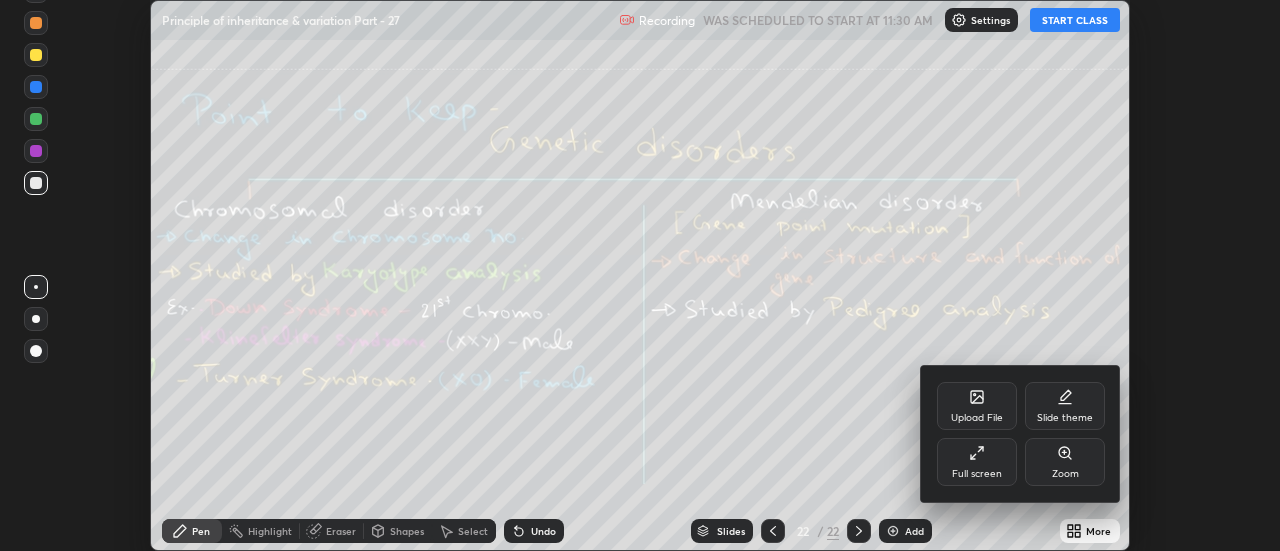 click on "Upload File" at bounding box center (977, 406) 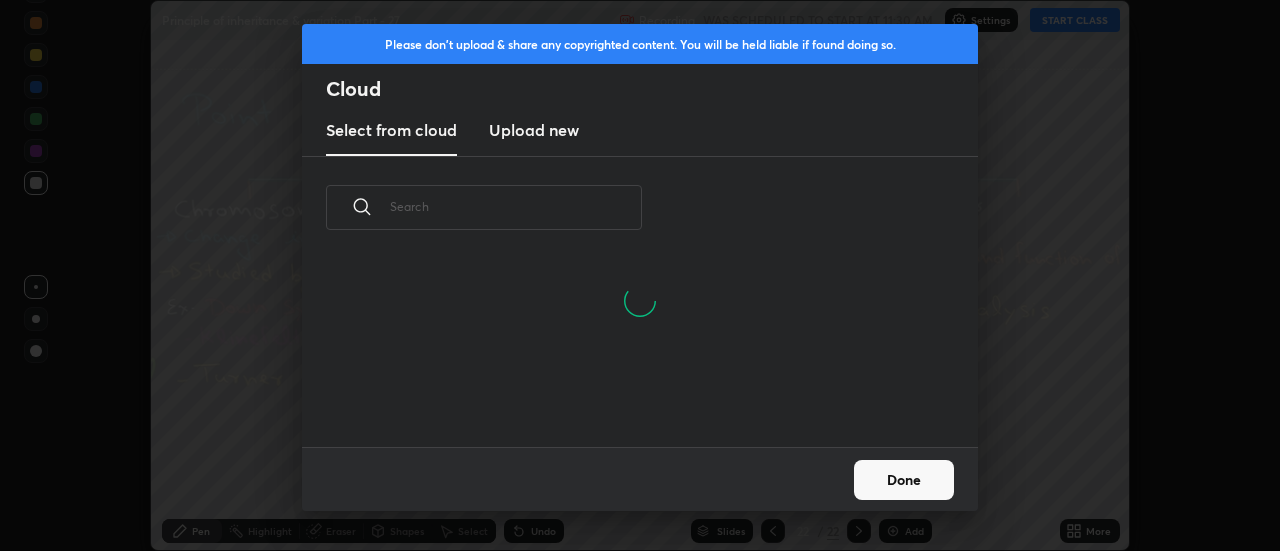 click on "Upload new" at bounding box center [534, 130] 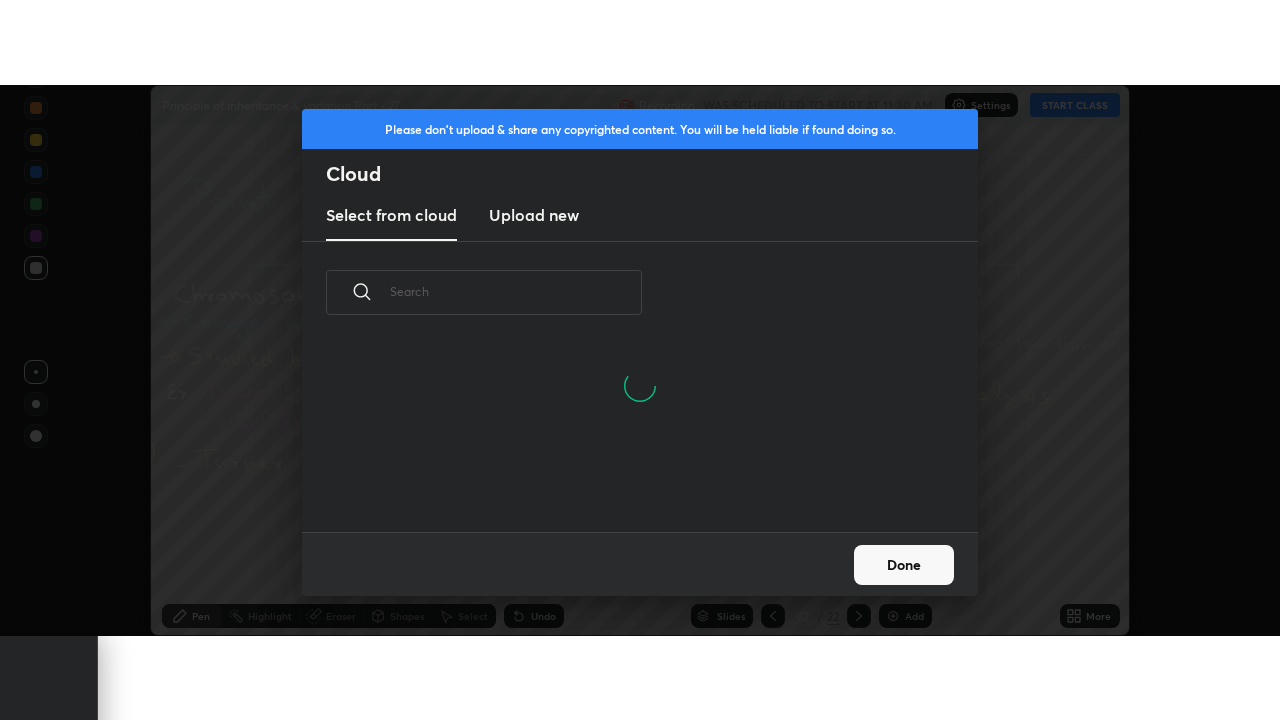 scroll, scrollTop: 0, scrollLeft: 0, axis: both 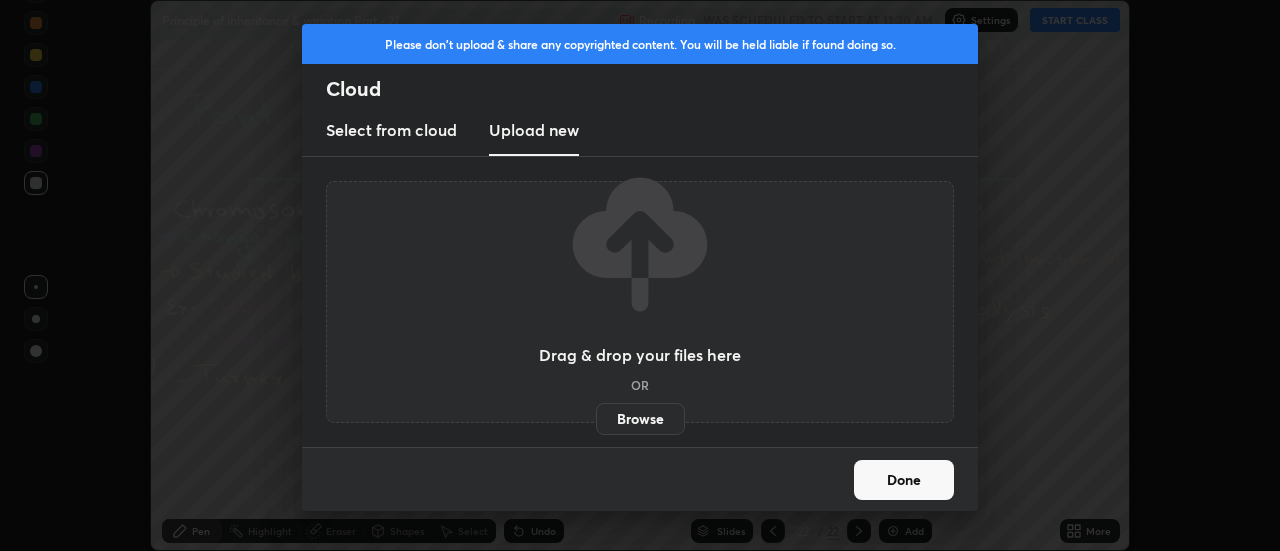 click on "Browse" at bounding box center [640, 419] 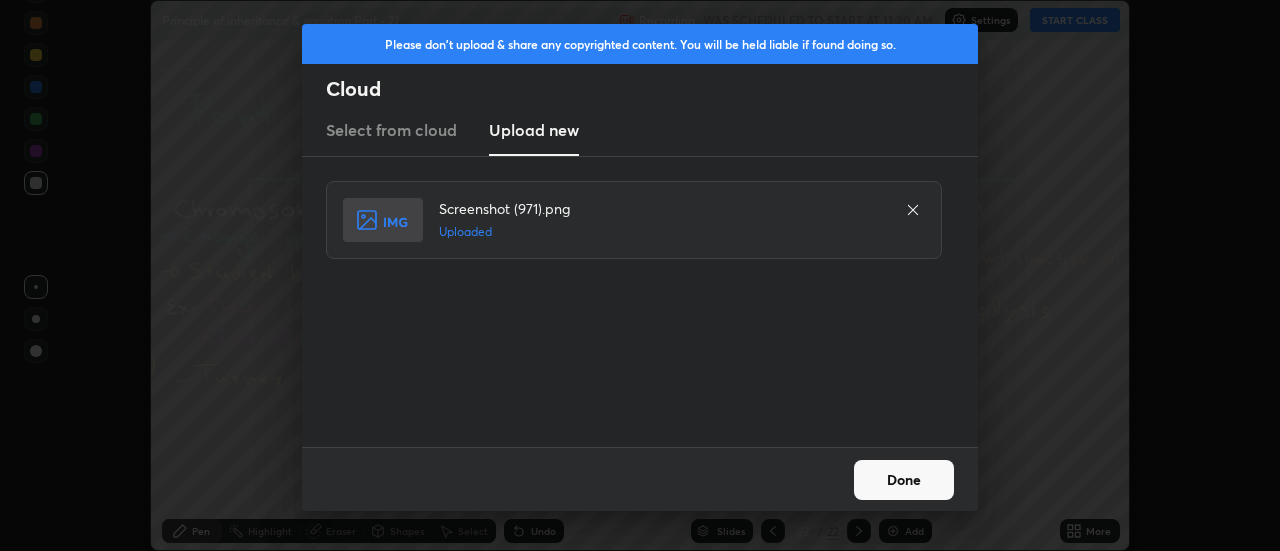 click on "Done" at bounding box center (904, 480) 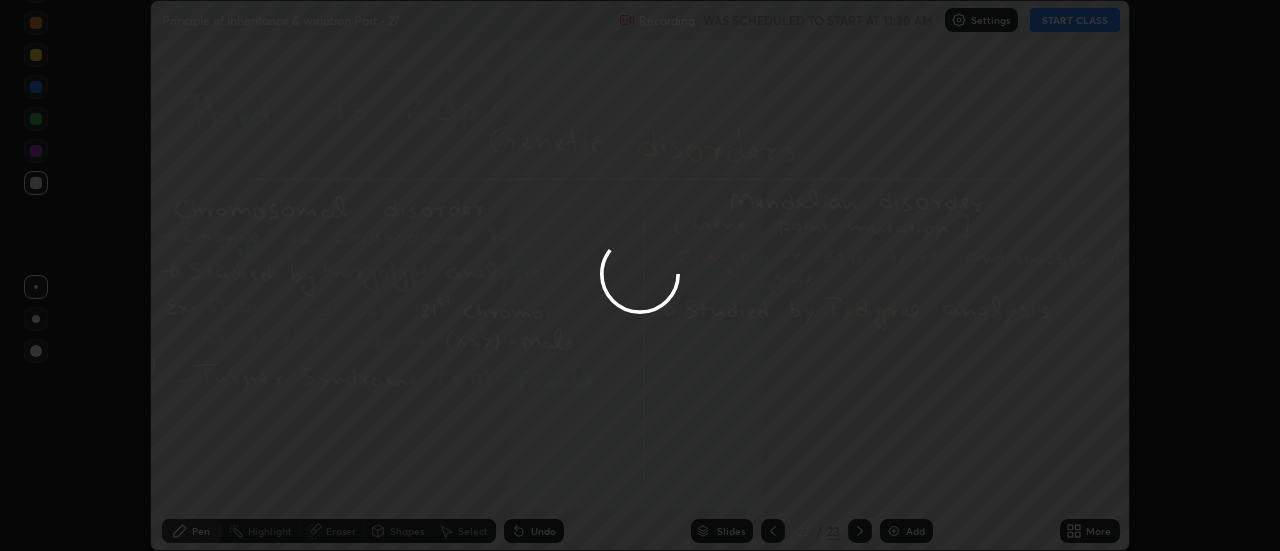 click 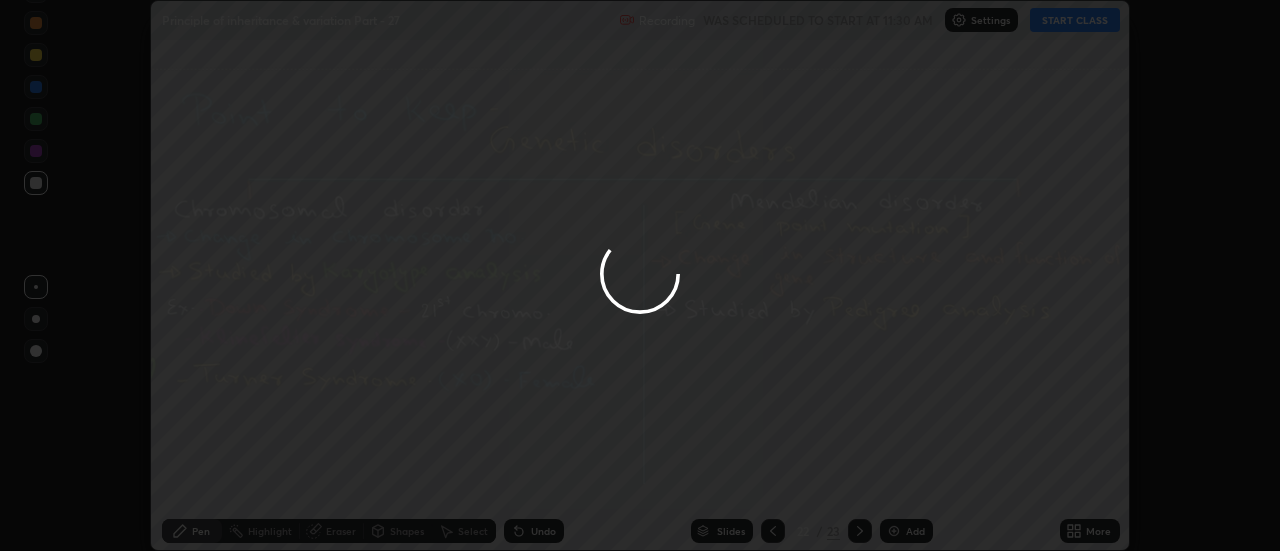 click 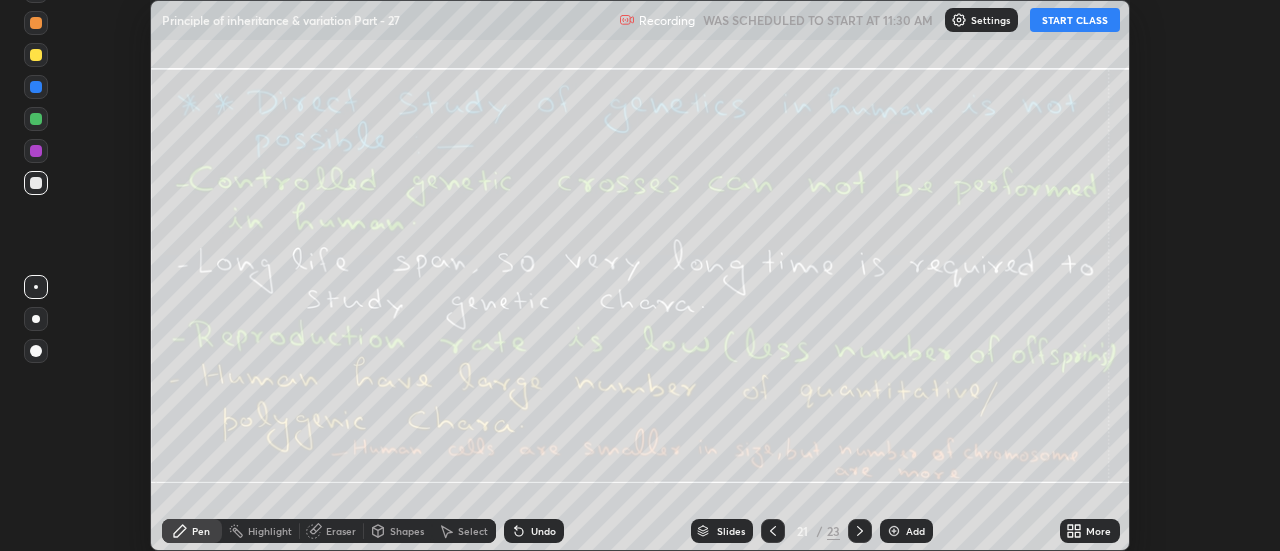 click 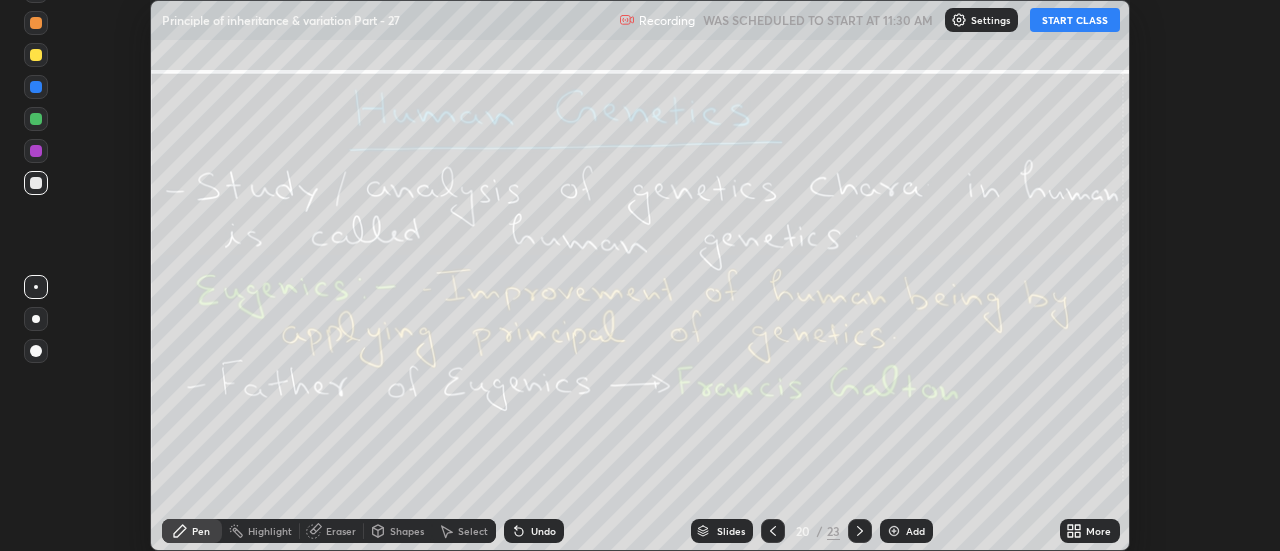 click 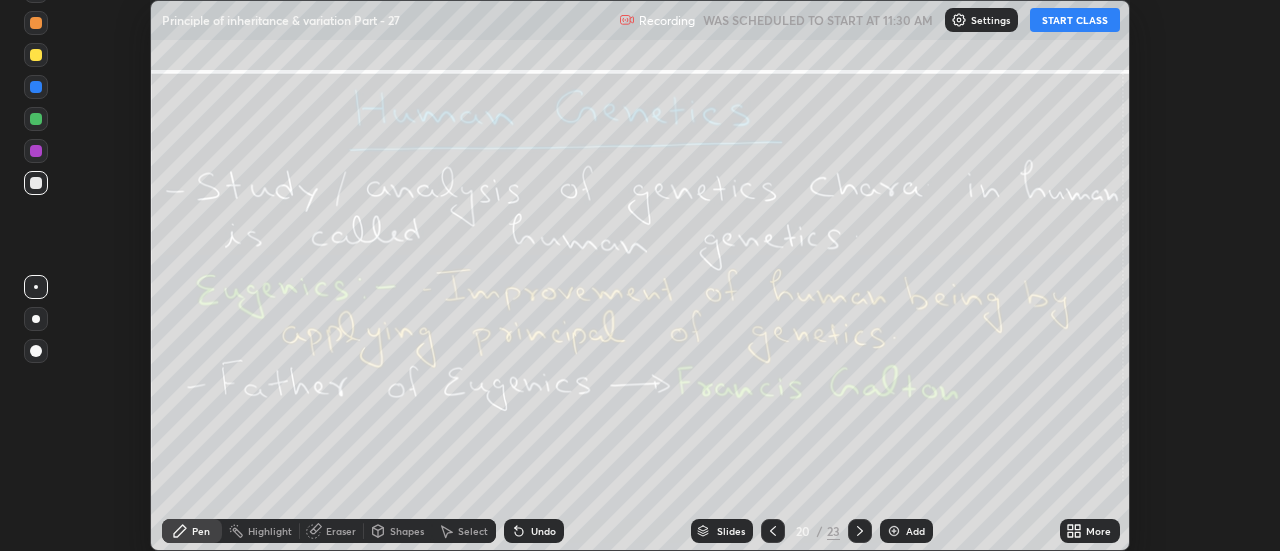 click 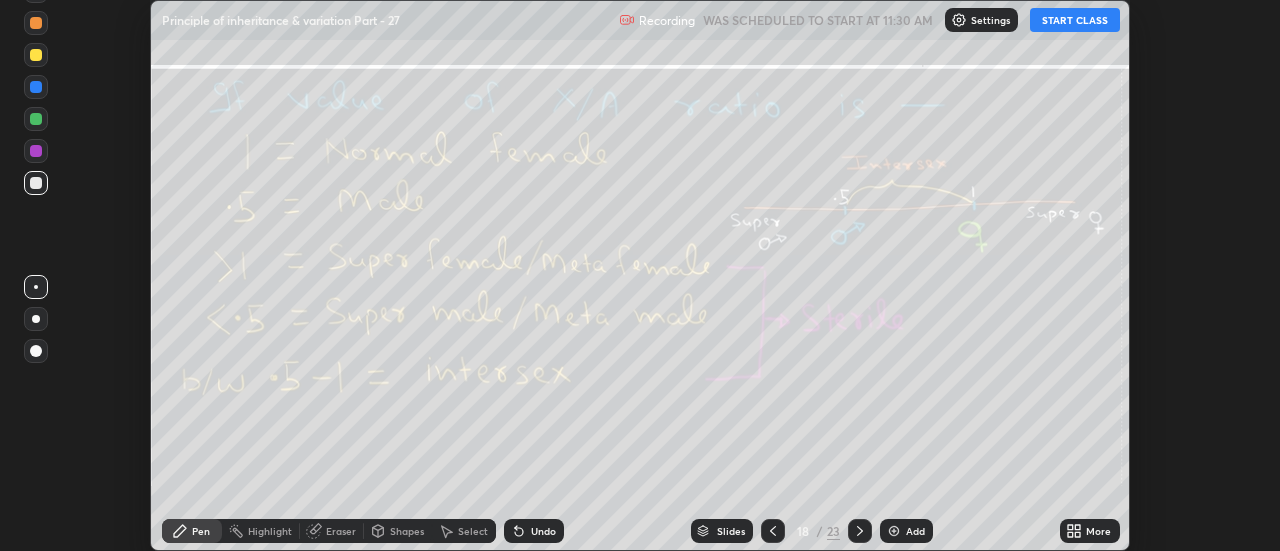 click at bounding box center (773, 531) 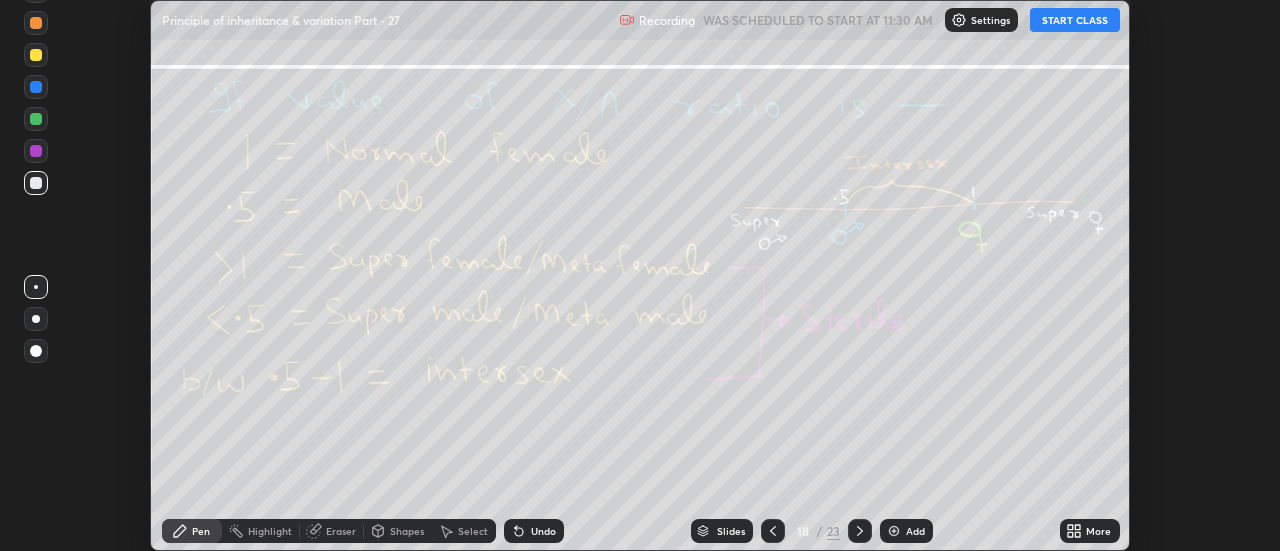 click 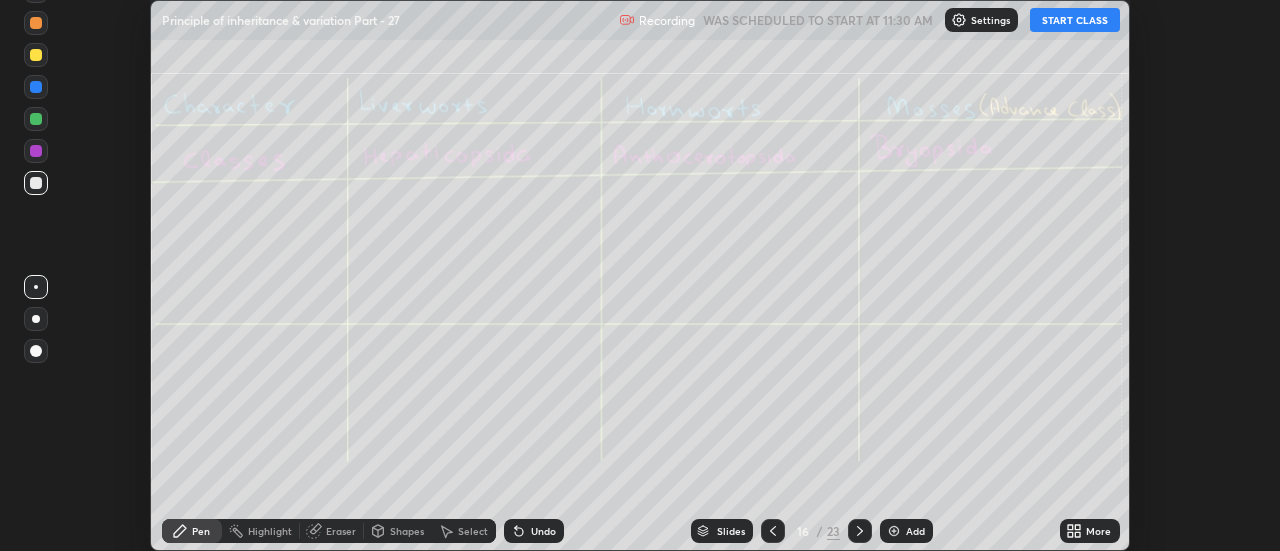 click 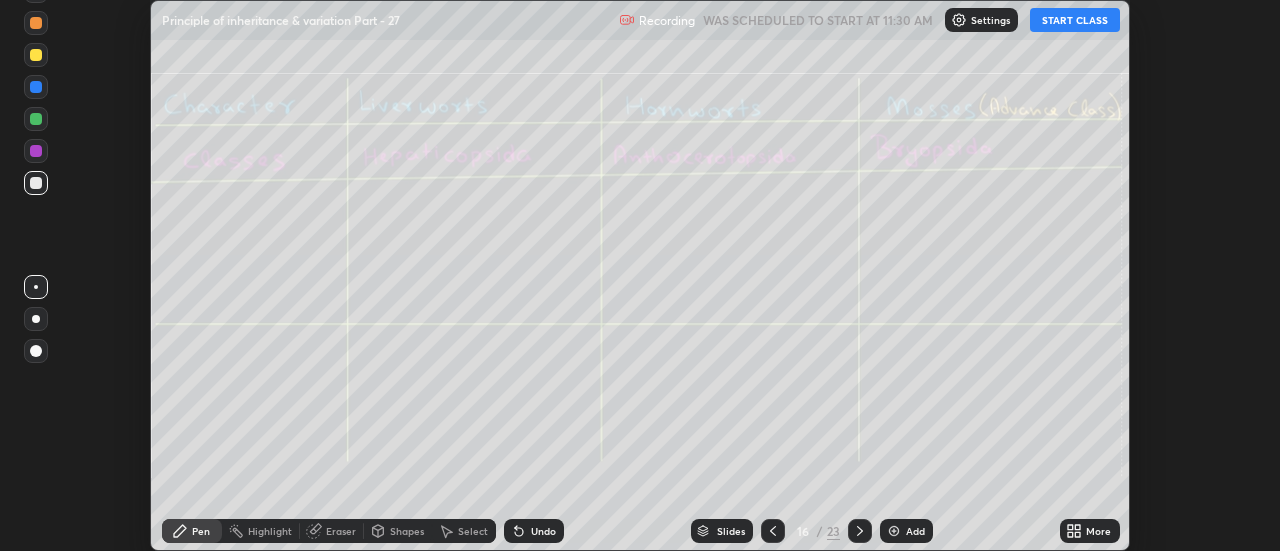 click 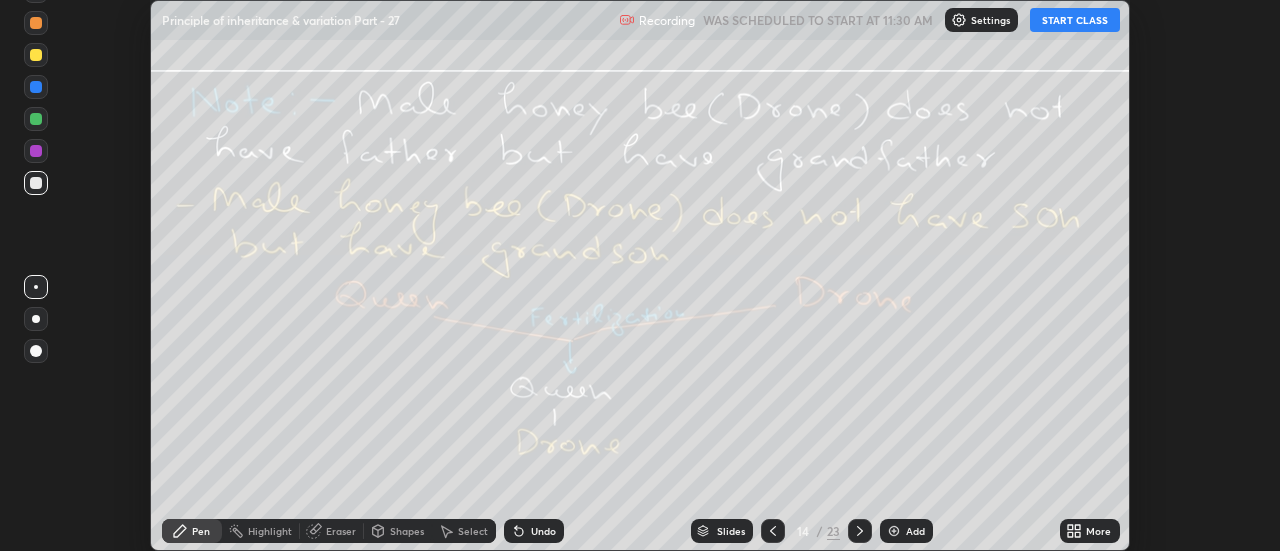 click 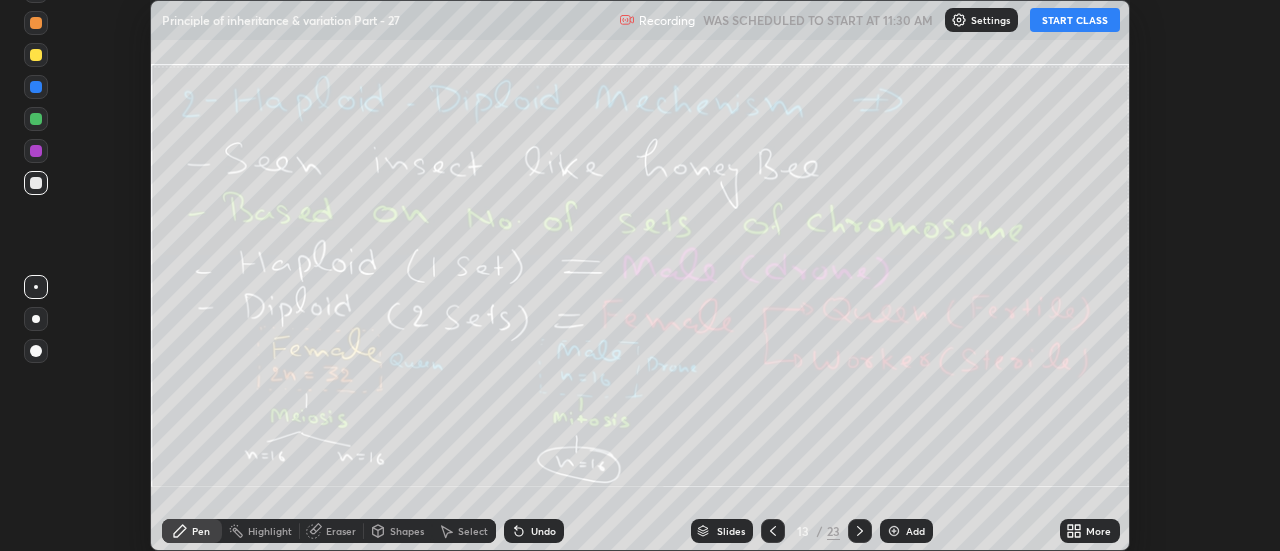 click 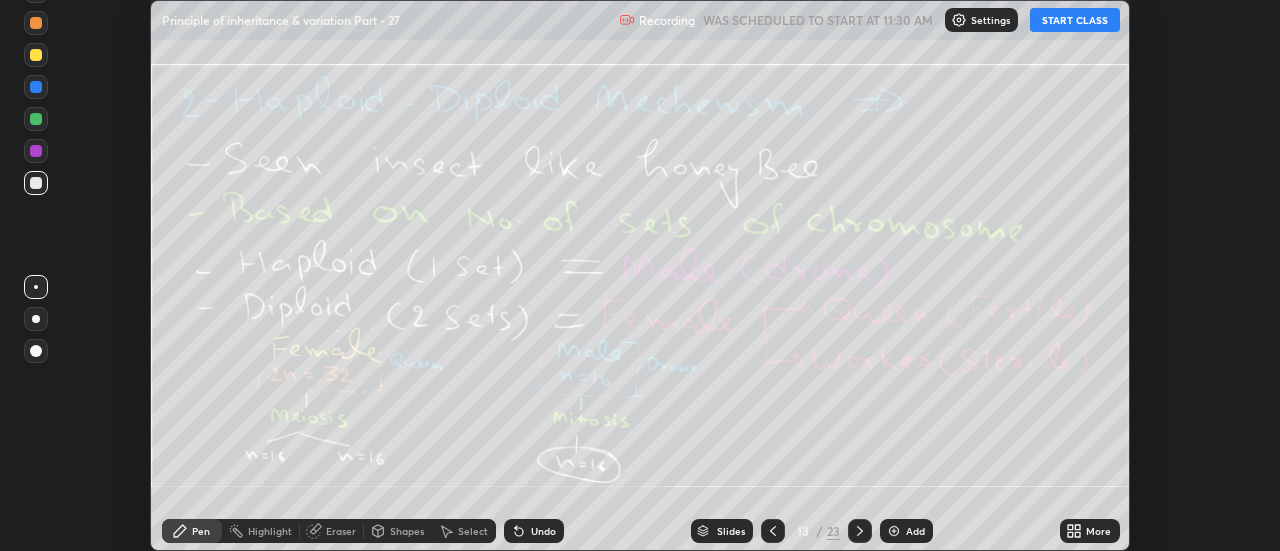 click 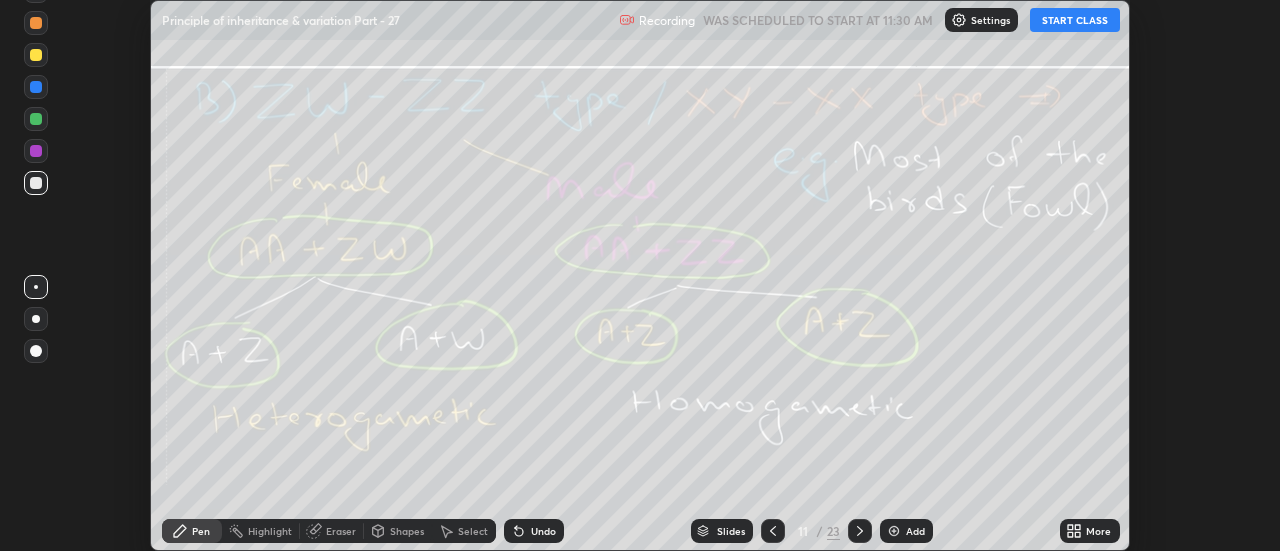click 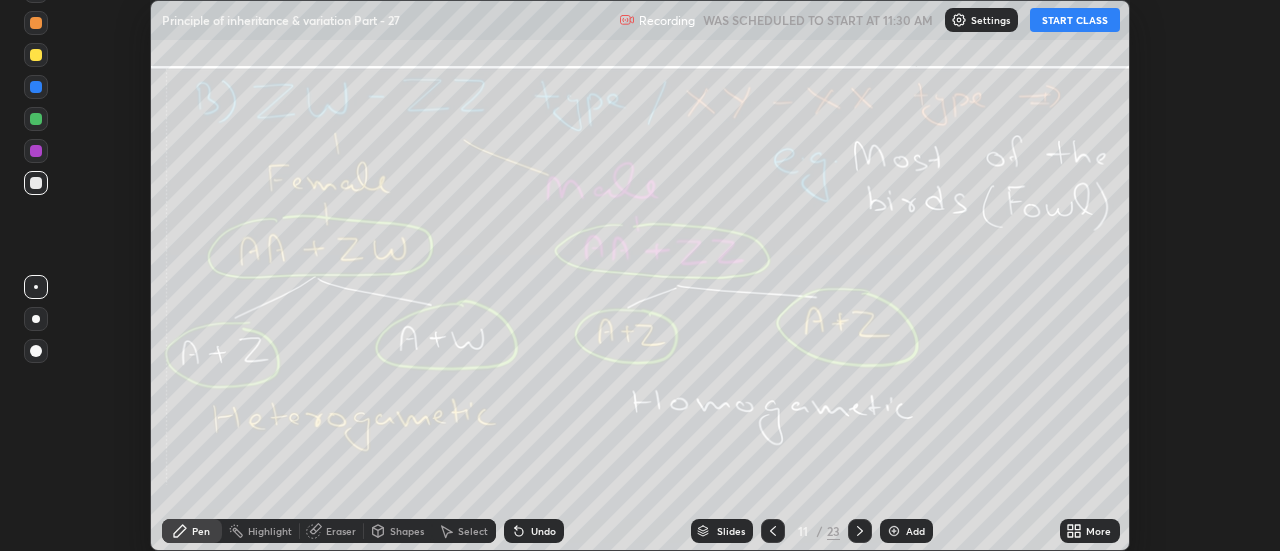 click 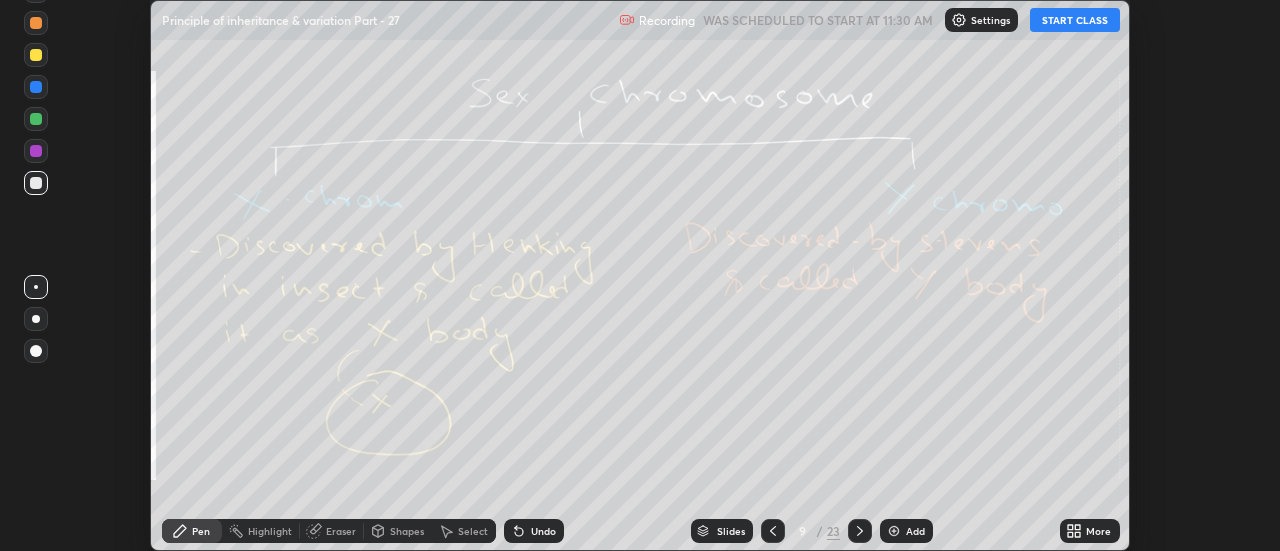 click 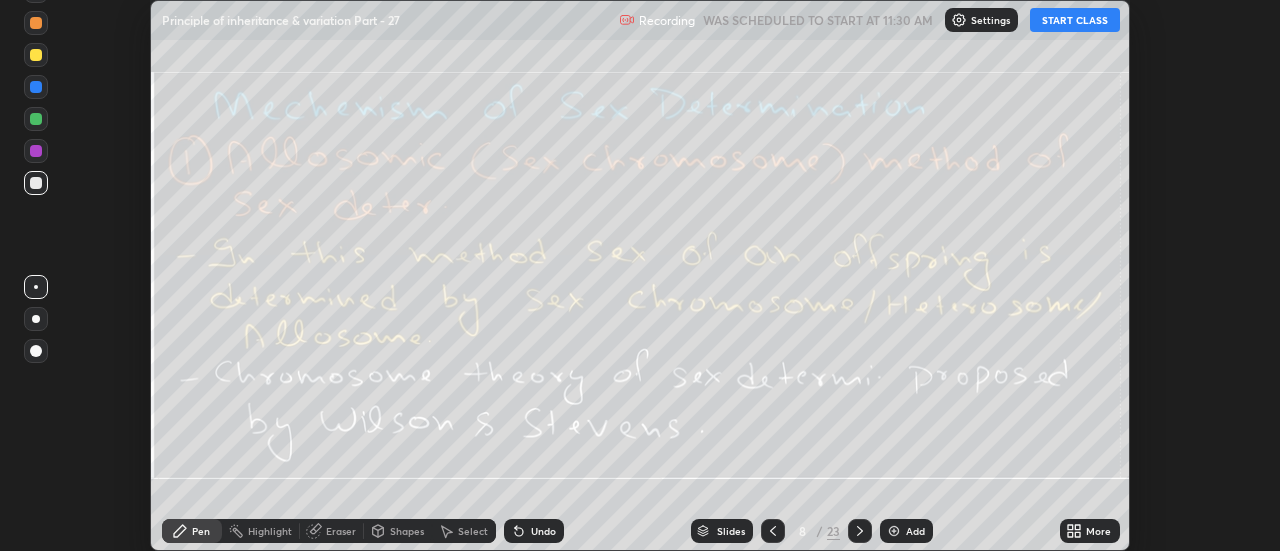 click 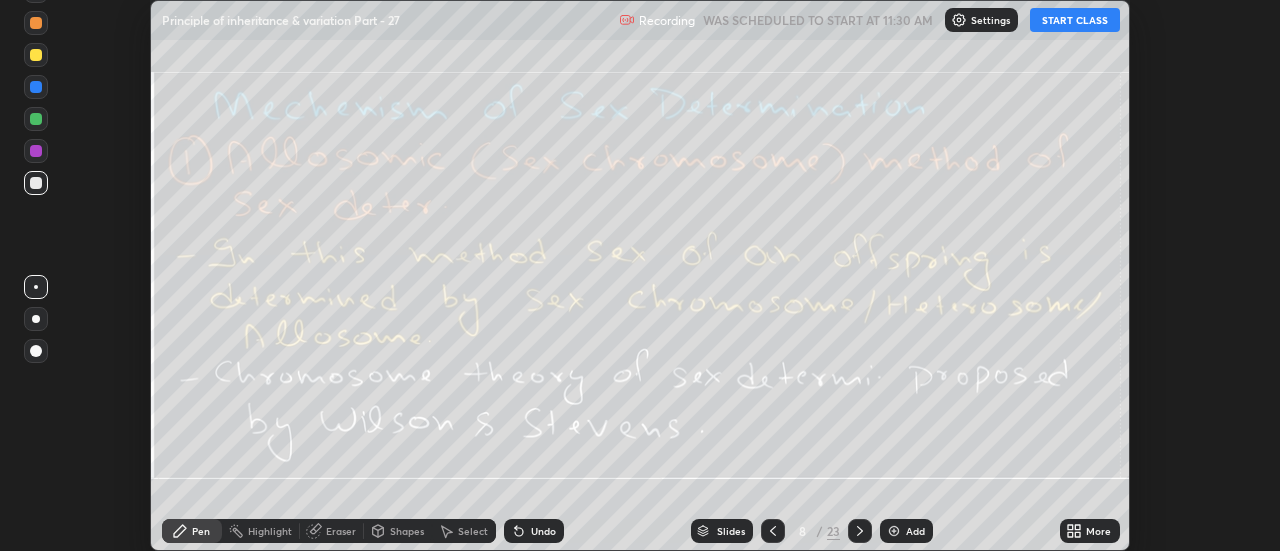 click 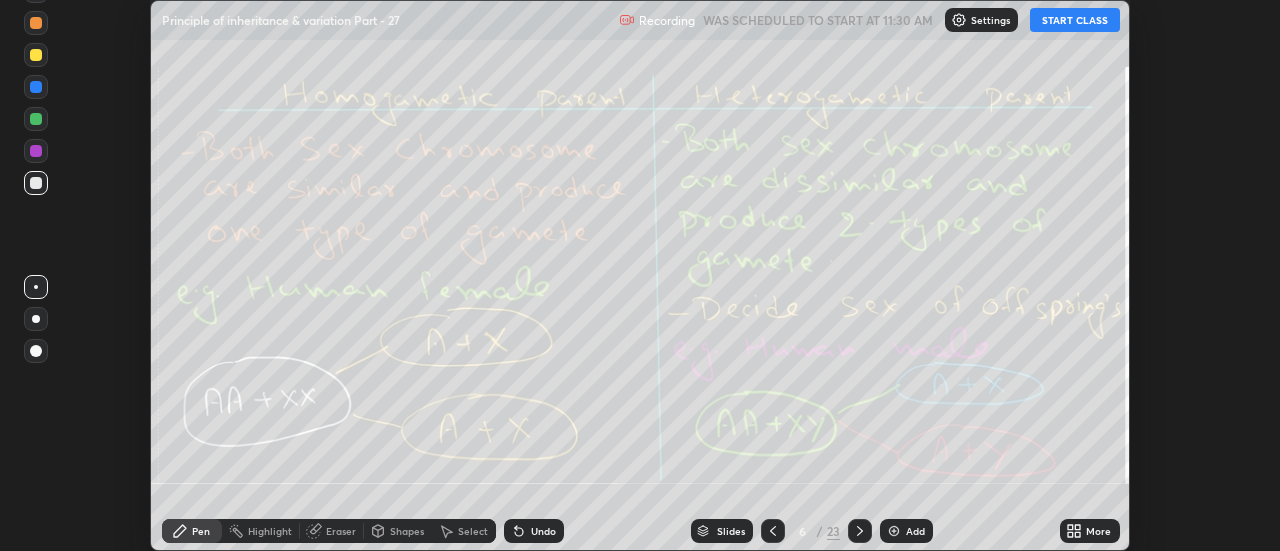 click 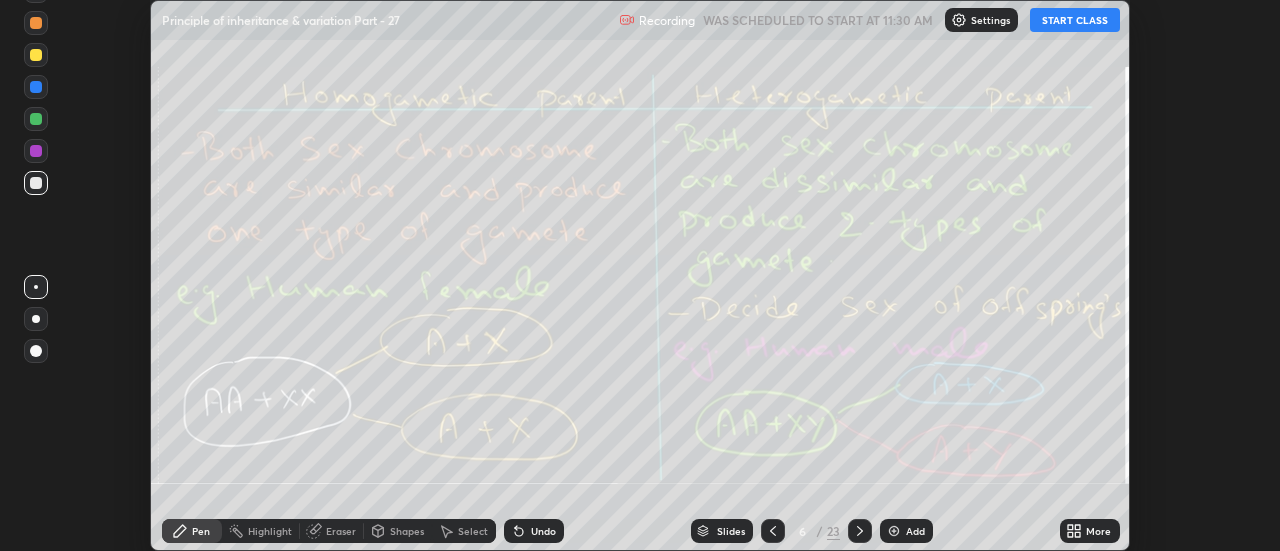 click 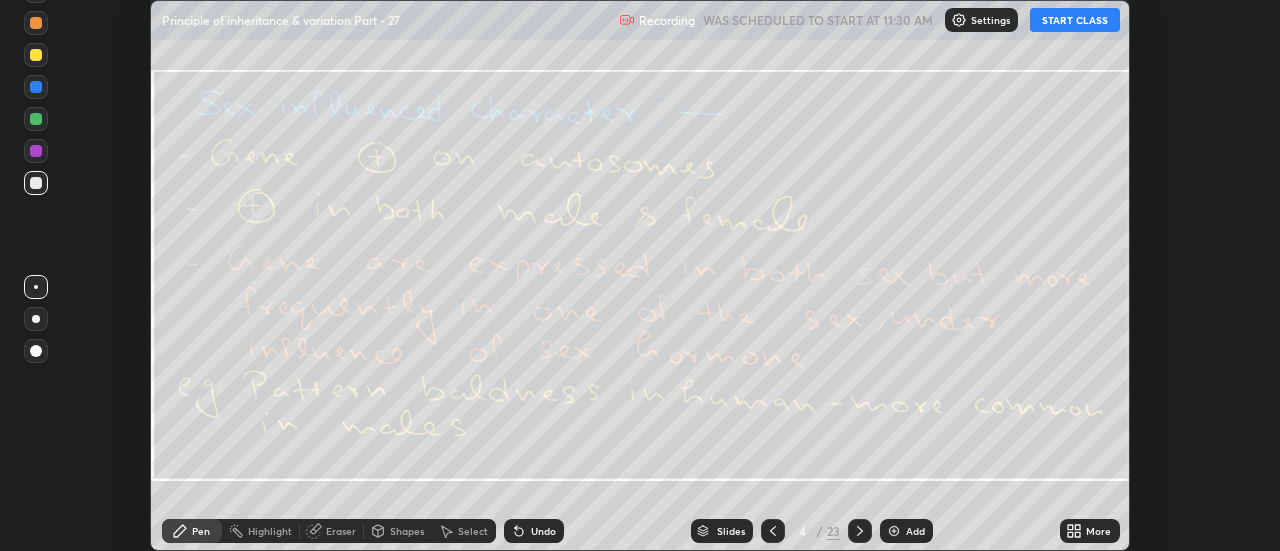 click 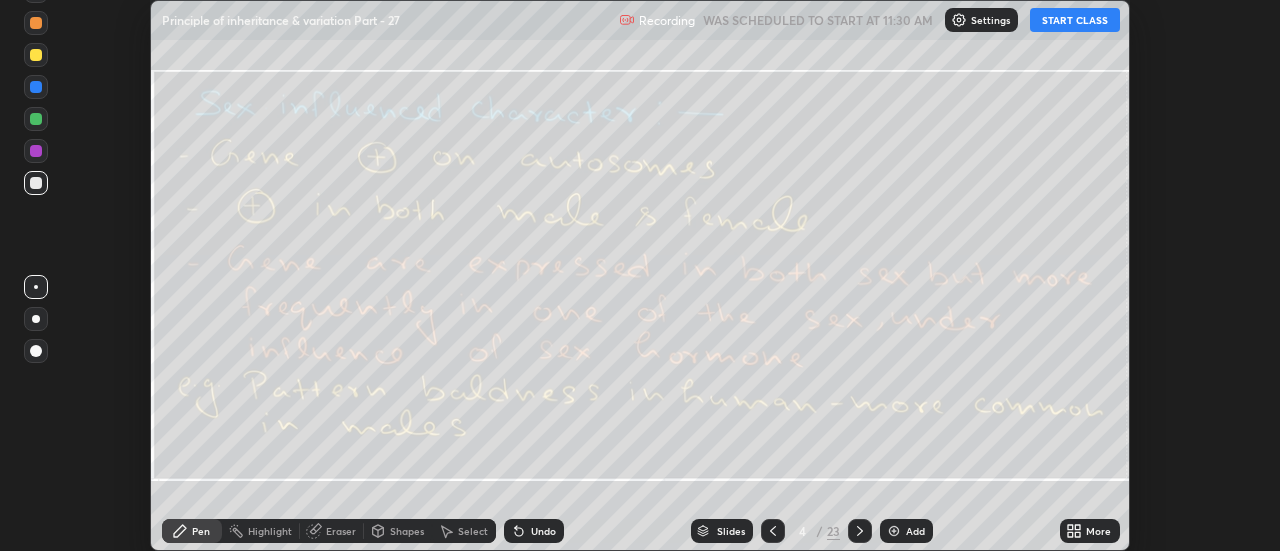 click 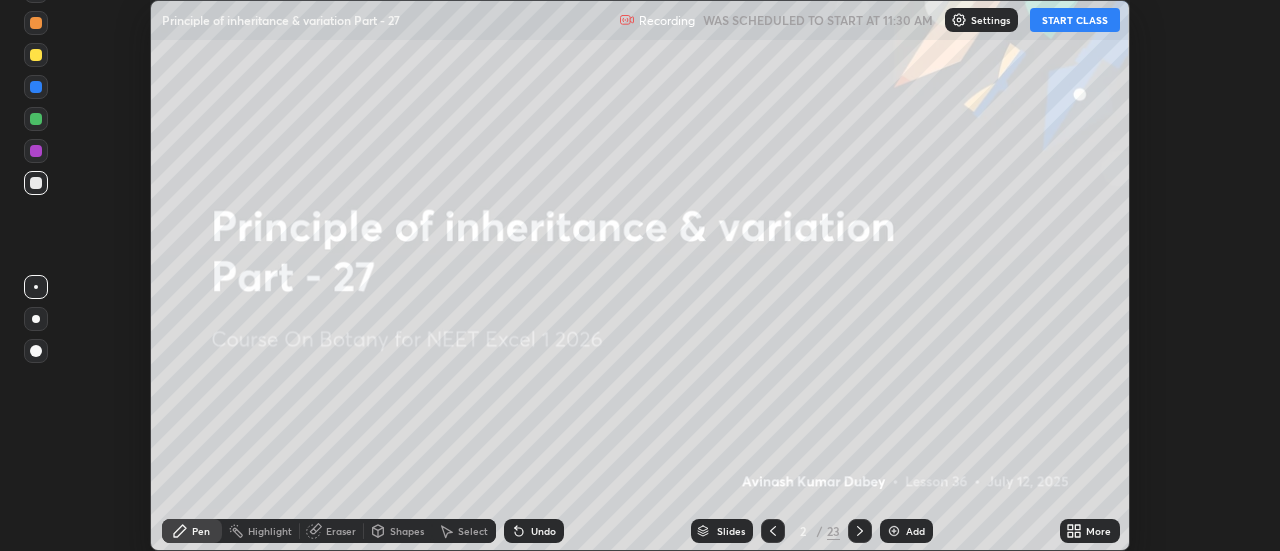 click on "More" at bounding box center [1090, 531] 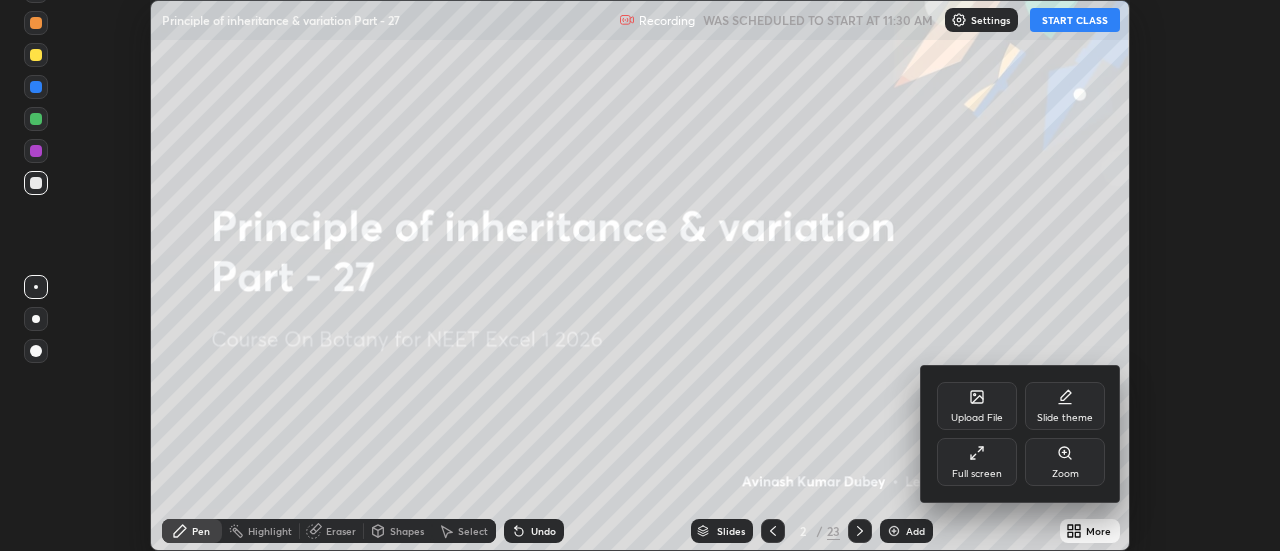 click on "Full screen" at bounding box center (977, 462) 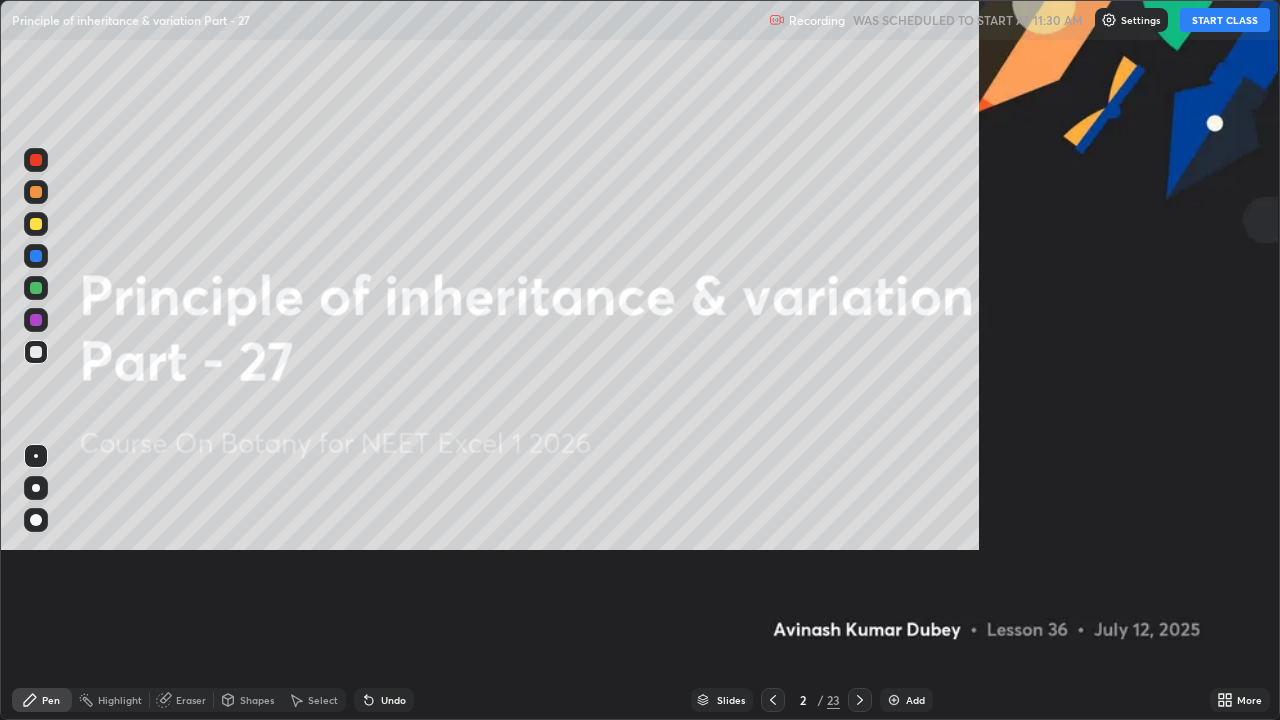 scroll, scrollTop: 99280, scrollLeft: 98720, axis: both 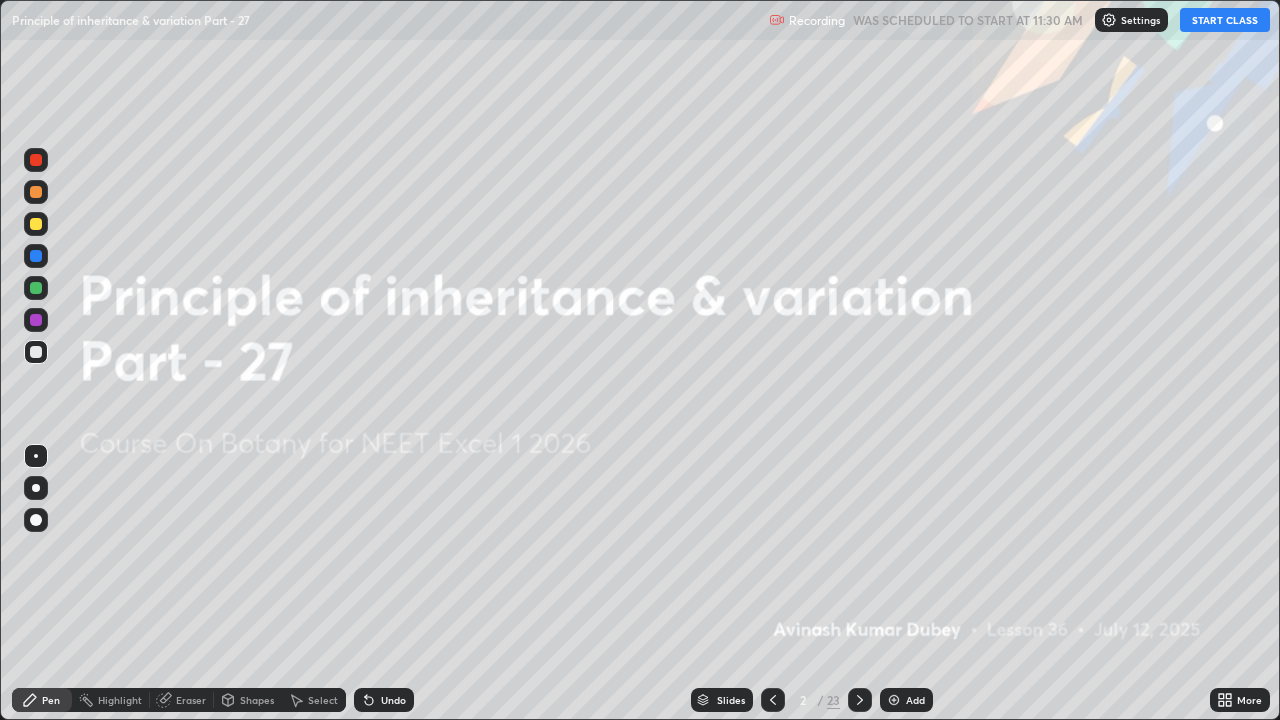 click on "START CLASS" at bounding box center [1225, 20] 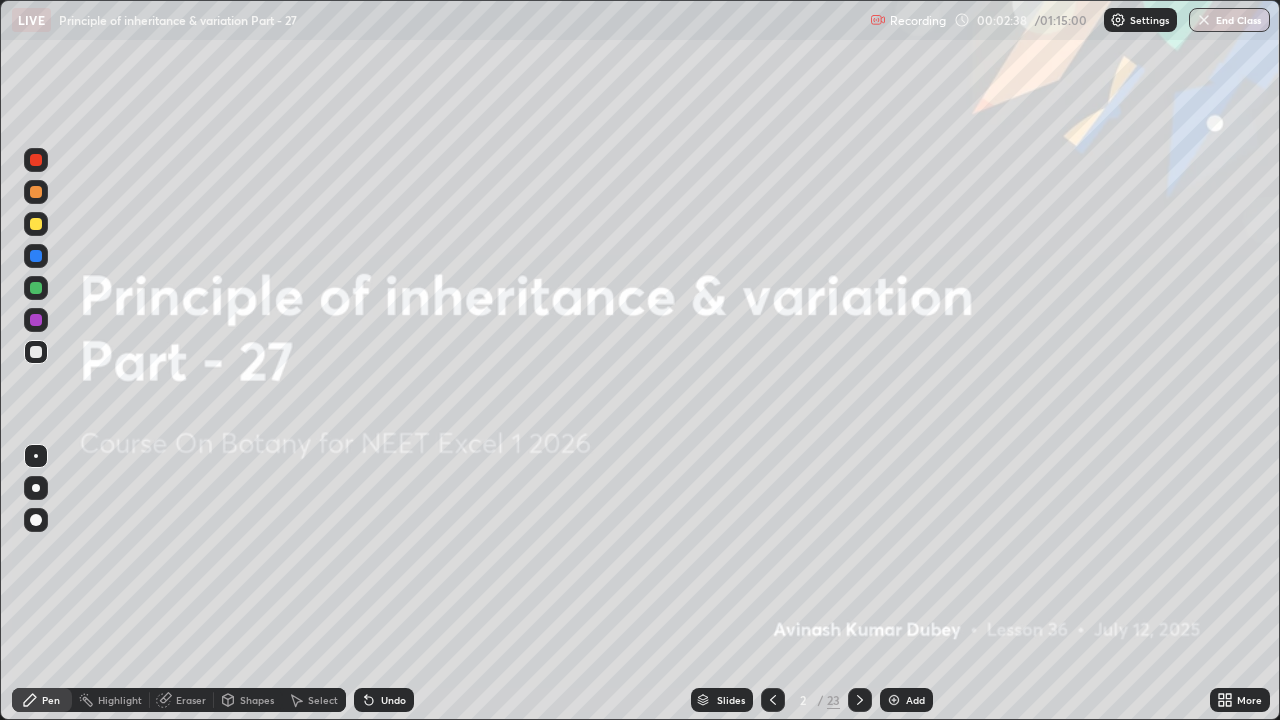 click 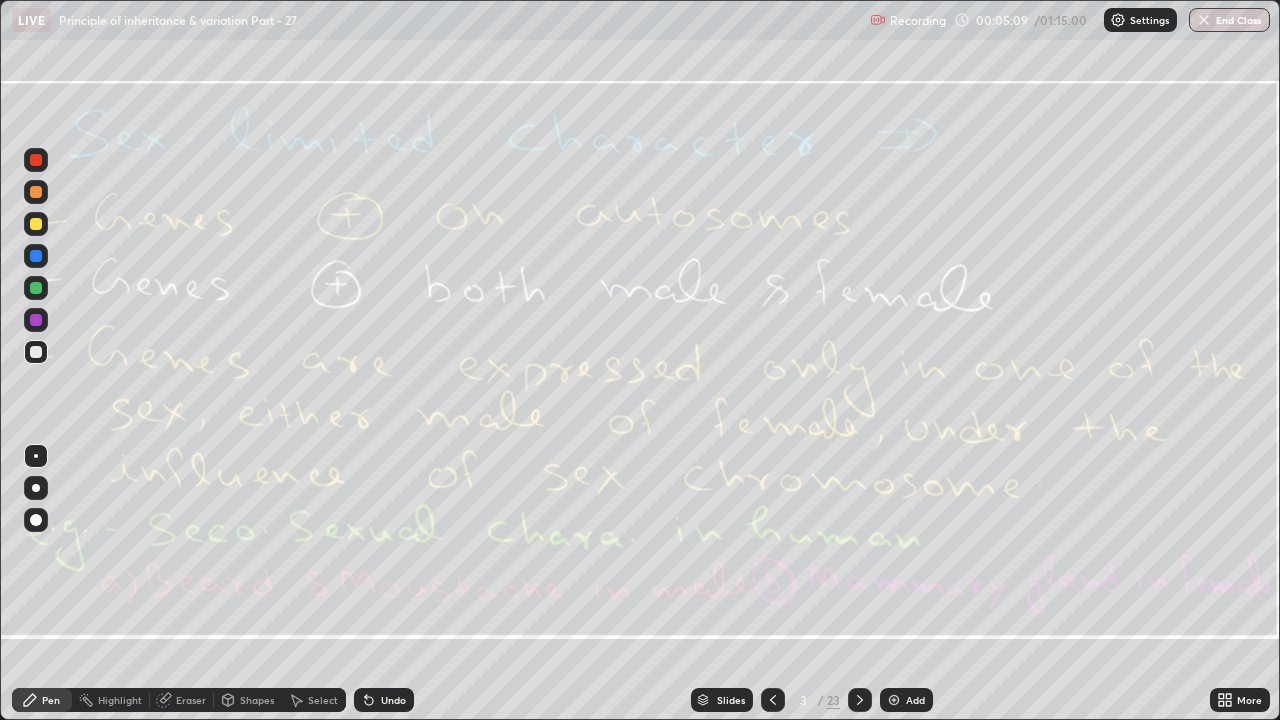 click on "Eraser" at bounding box center (191, 700) 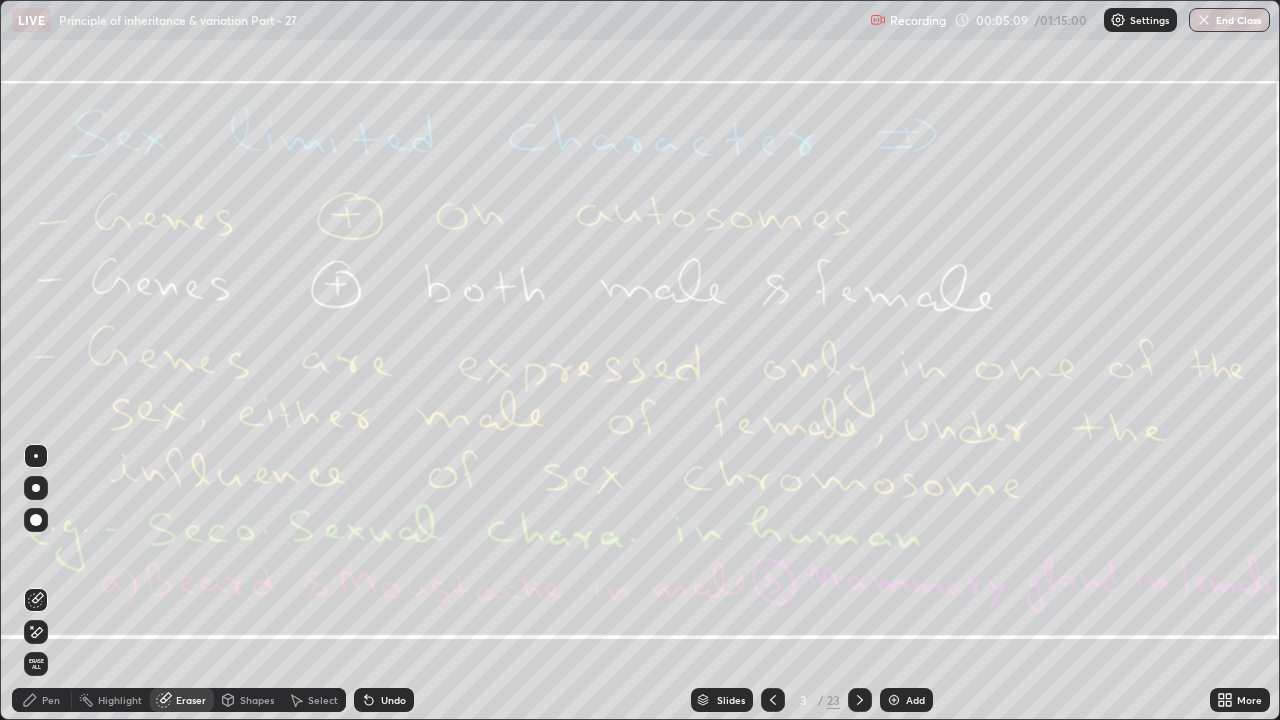 click on "Erase all" at bounding box center (36, 664) 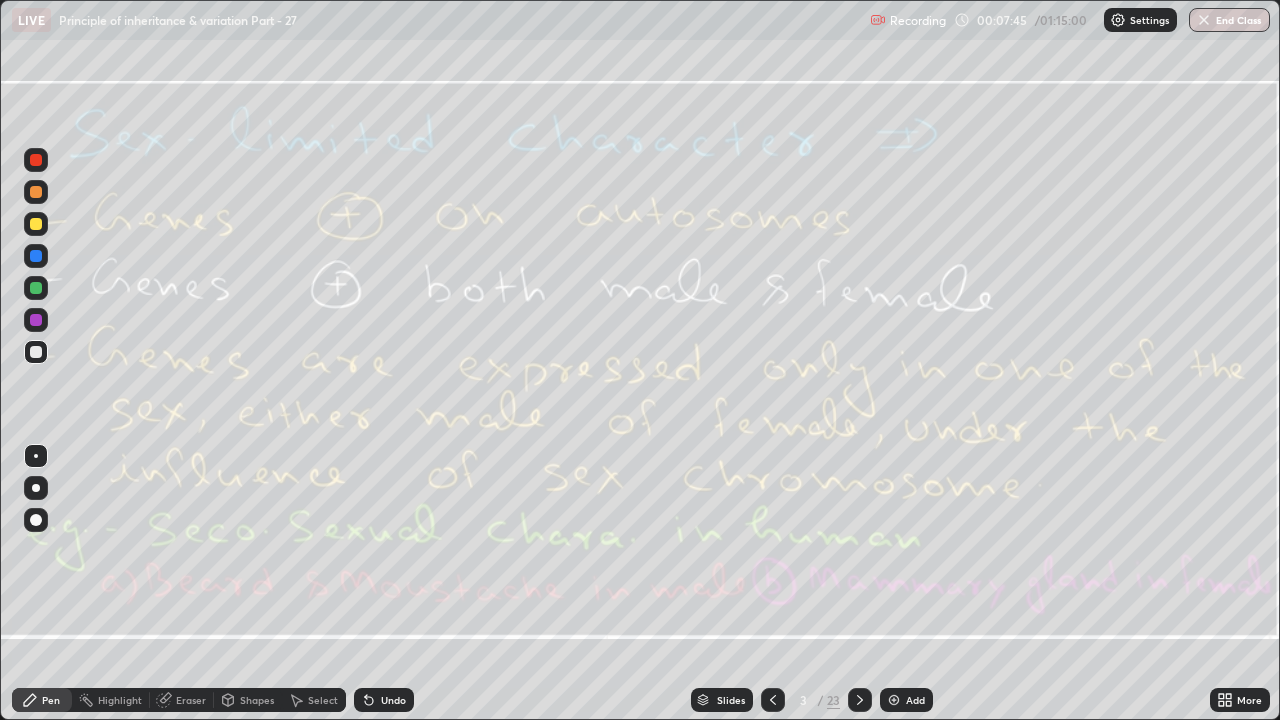 click 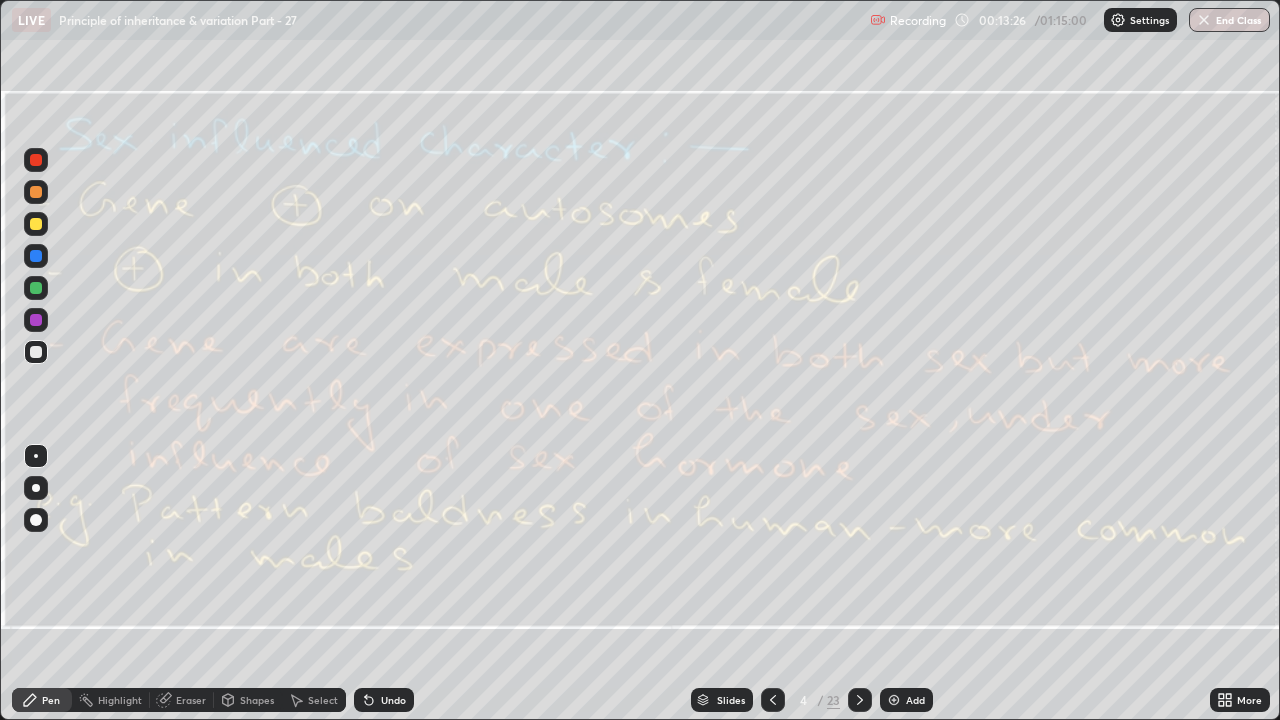 click 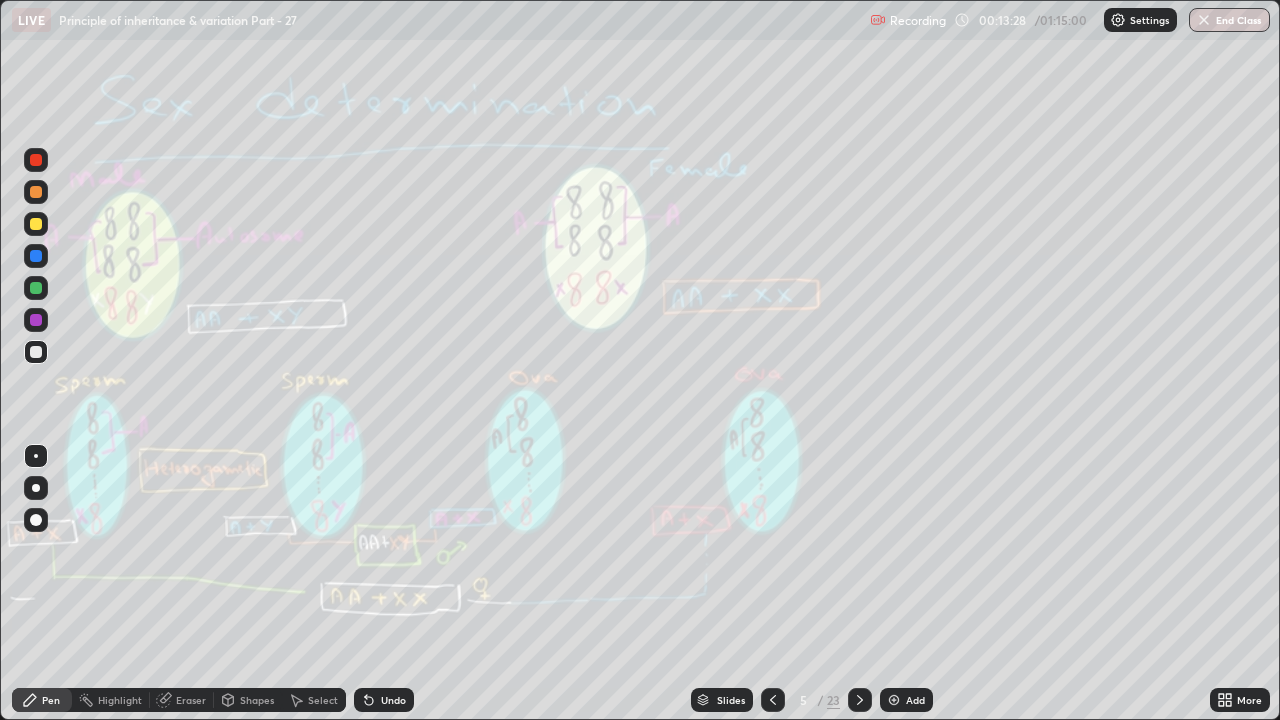 click 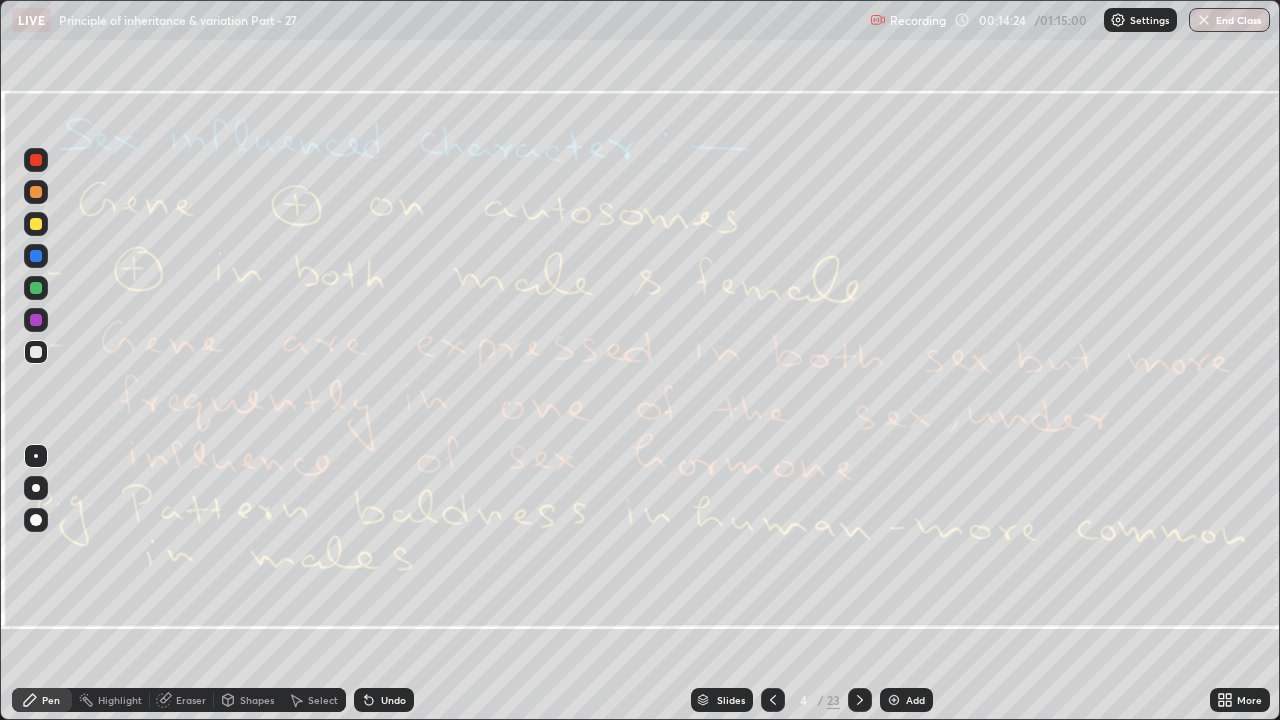 click at bounding box center [36, 256] 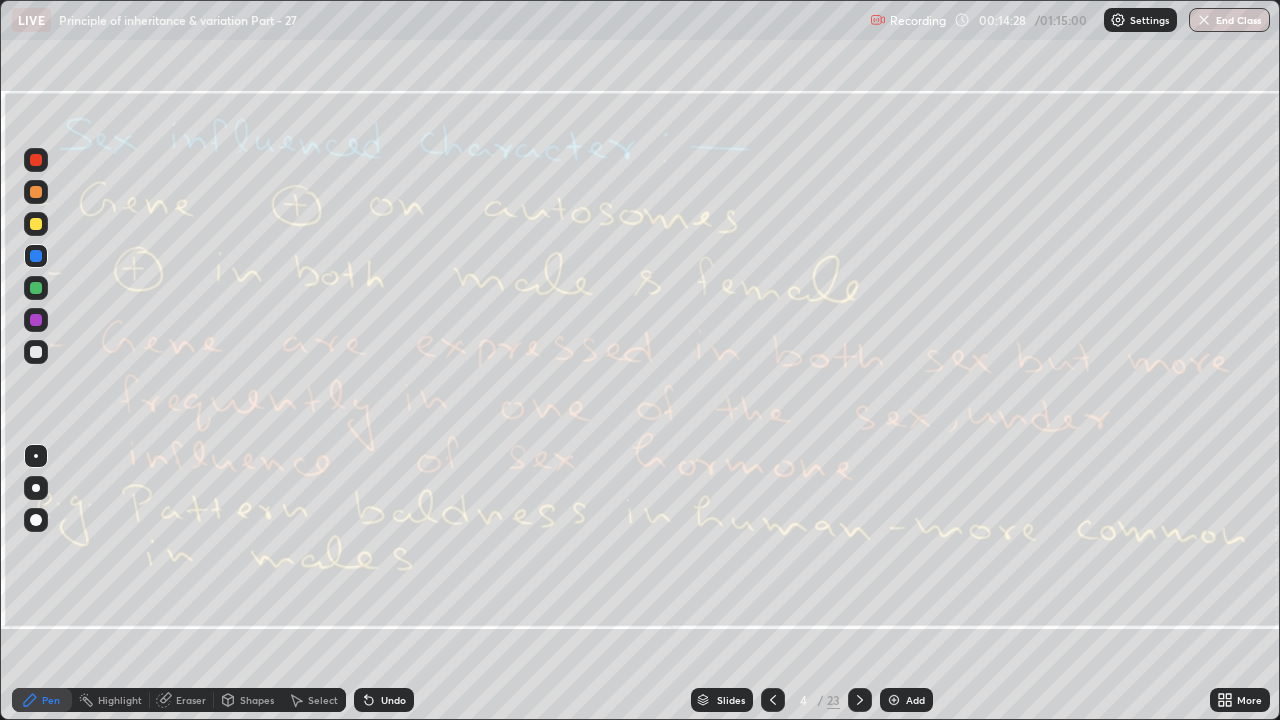 click on "Eraser" at bounding box center (191, 700) 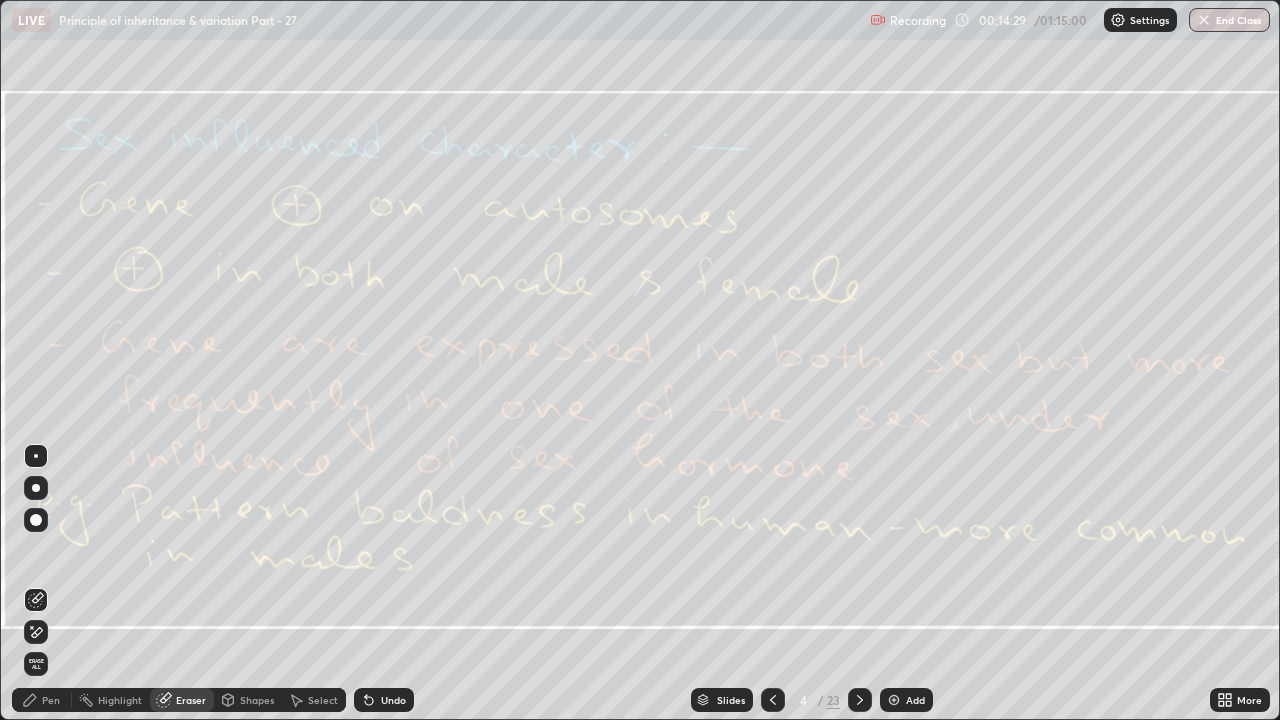 click 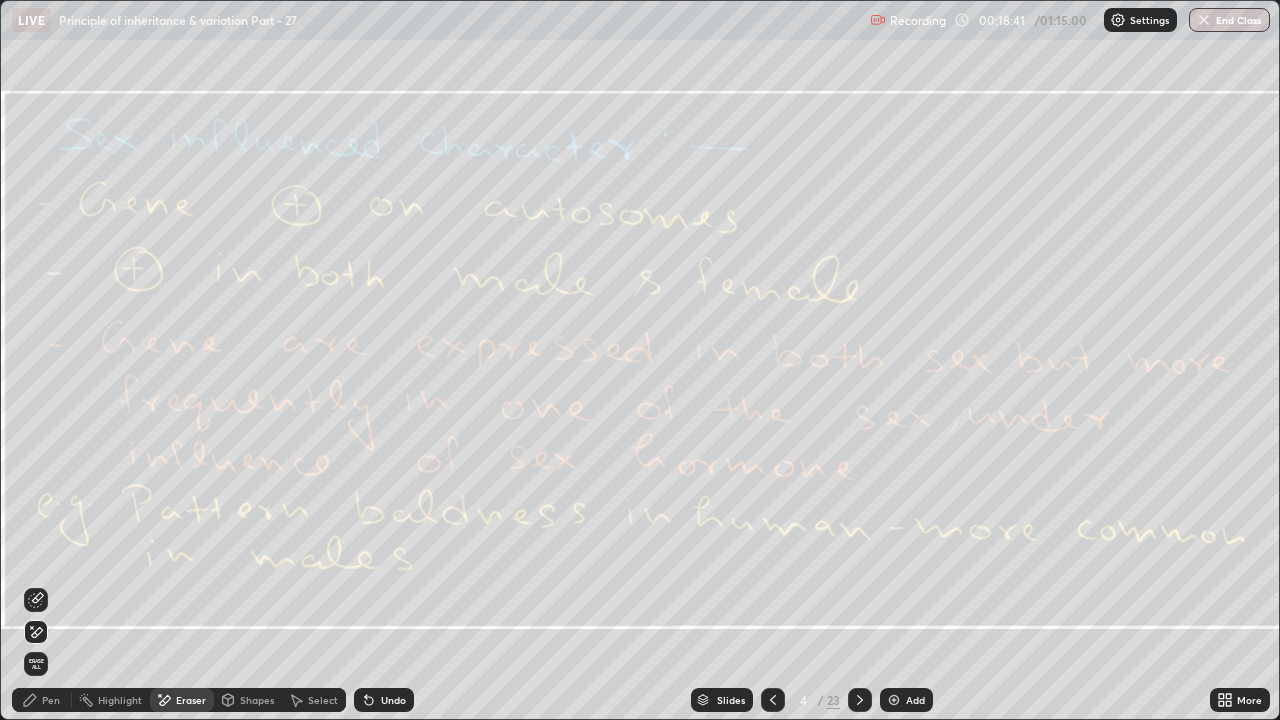 click at bounding box center [860, 700] 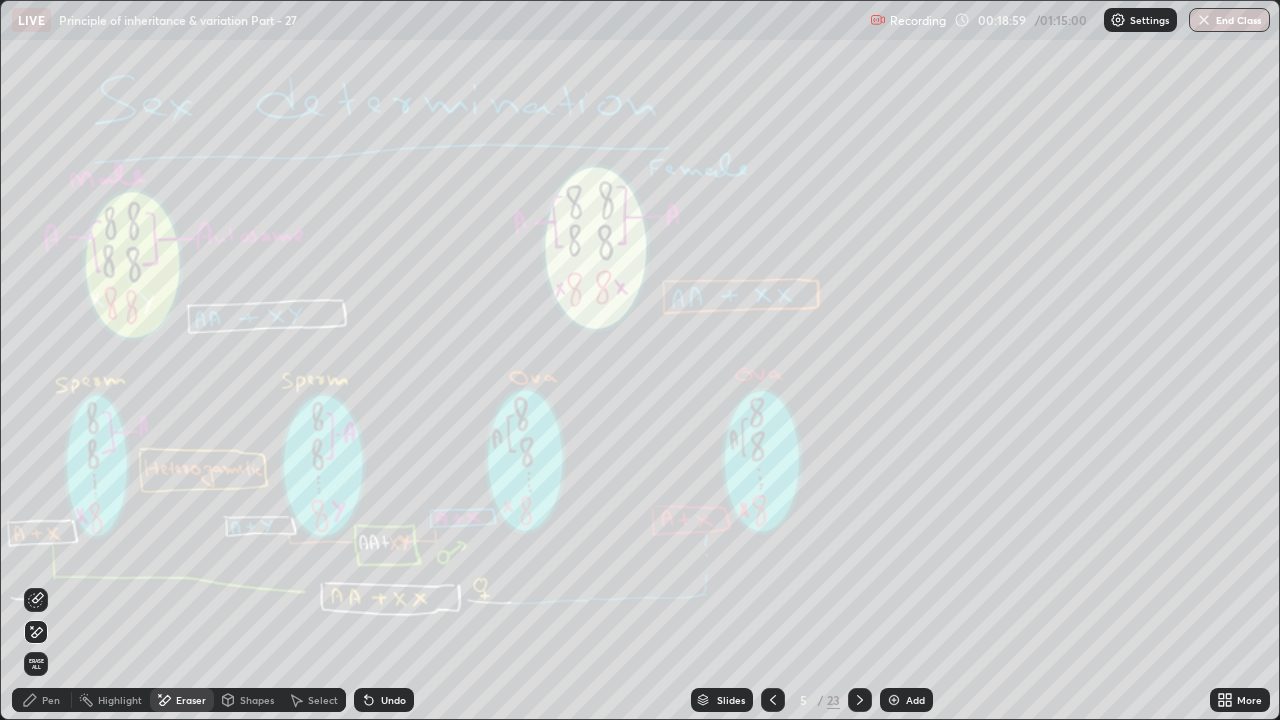 click 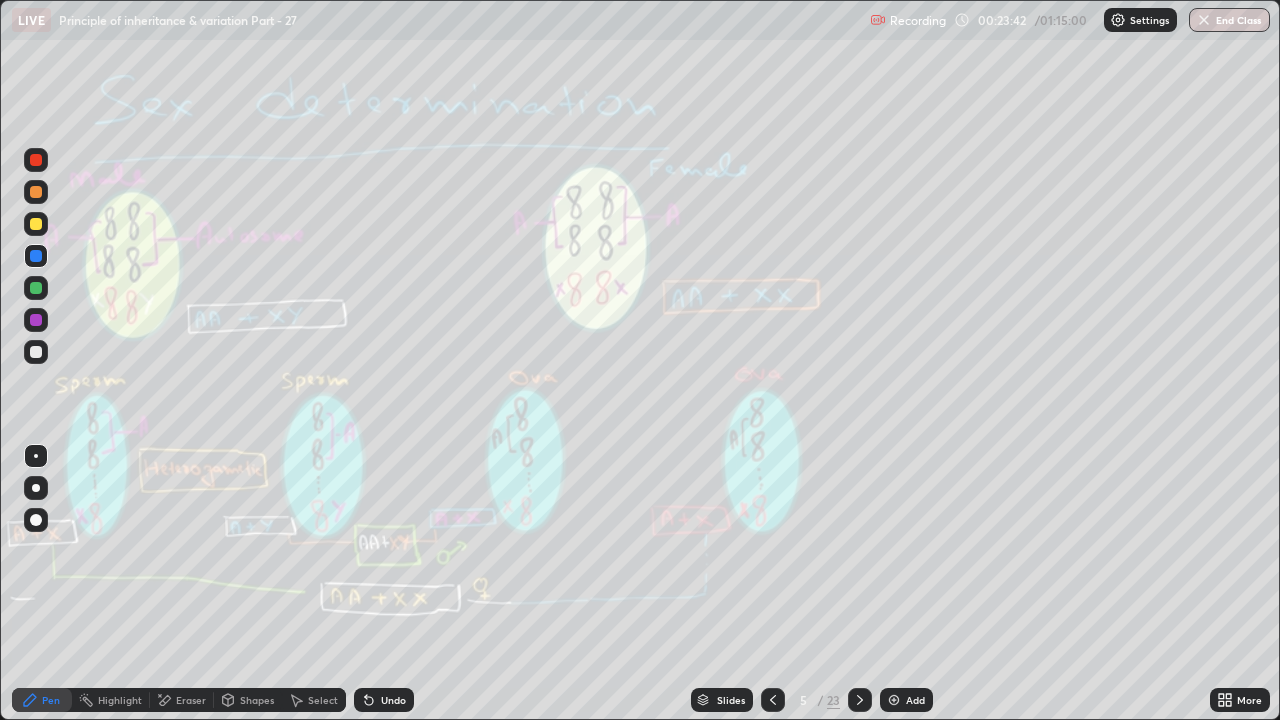 click 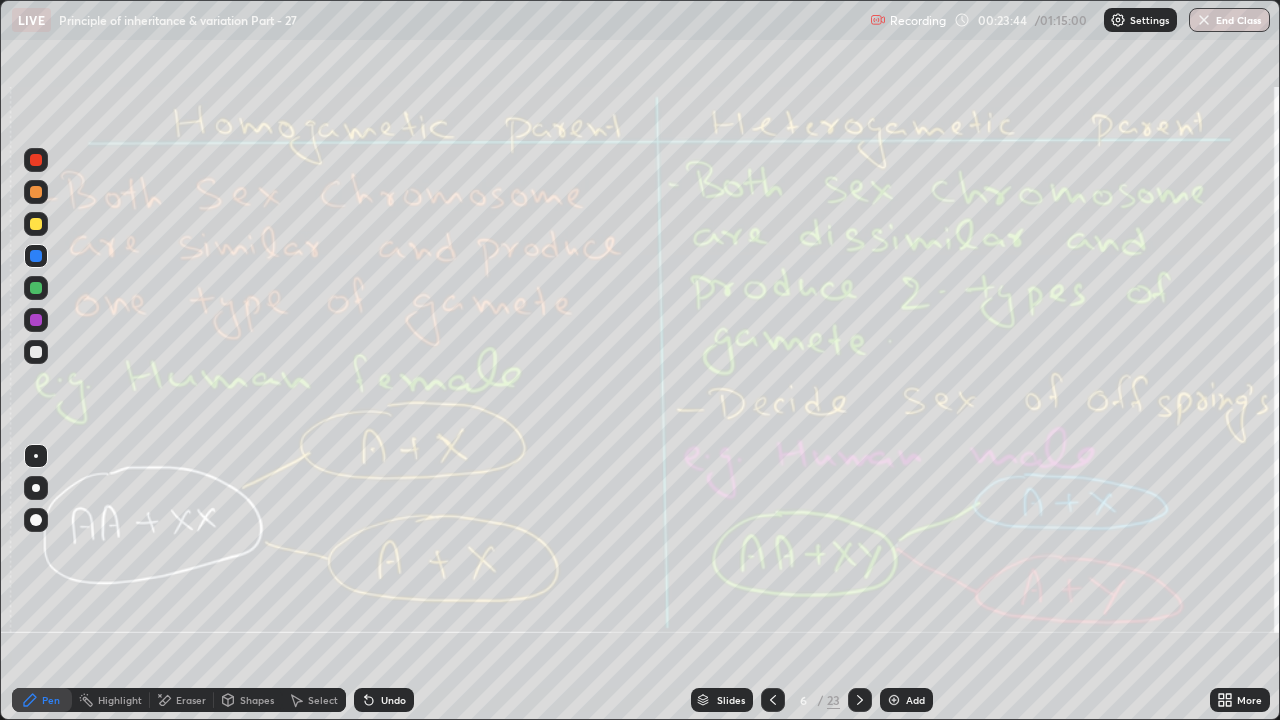 click 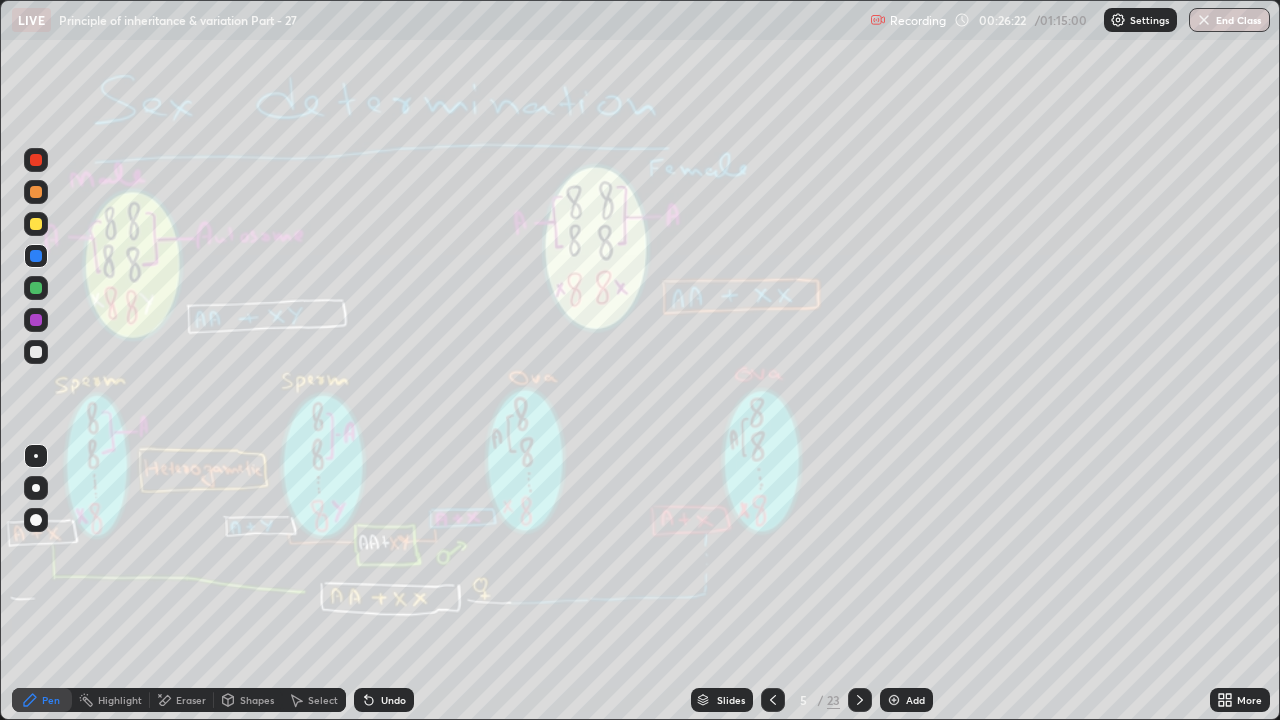 click 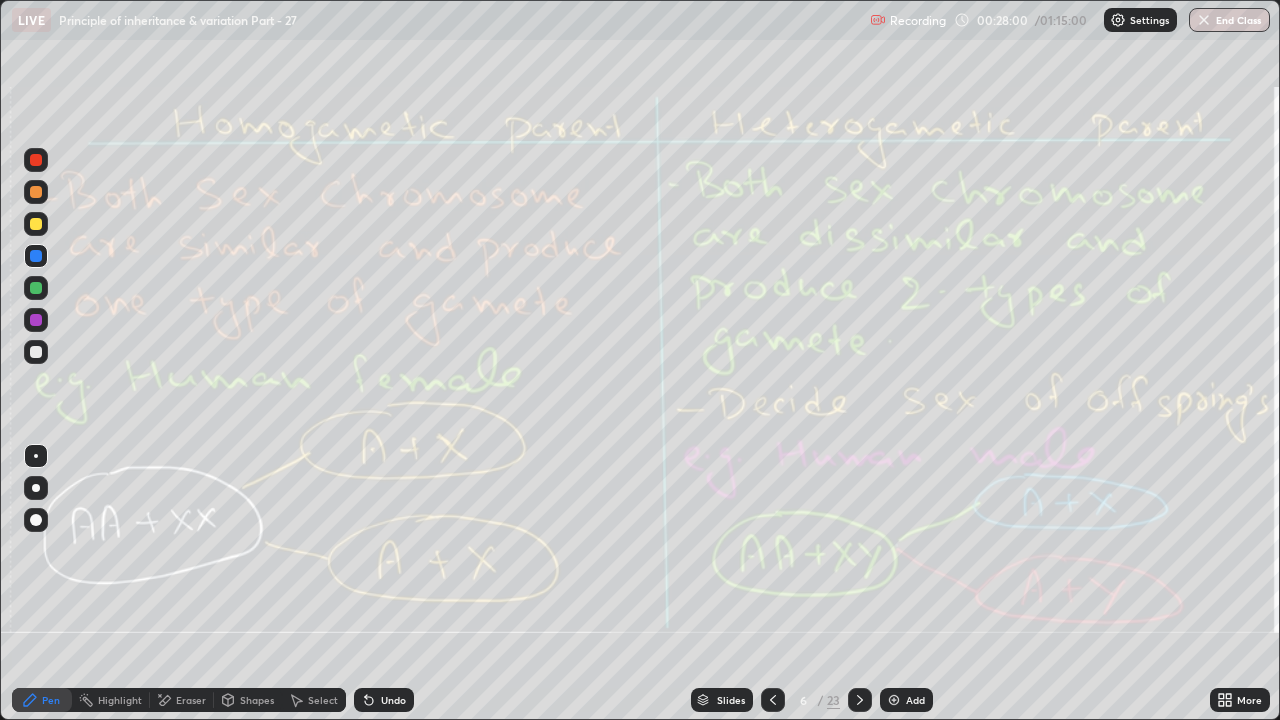 click on "Eraser" at bounding box center [182, 700] 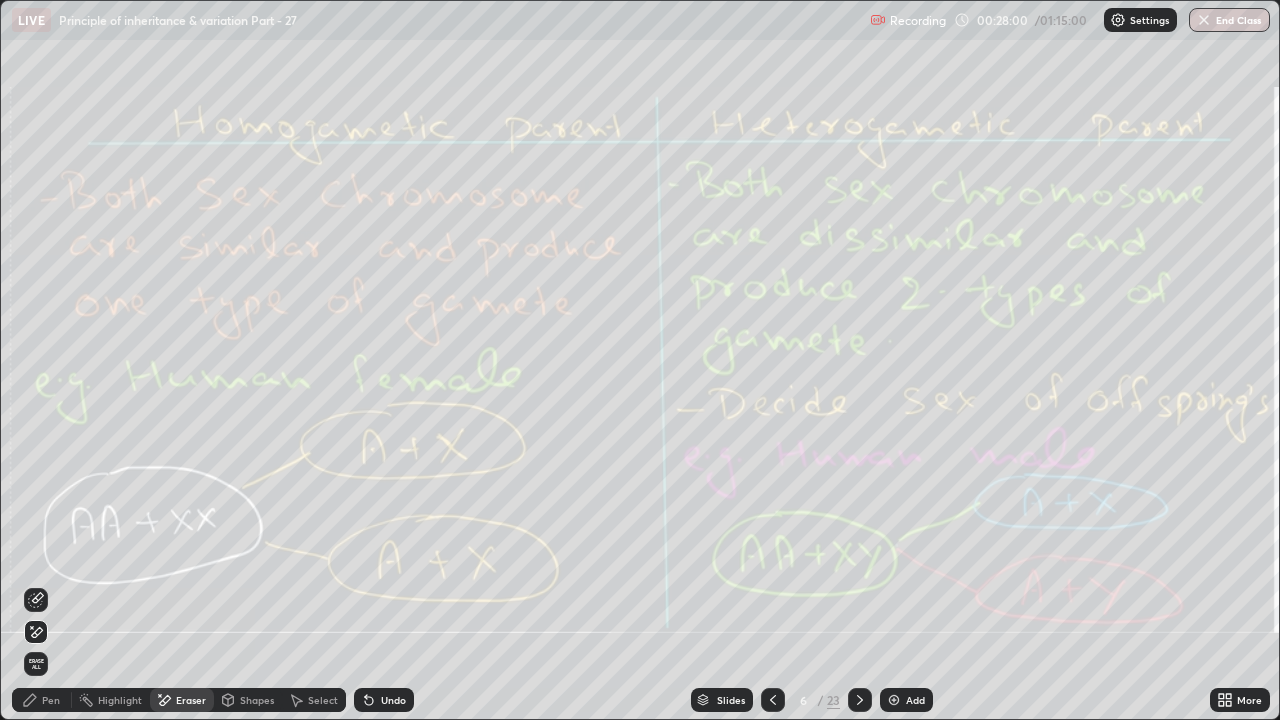 click on "Erase all" at bounding box center (36, 664) 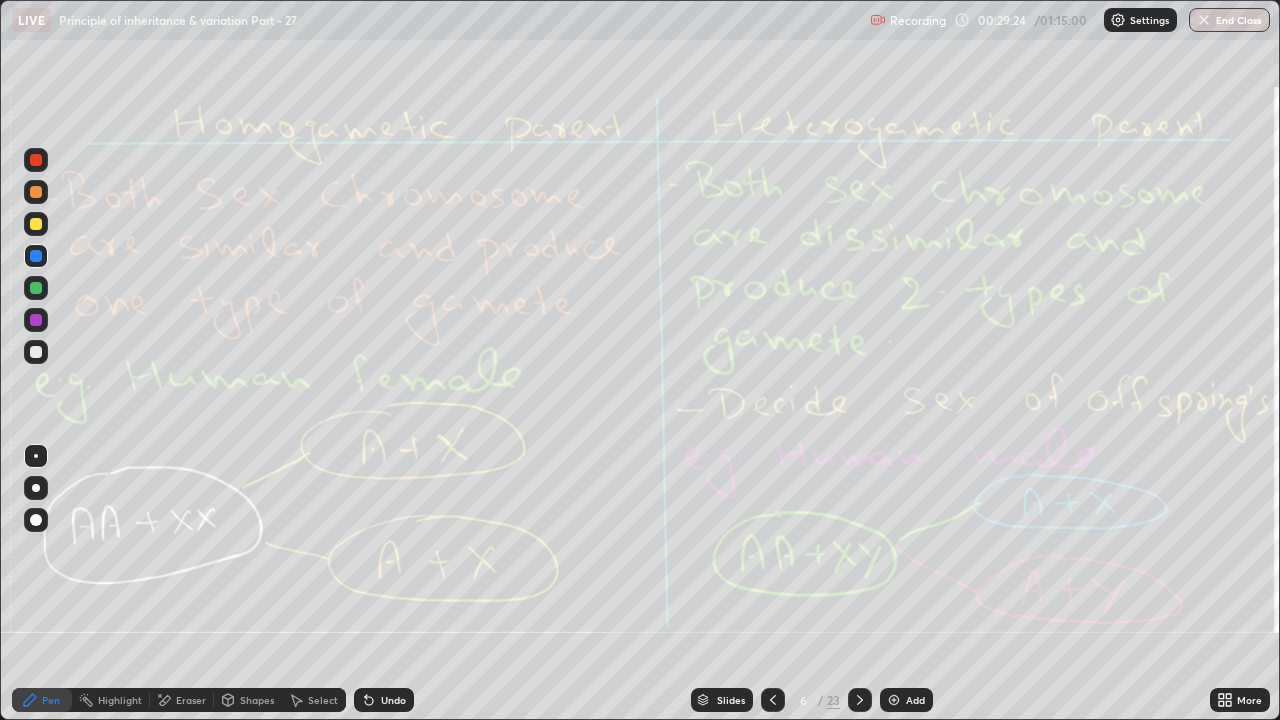 click at bounding box center (860, 700) 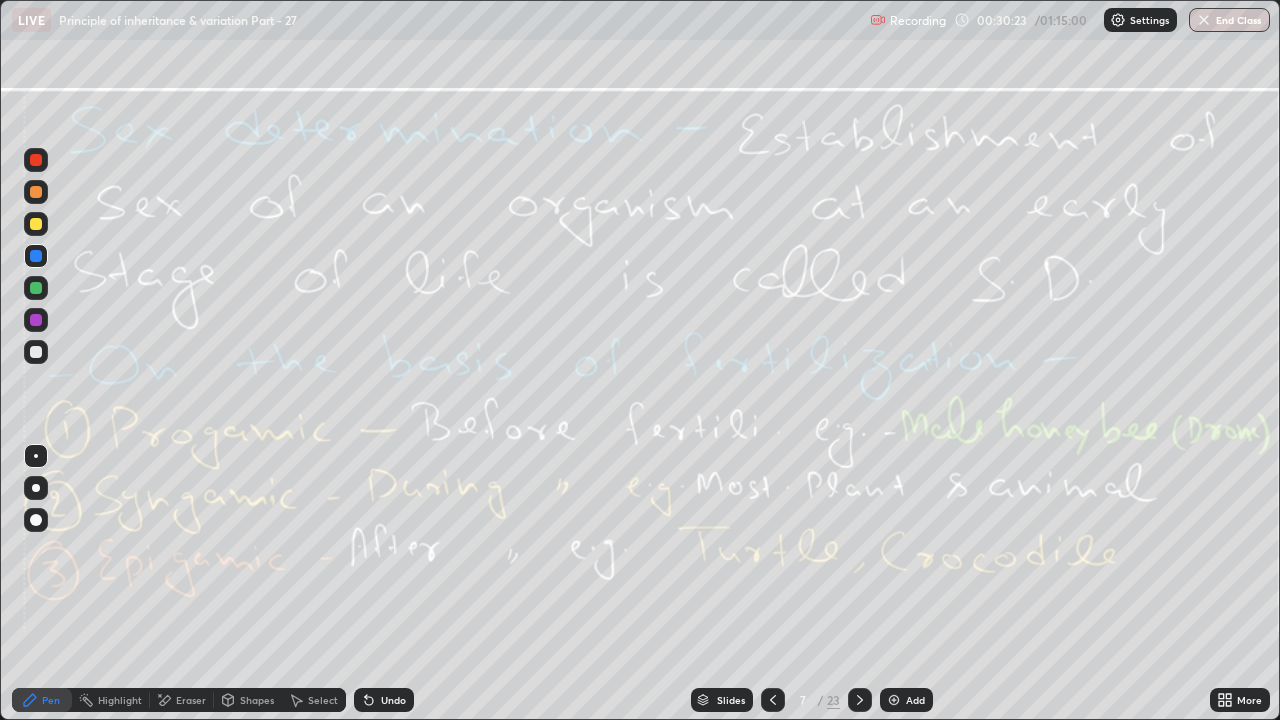 click on "Eraser" at bounding box center (182, 700) 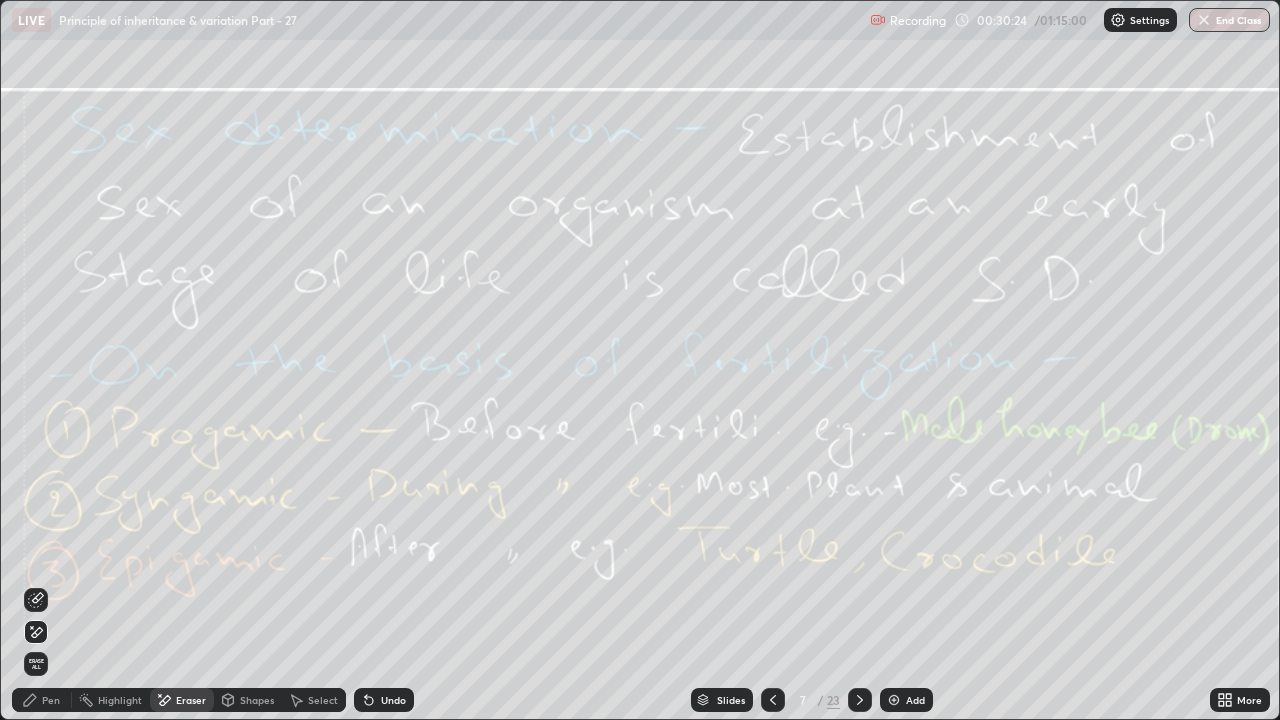 click on "Erase all" at bounding box center [36, 664] 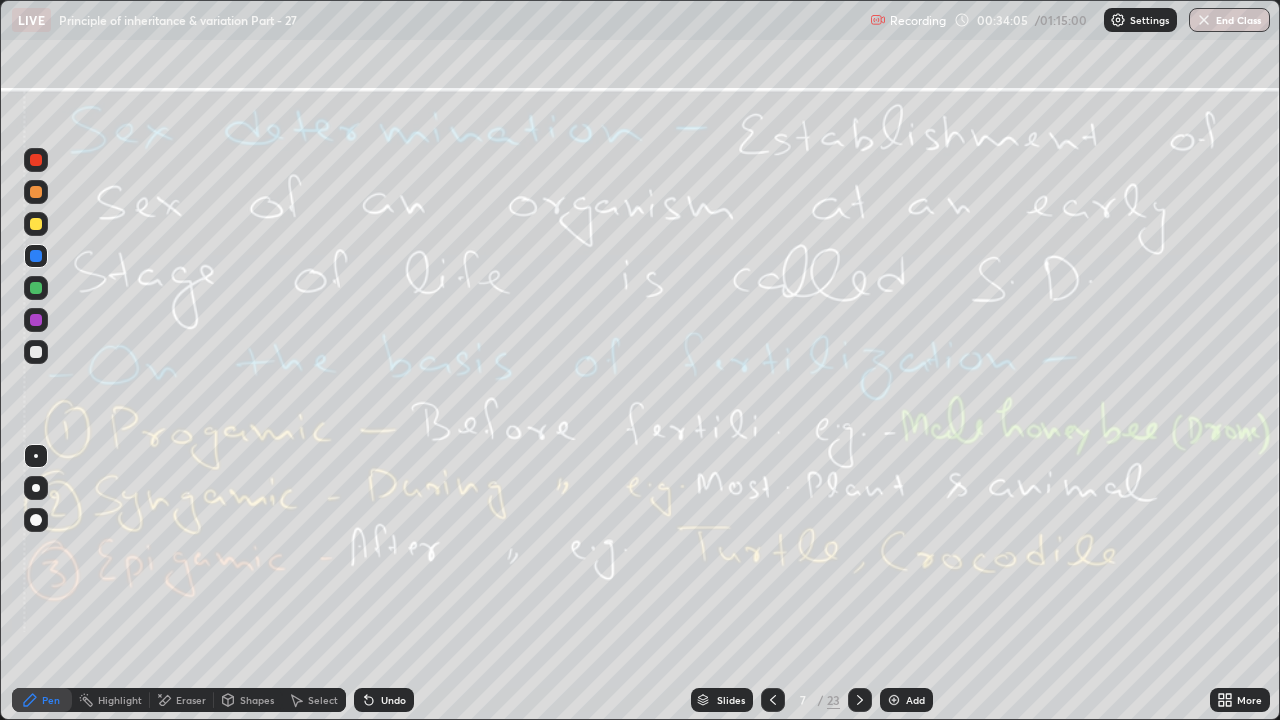click 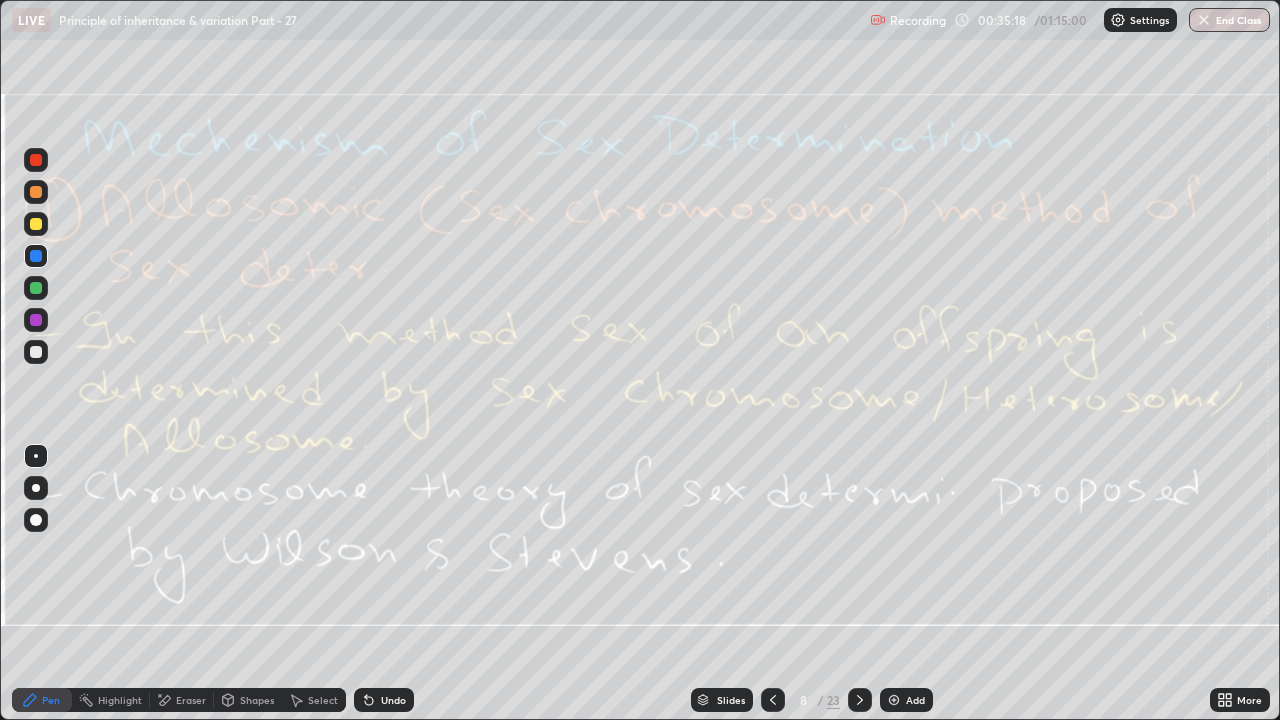 click on "Eraser" at bounding box center (191, 700) 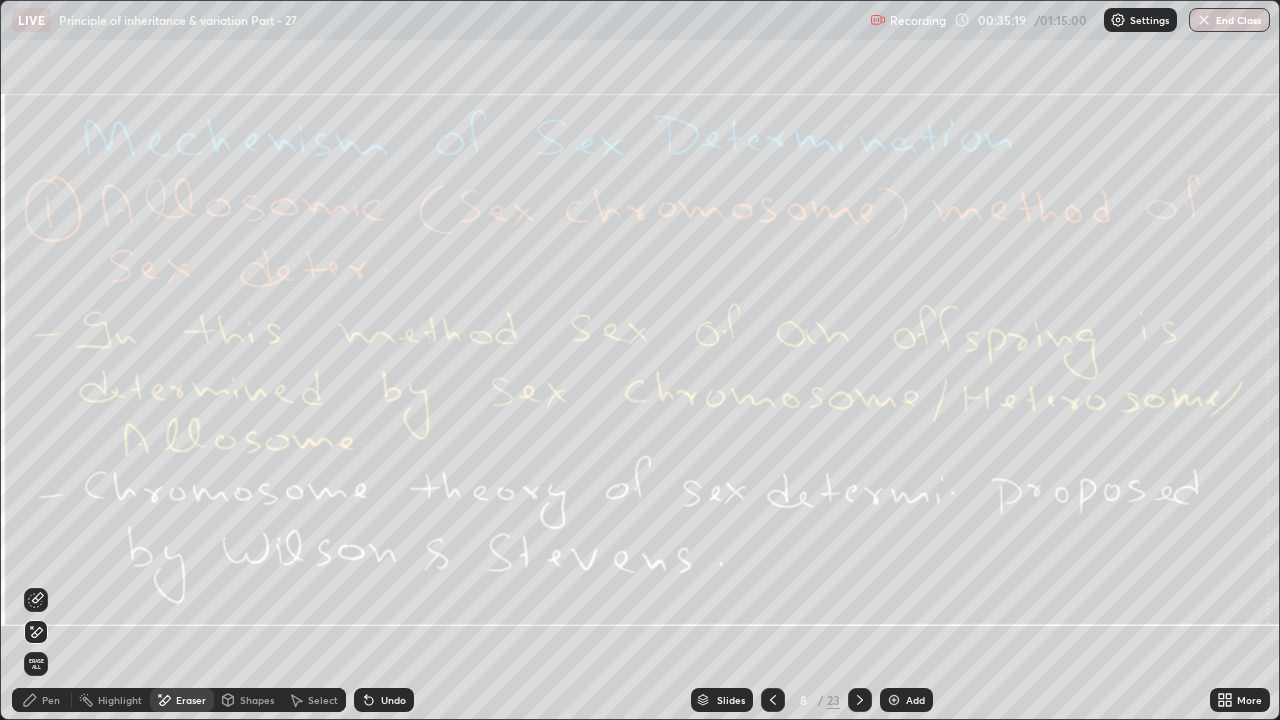 click on "Erase all" at bounding box center (36, 664) 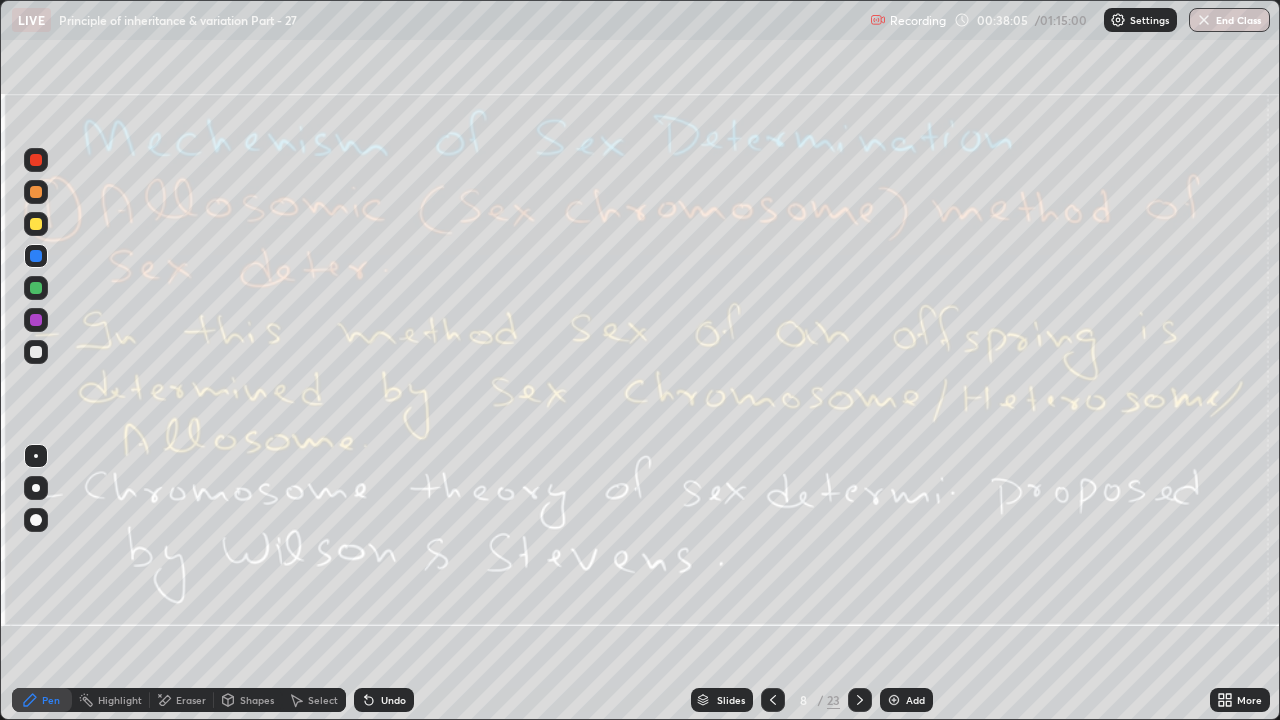 click 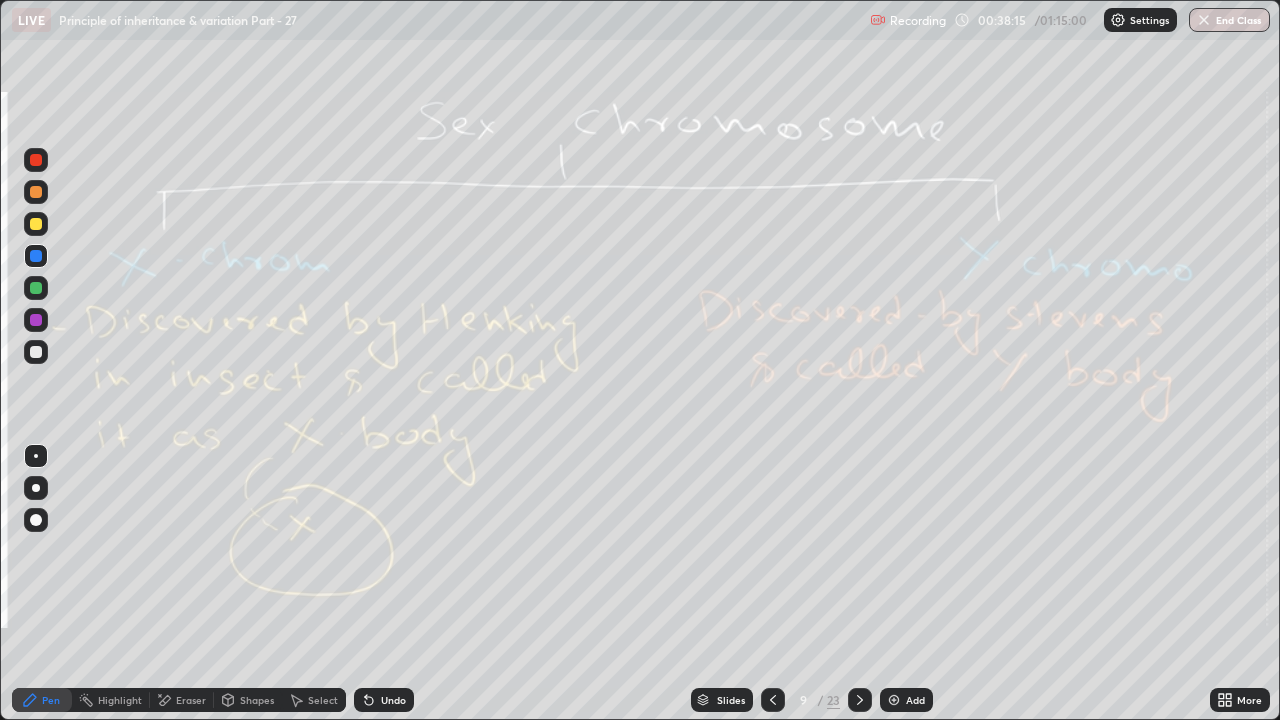 click on "Eraser" at bounding box center (191, 700) 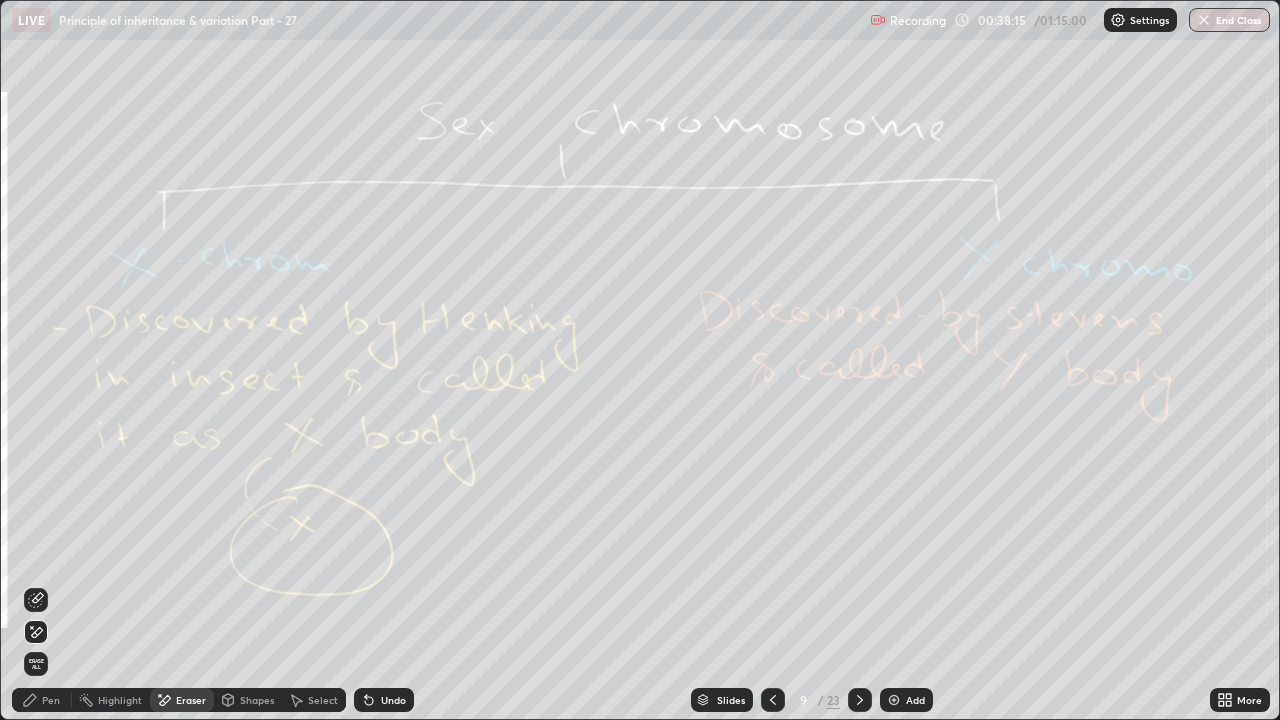 click on "Erase all" at bounding box center (36, 664) 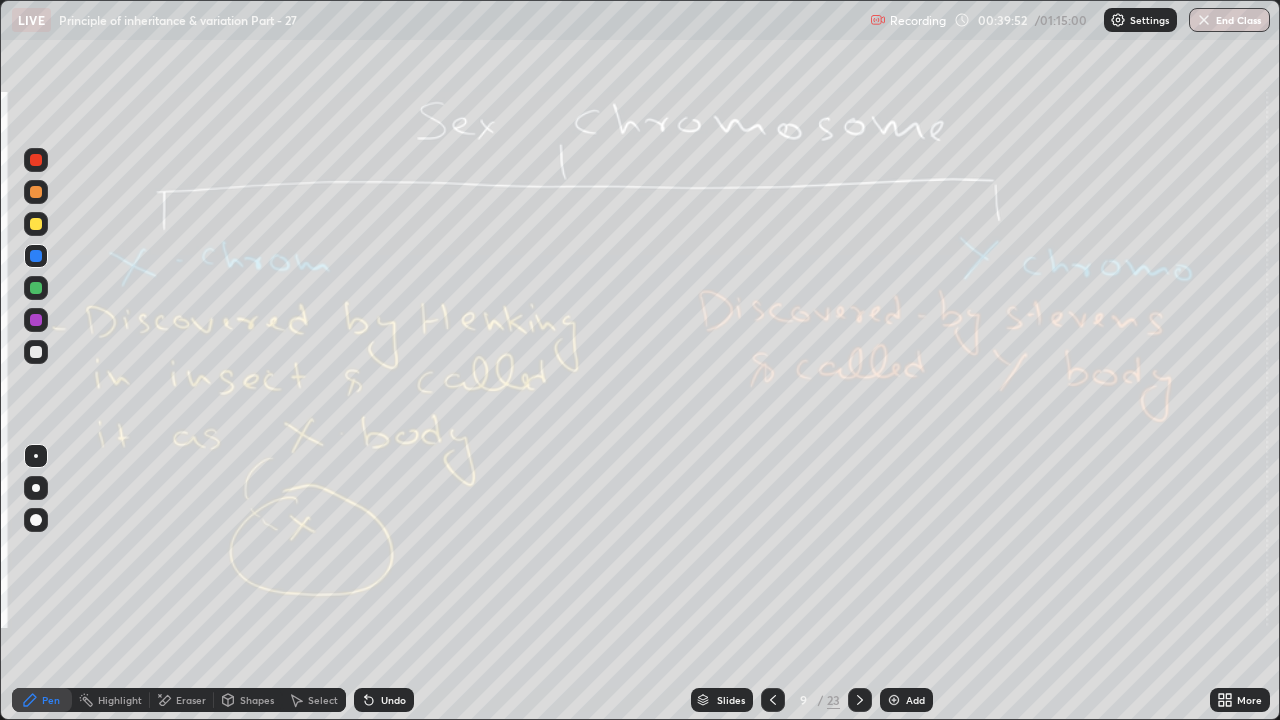click 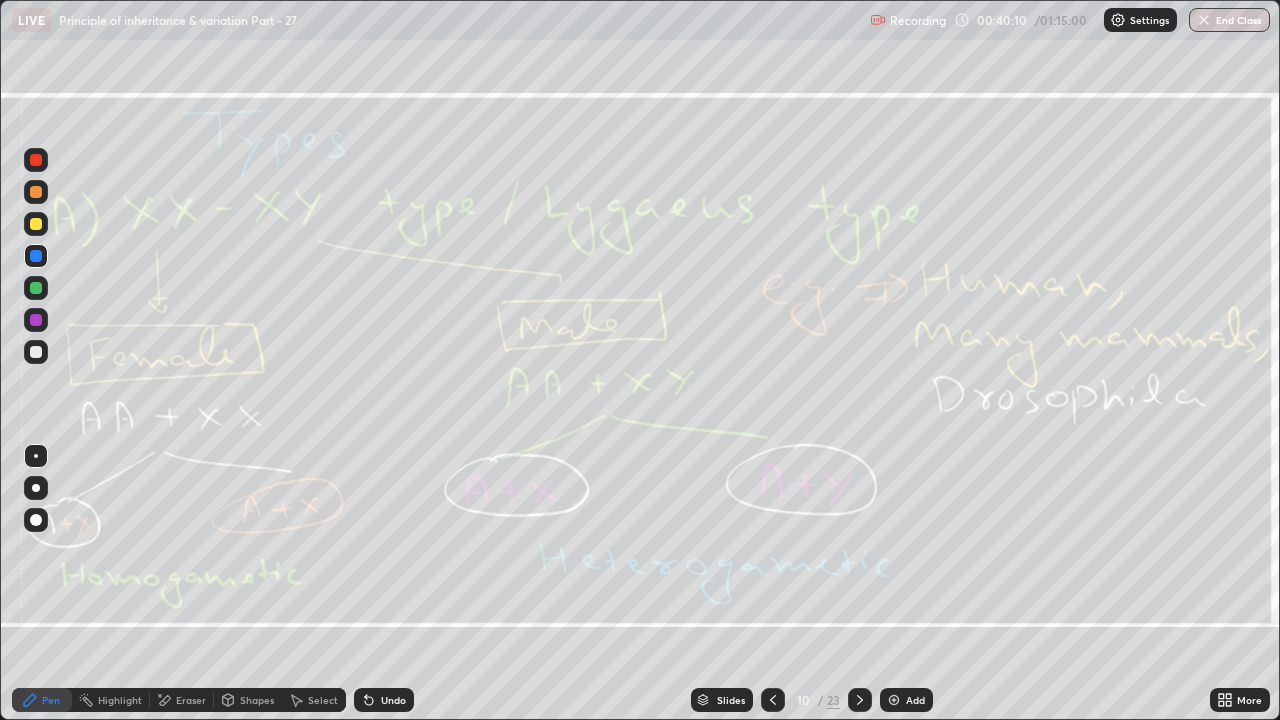 click 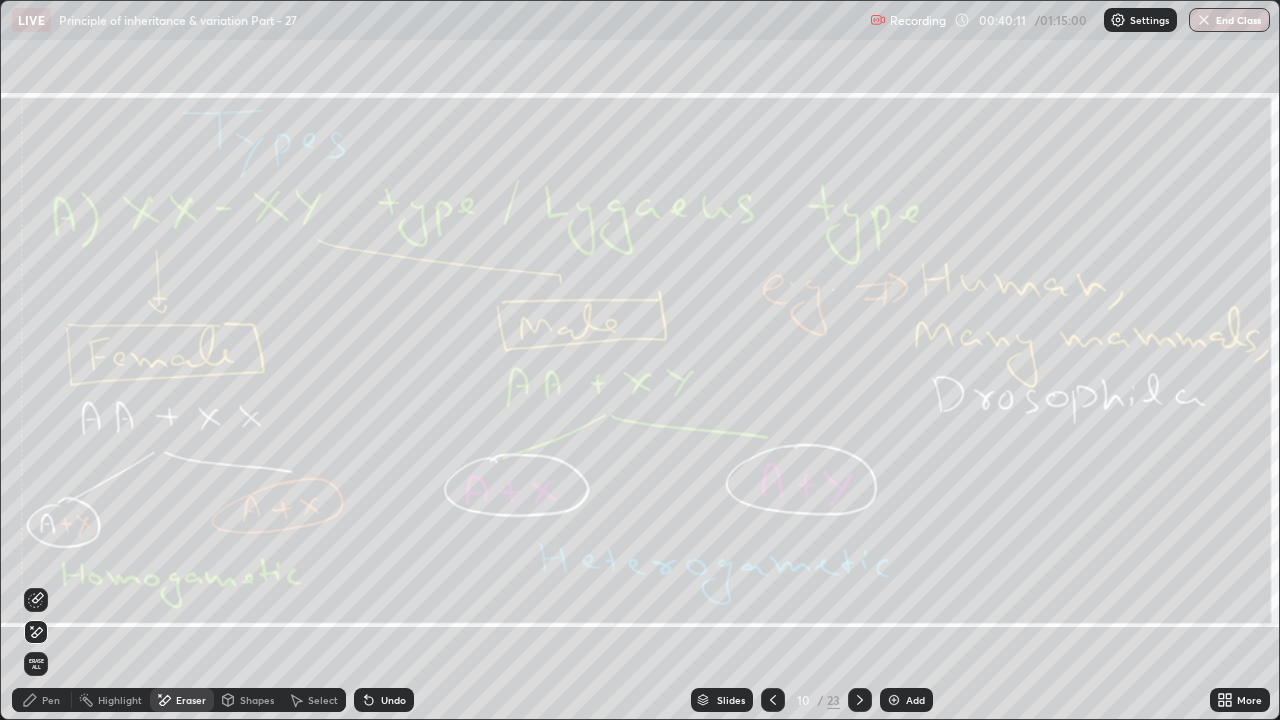 click on "Erase all" at bounding box center (36, 664) 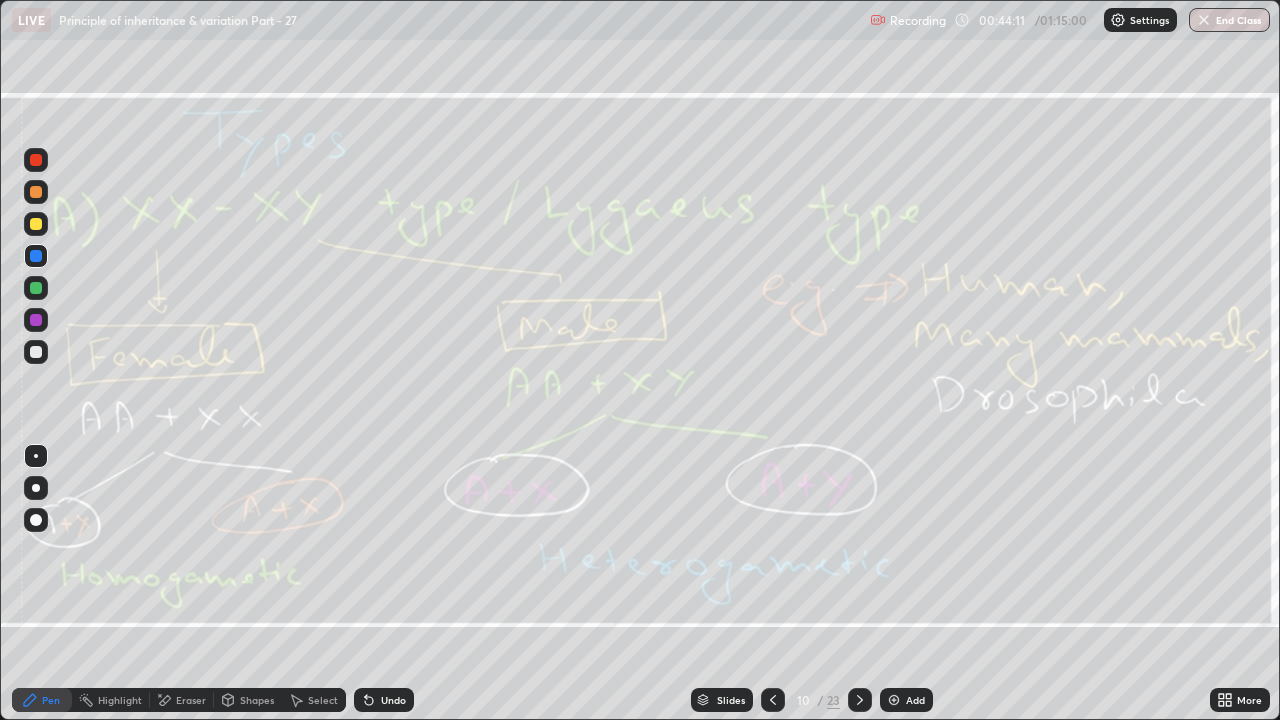 click at bounding box center [860, 700] 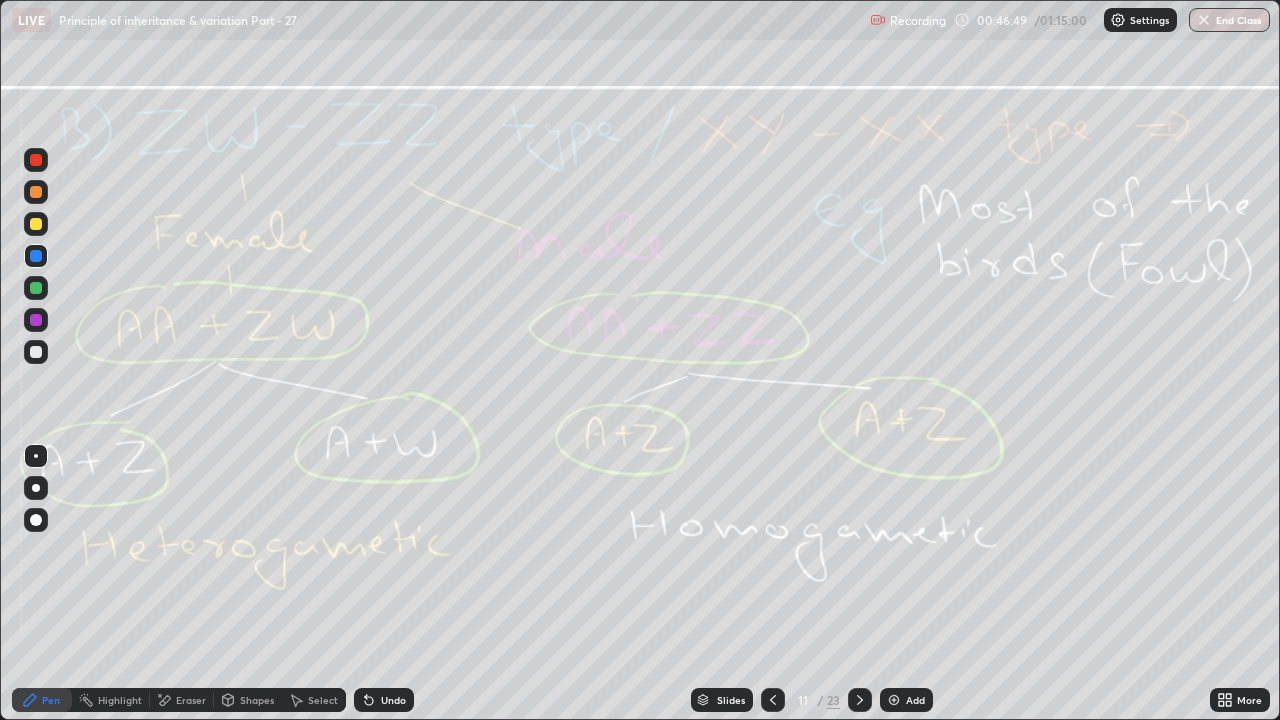 click 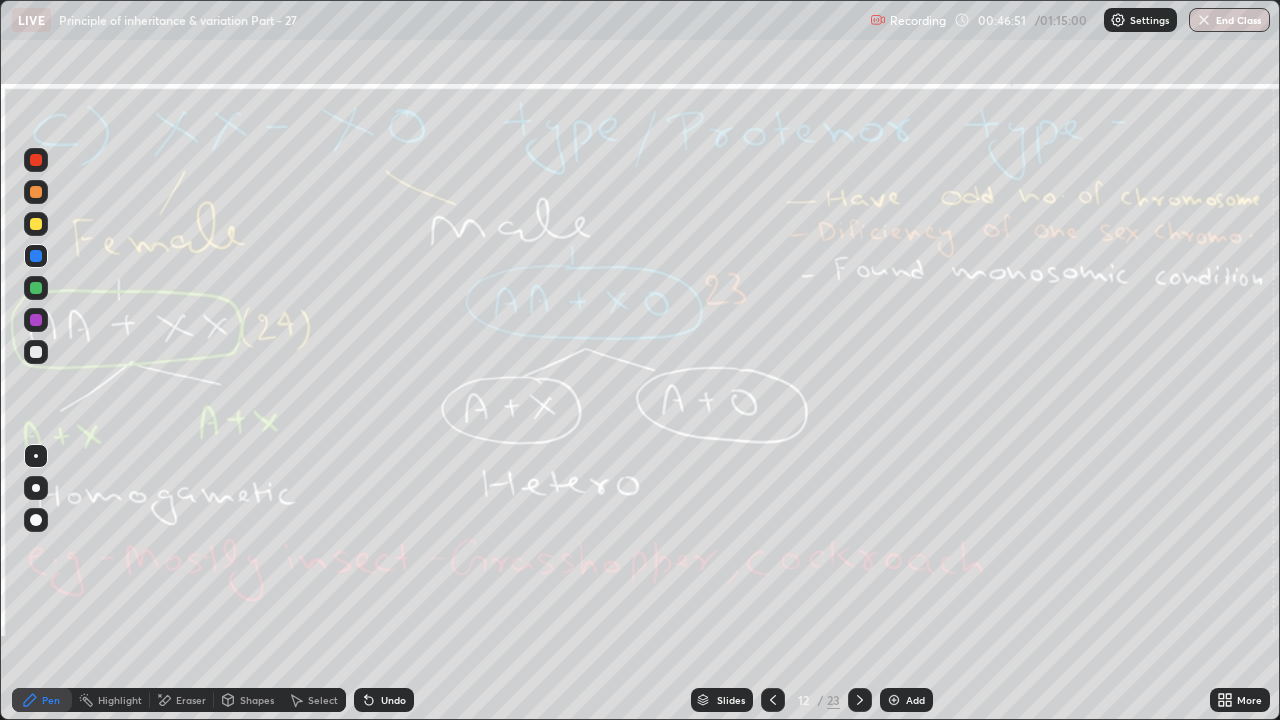 click 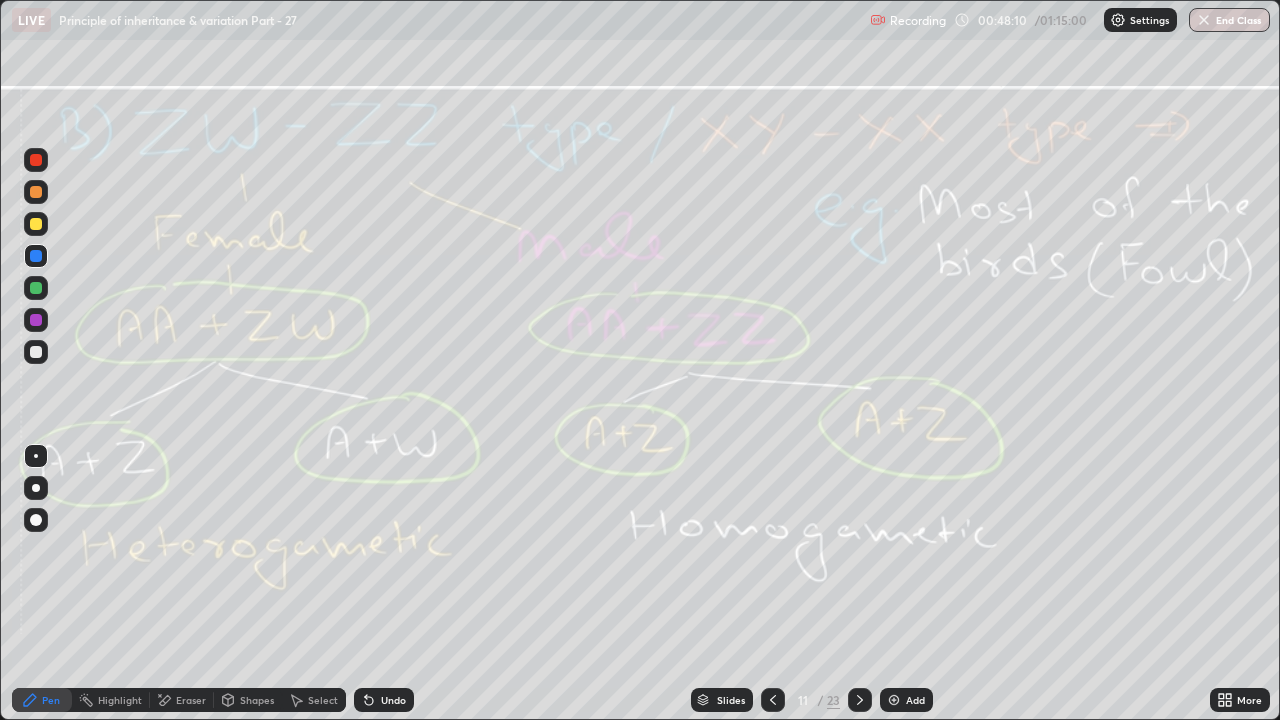 click at bounding box center [860, 700] 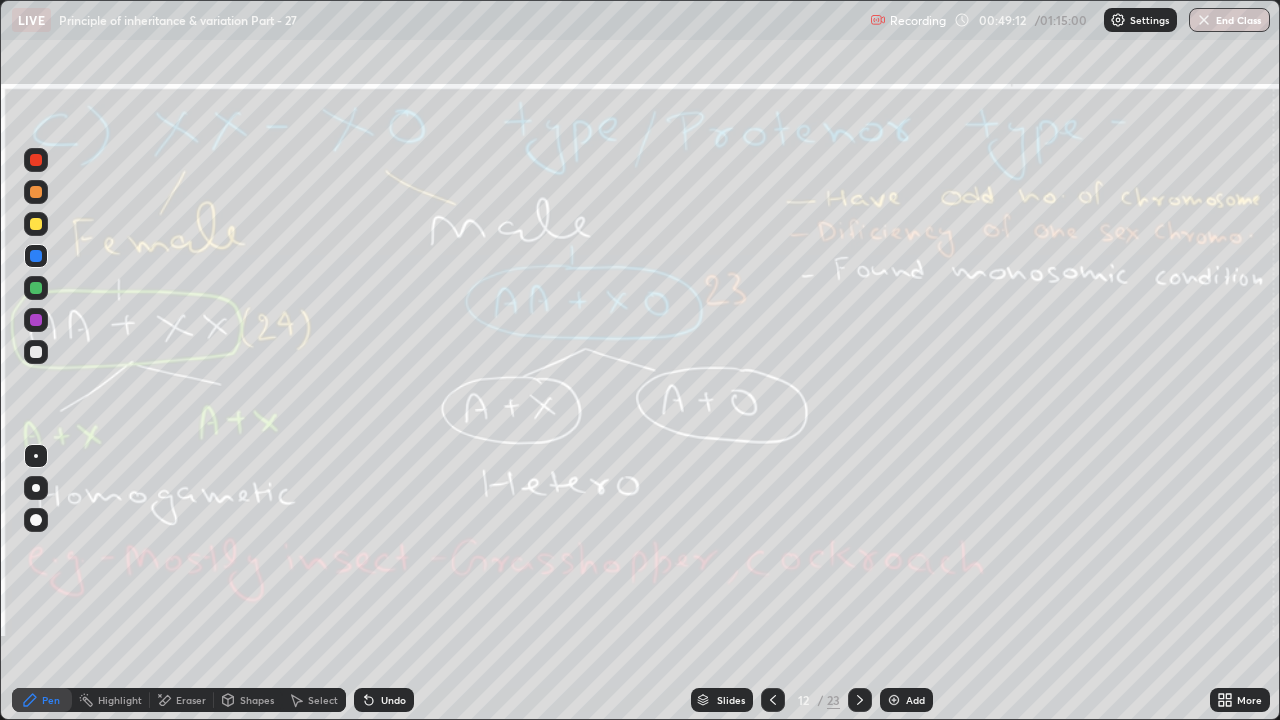 click on "Eraser" at bounding box center (182, 700) 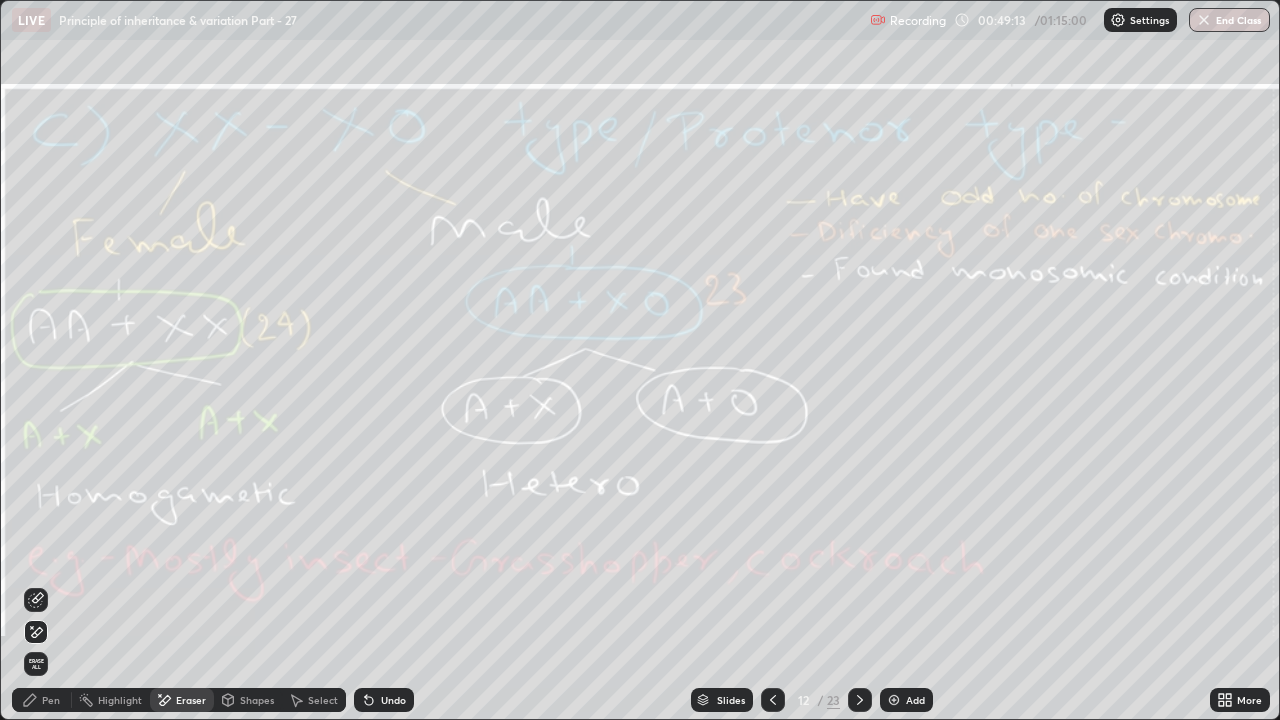 click on "Erase all" at bounding box center [36, 664] 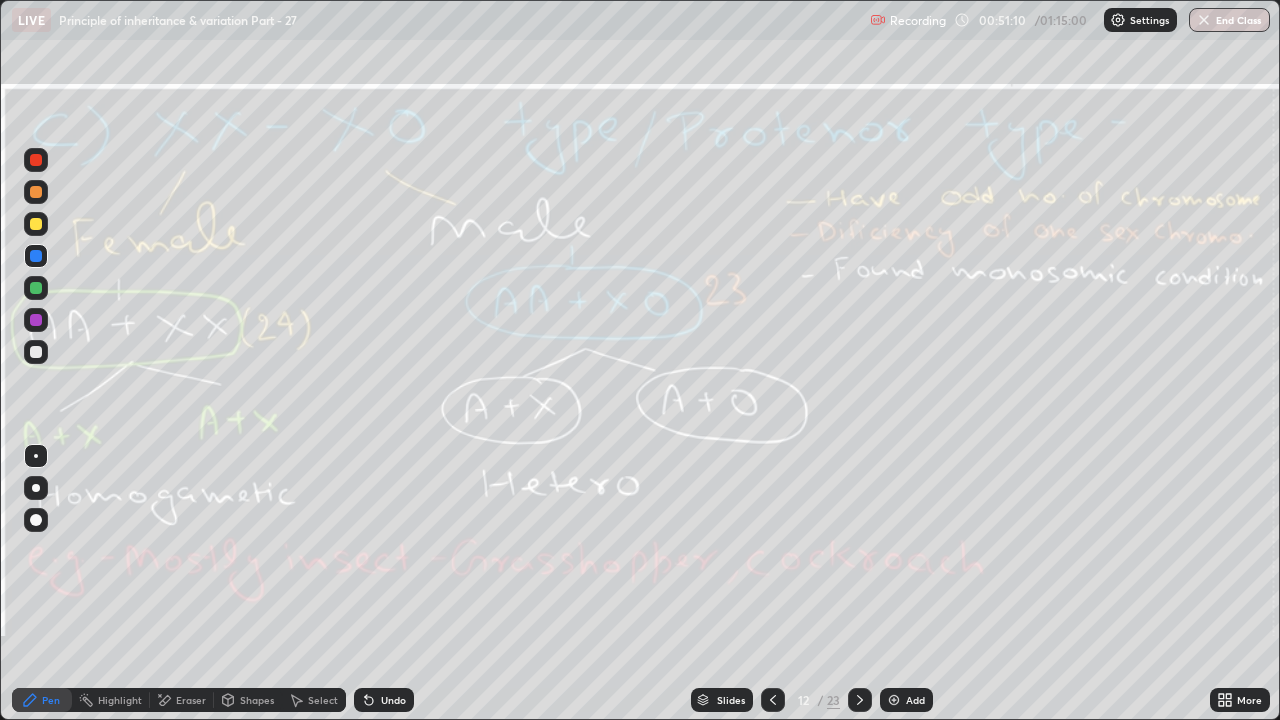 click on "Eraser" at bounding box center [182, 700] 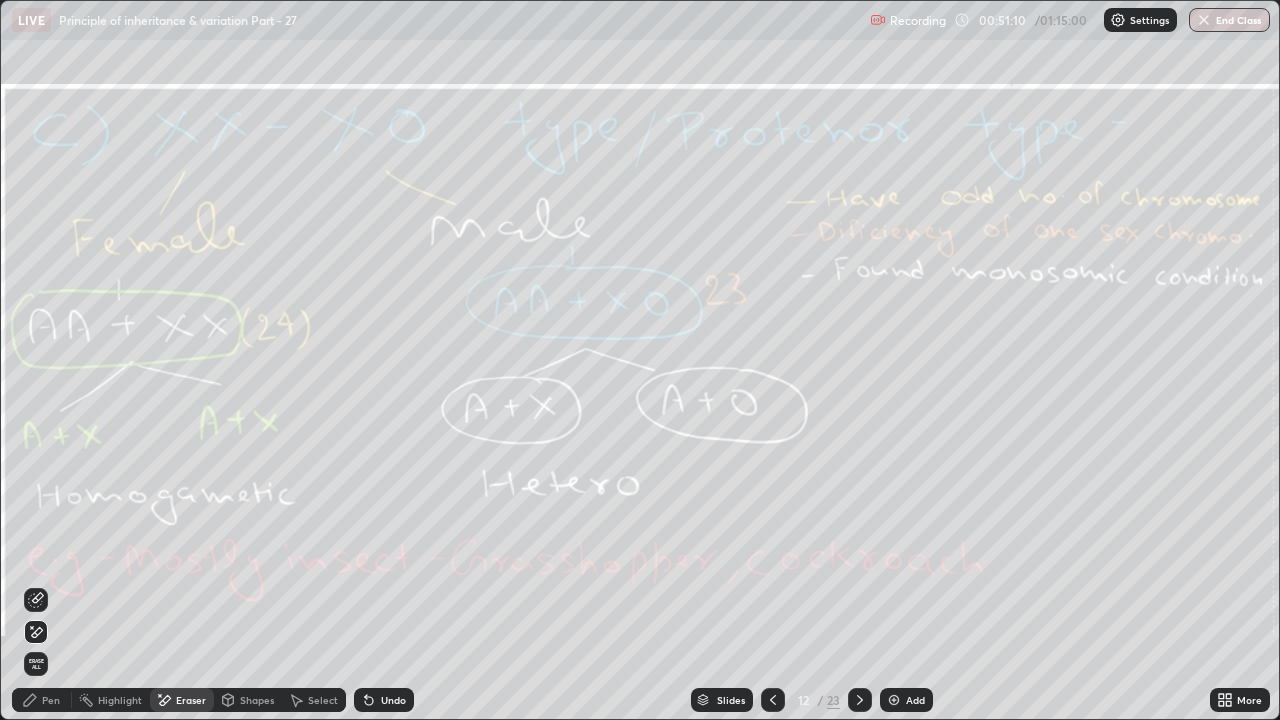 click on "Erase all" at bounding box center (36, 664) 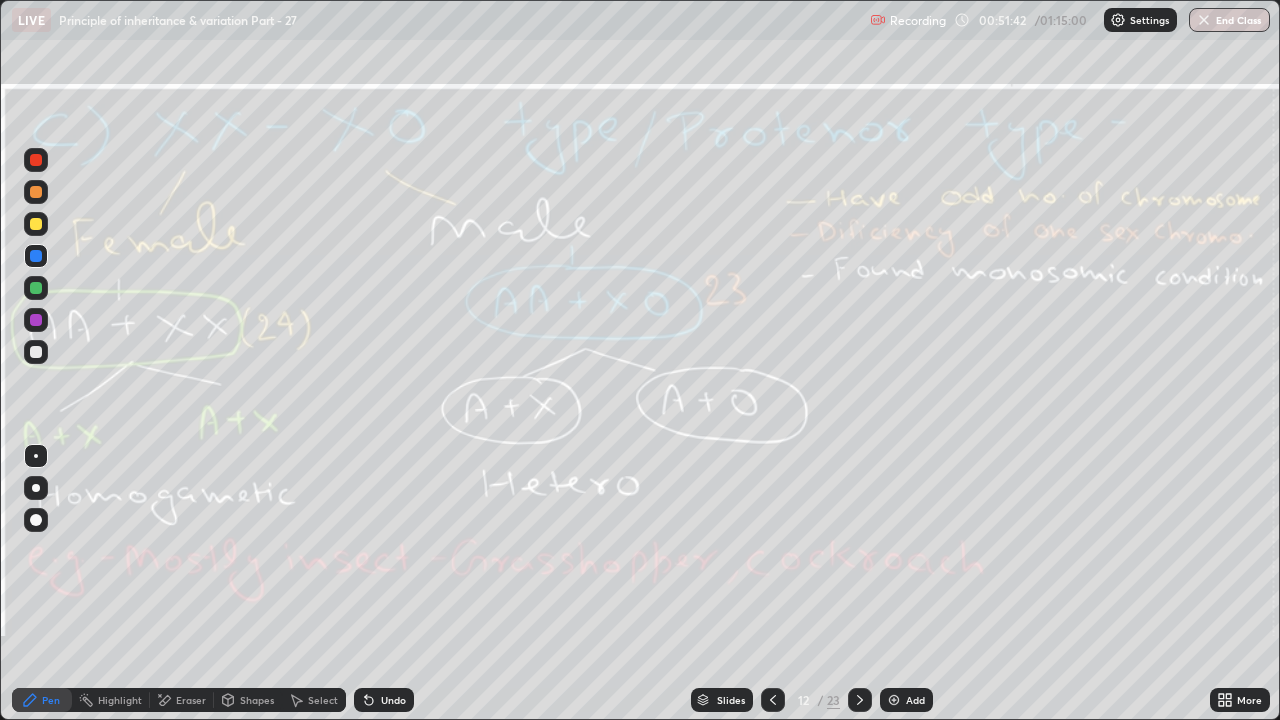 click 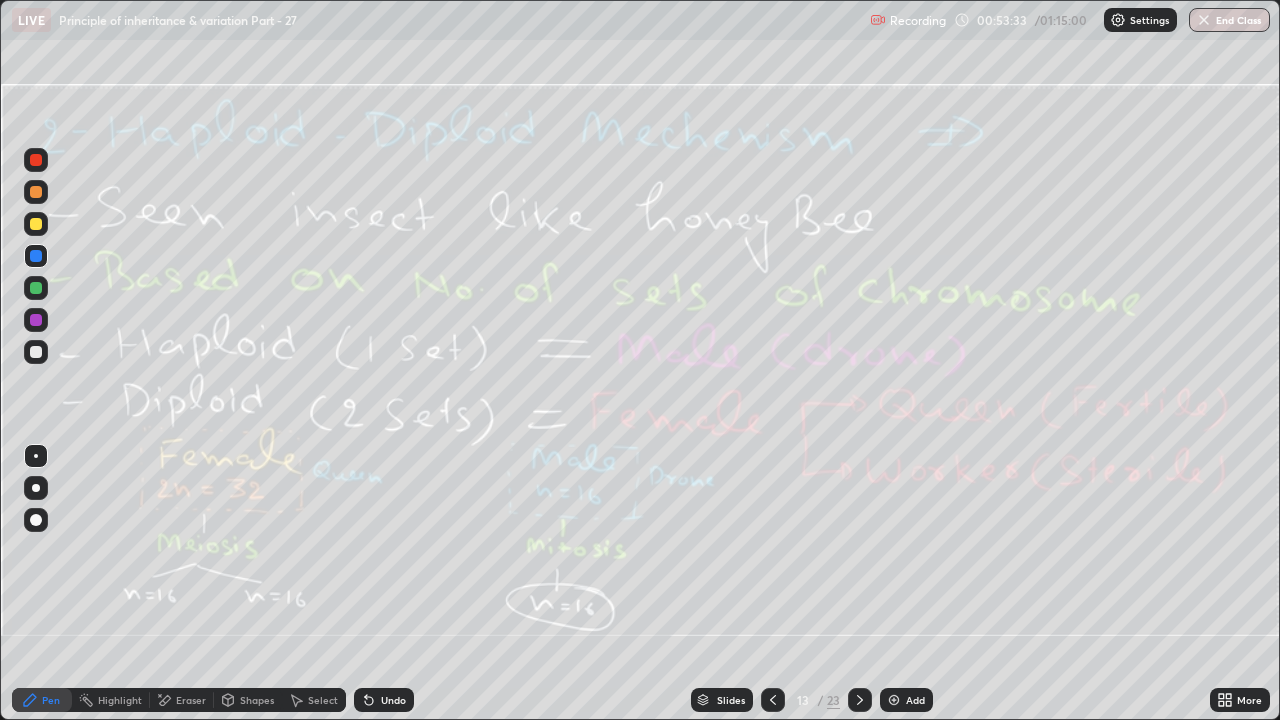 click on "Eraser" at bounding box center [191, 700] 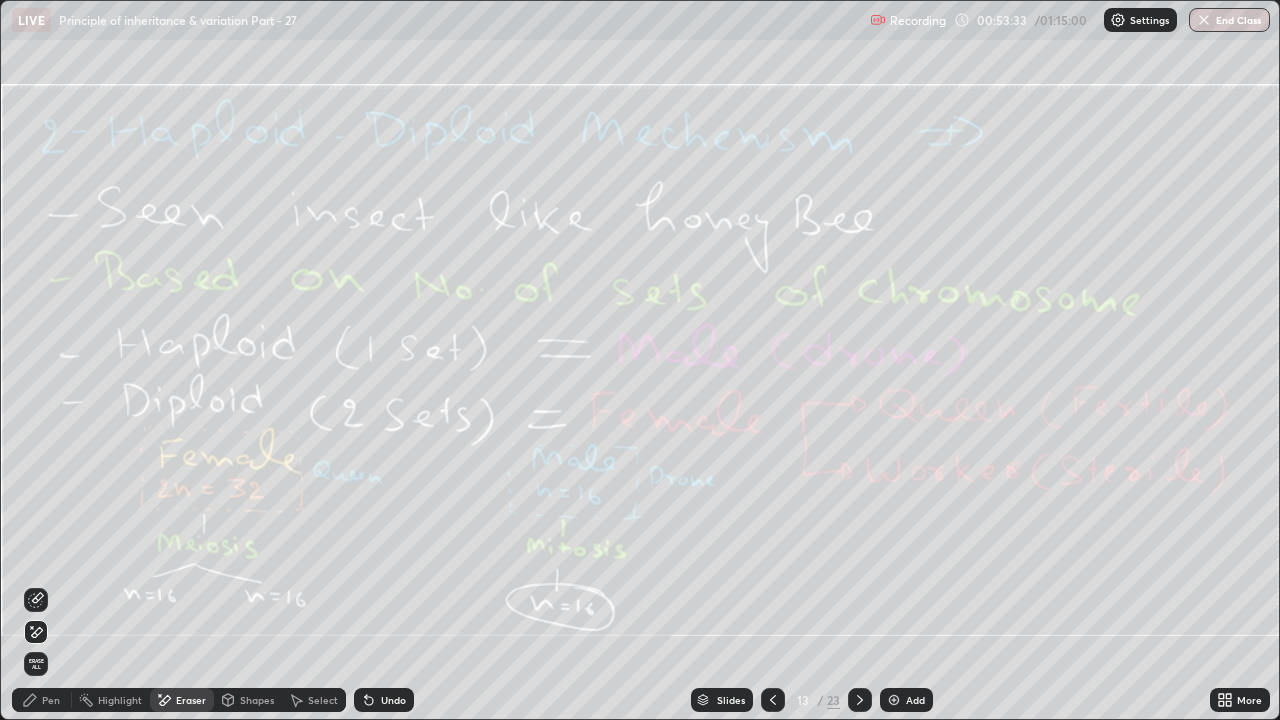 click on "Erase all" at bounding box center (36, 664) 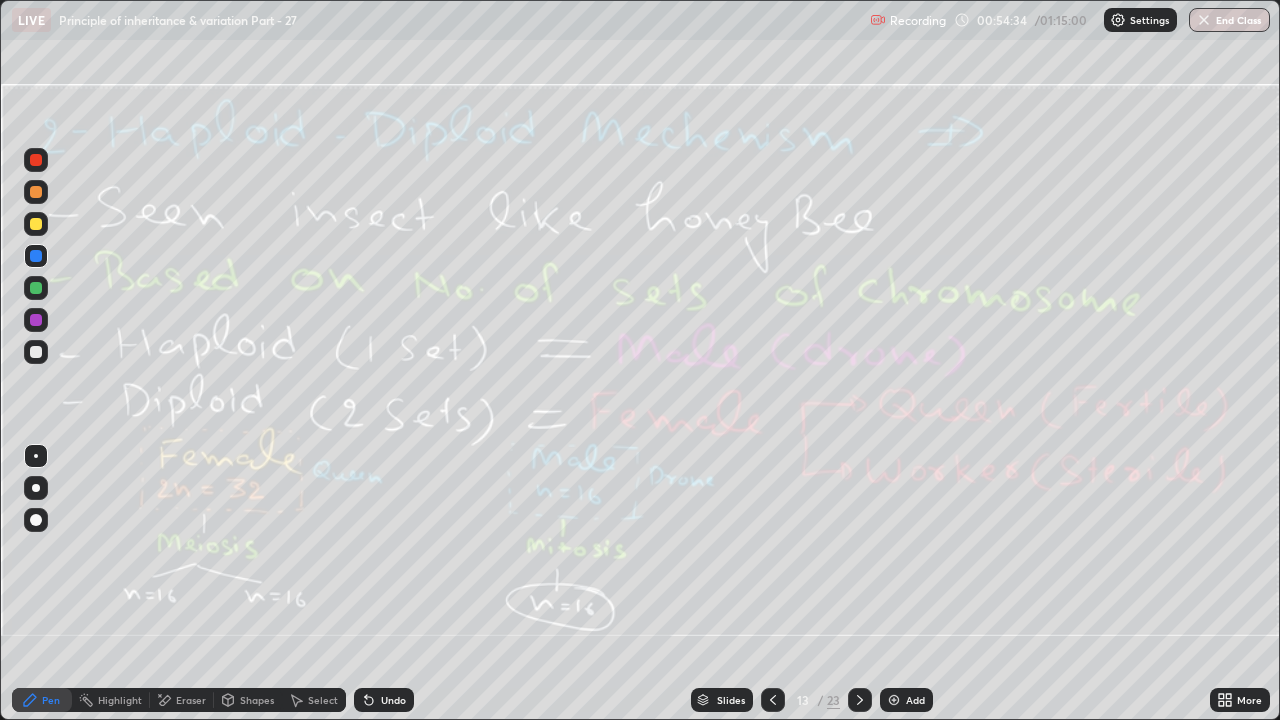 click on "Eraser" at bounding box center (191, 700) 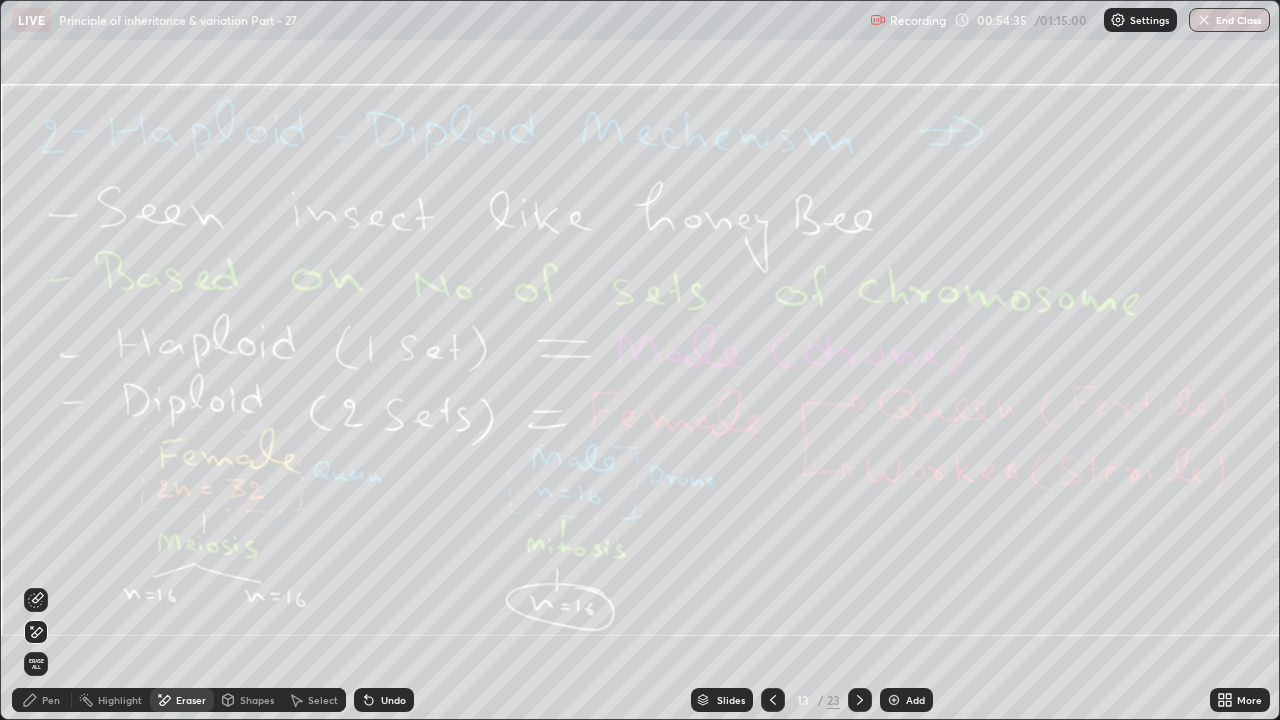 click on "Erase all" at bounding box center (36, 664) 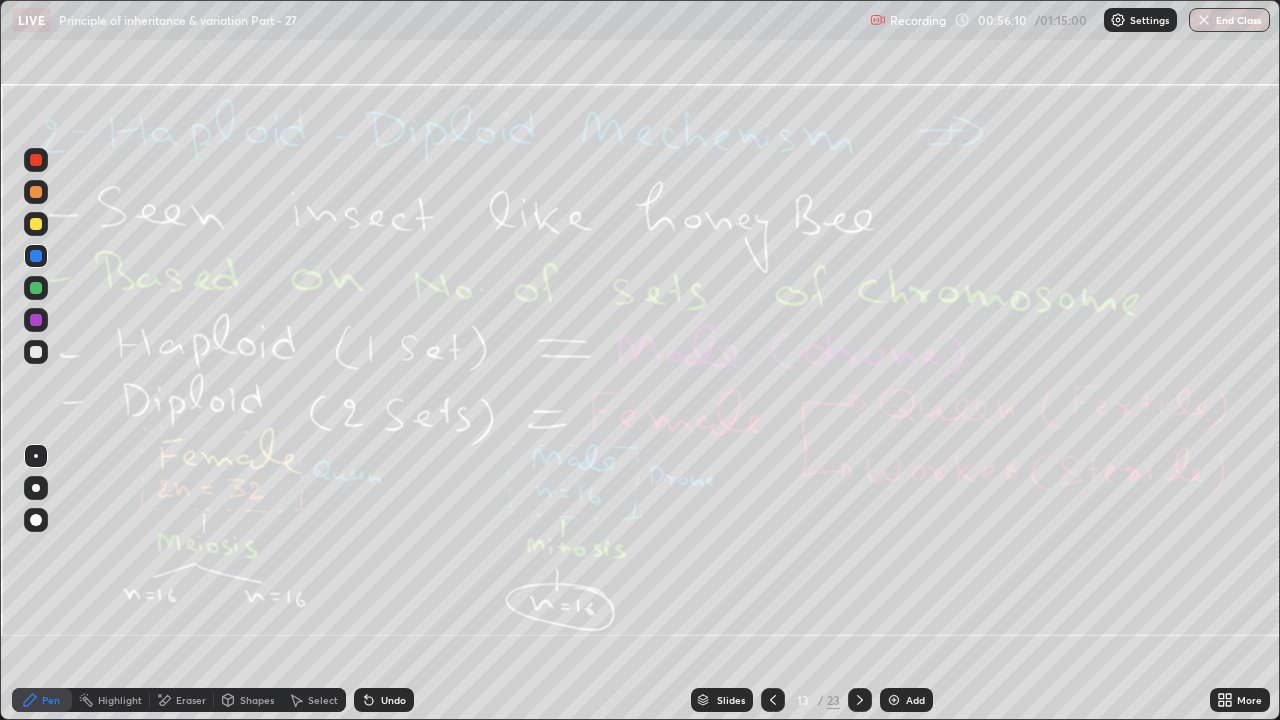 click 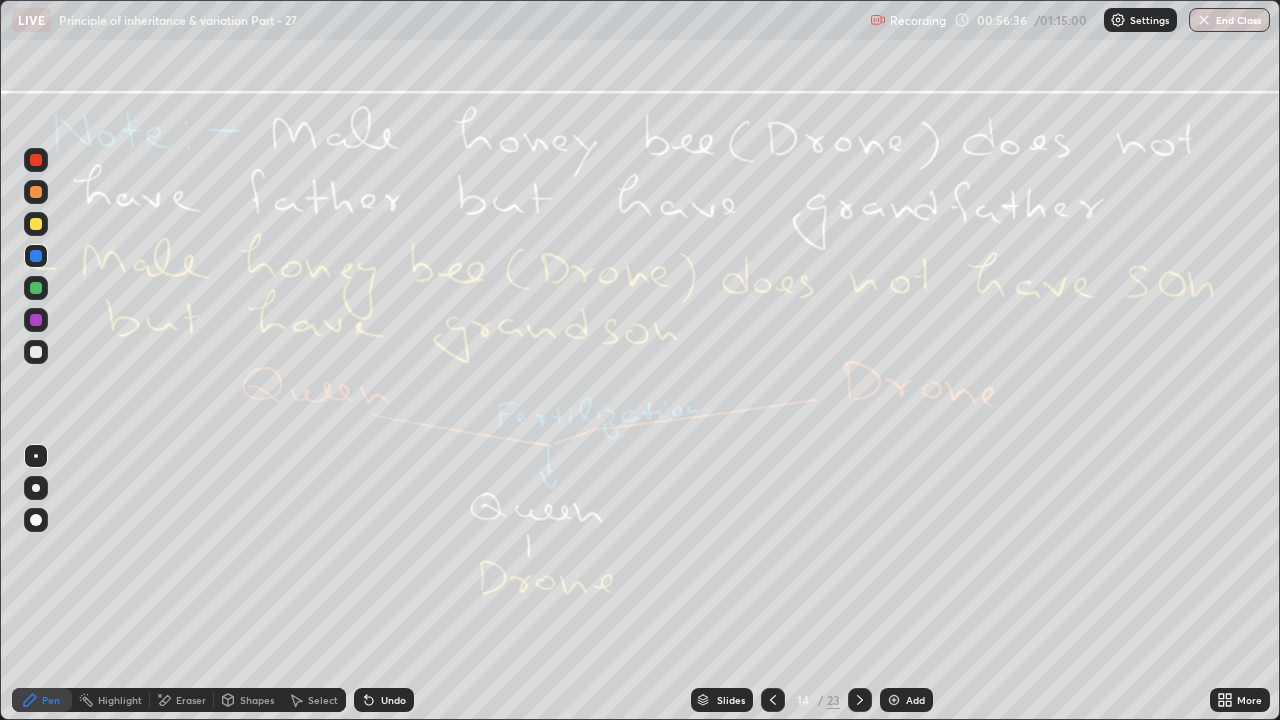 click on "Eraser" at bounding box center (191, 700) 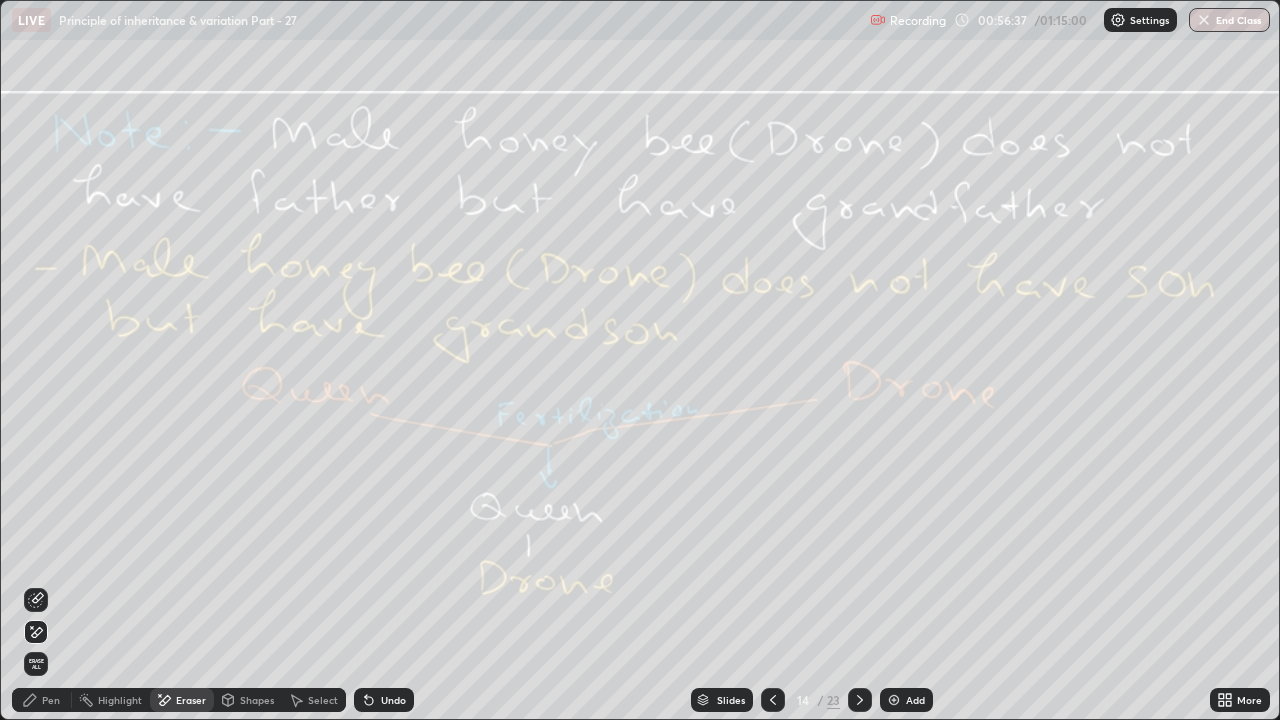 click on "Erase all" at bounding box center [36, 664] 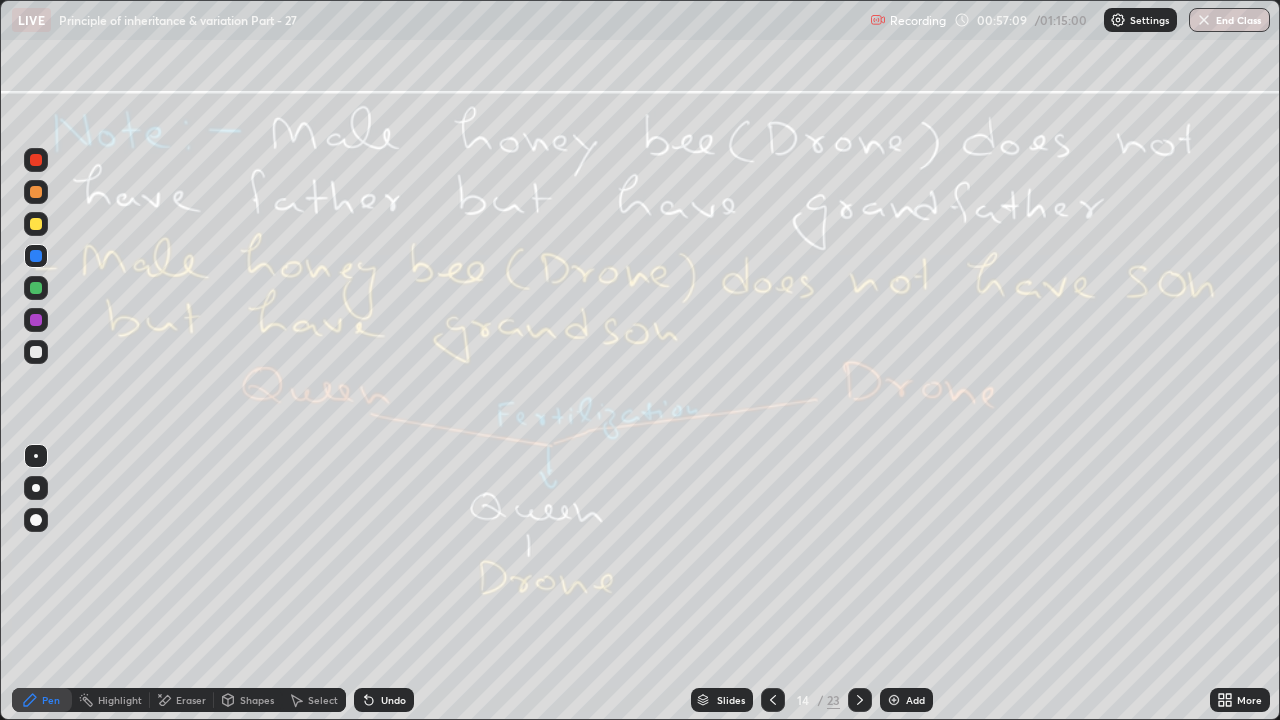 click 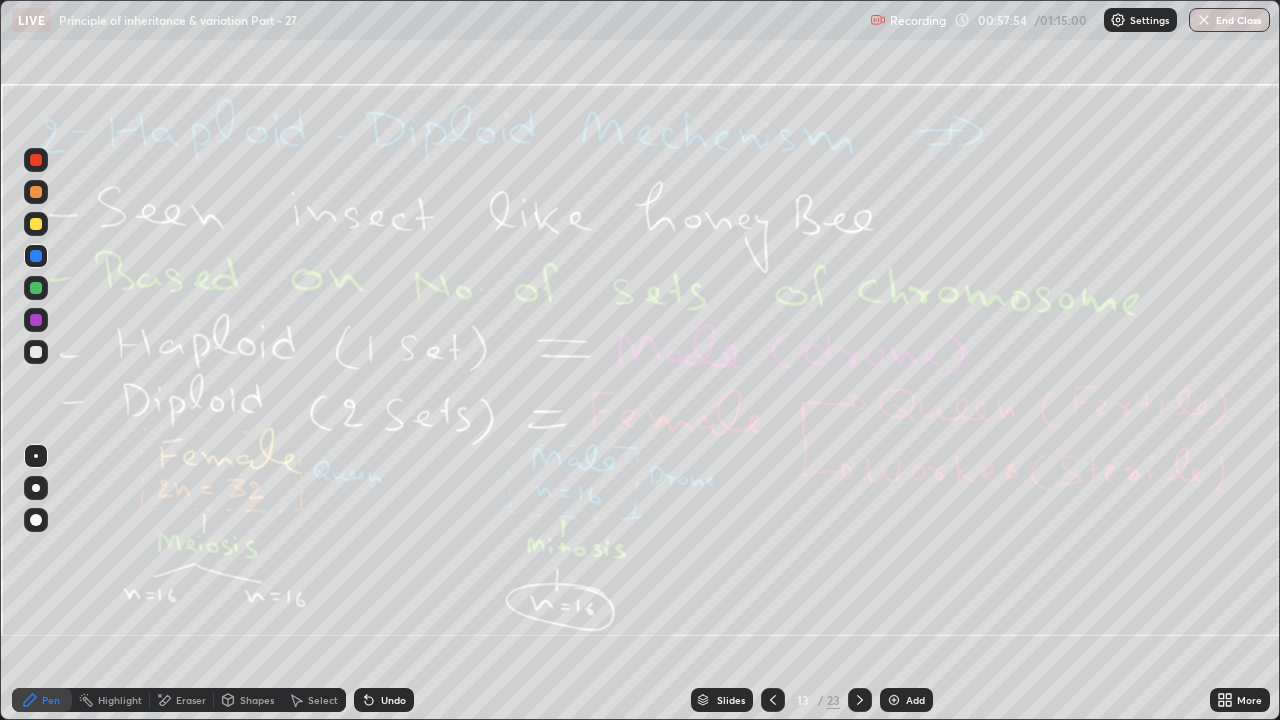 click on "Eraser" at bounding box center (191, 700) 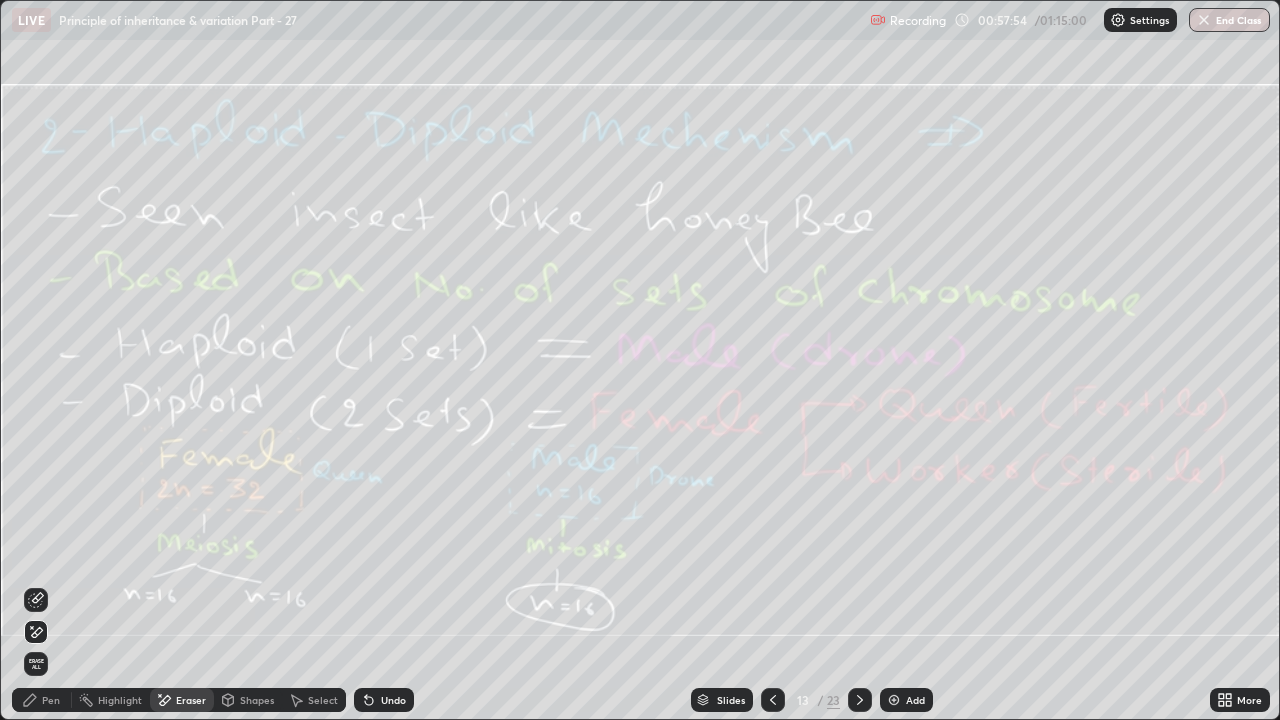 click on "Erase all" at bounding box center (36, 664) 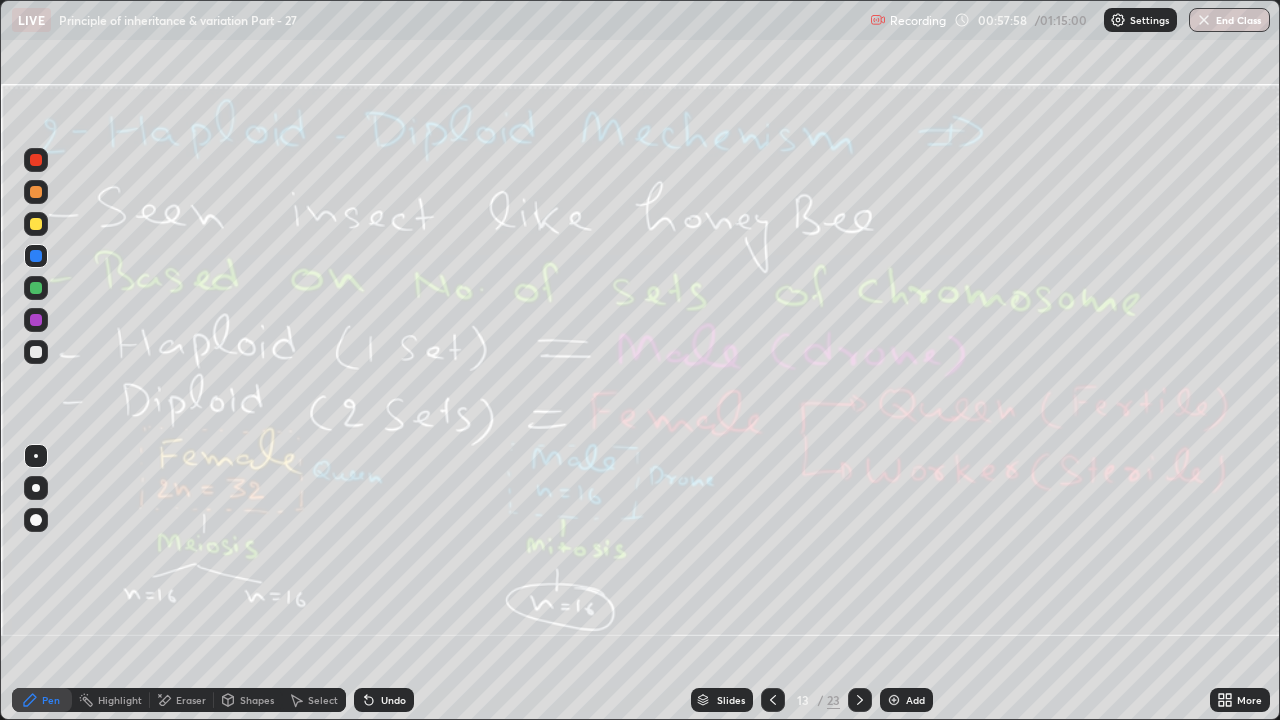 click on "Add" at bounding box center [915, 700] 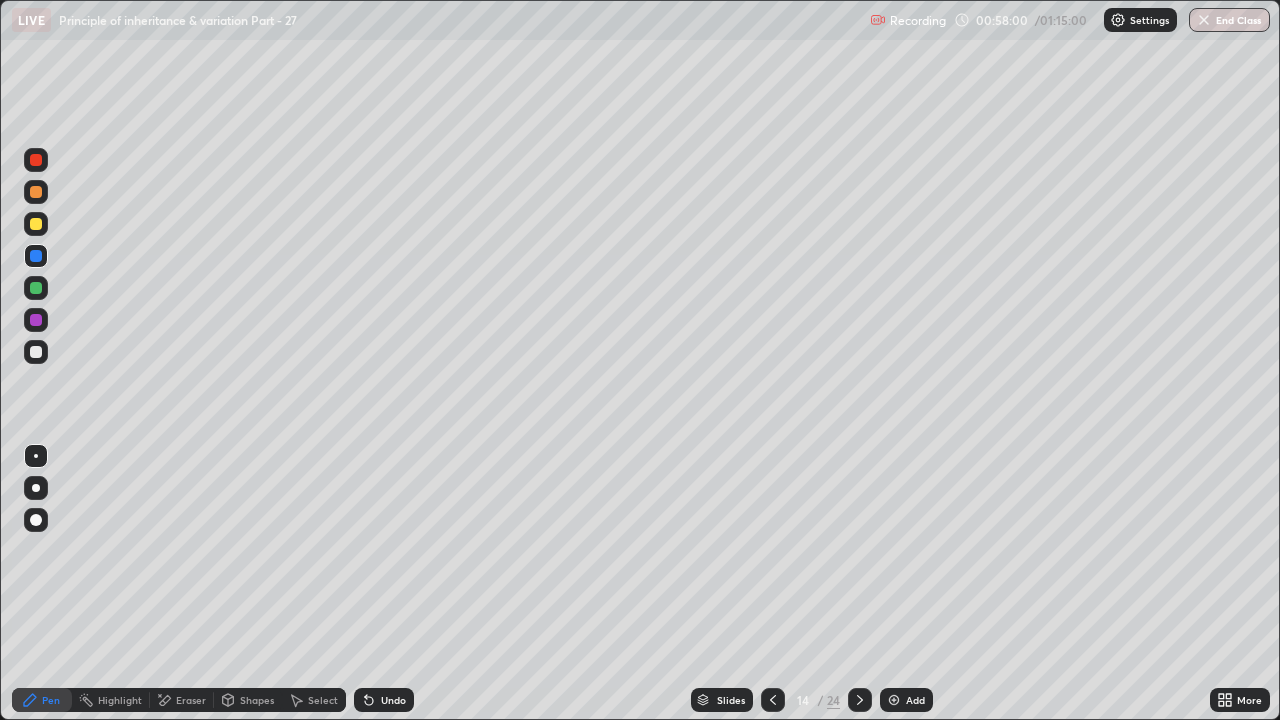 click at bounding box center [36, 224] 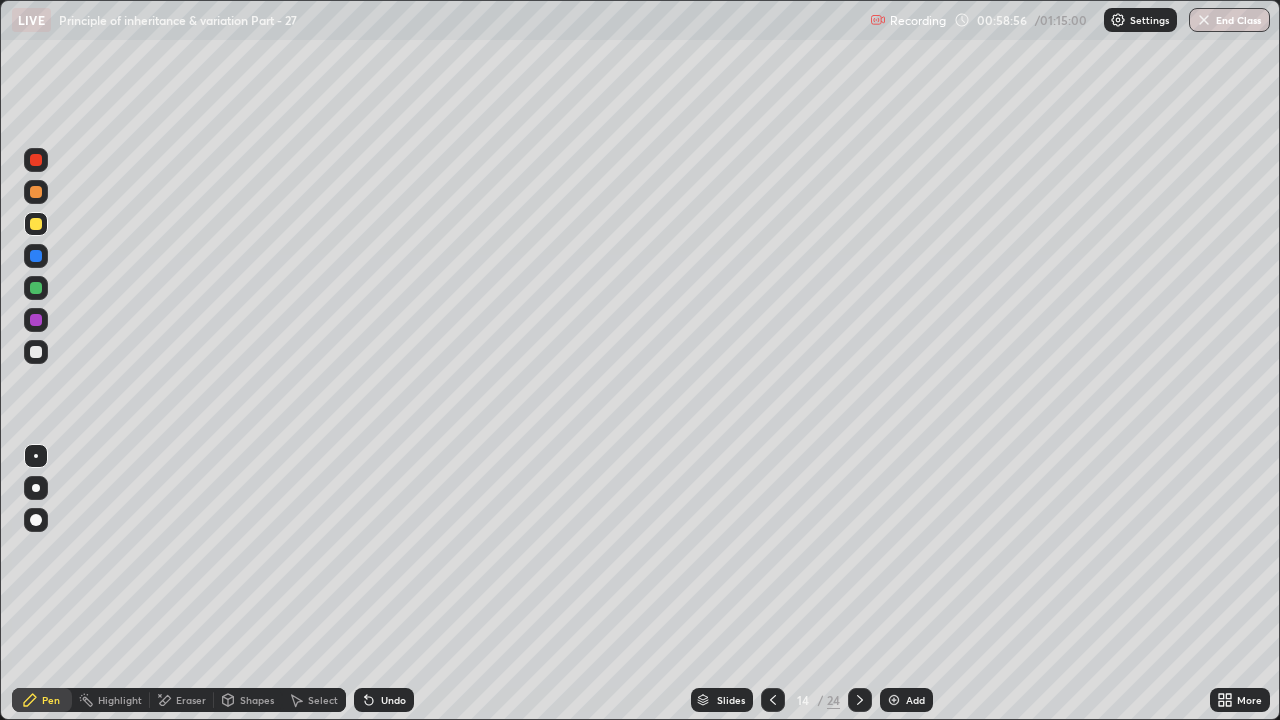 click on "Eraser" at bounding box center (191, 700) 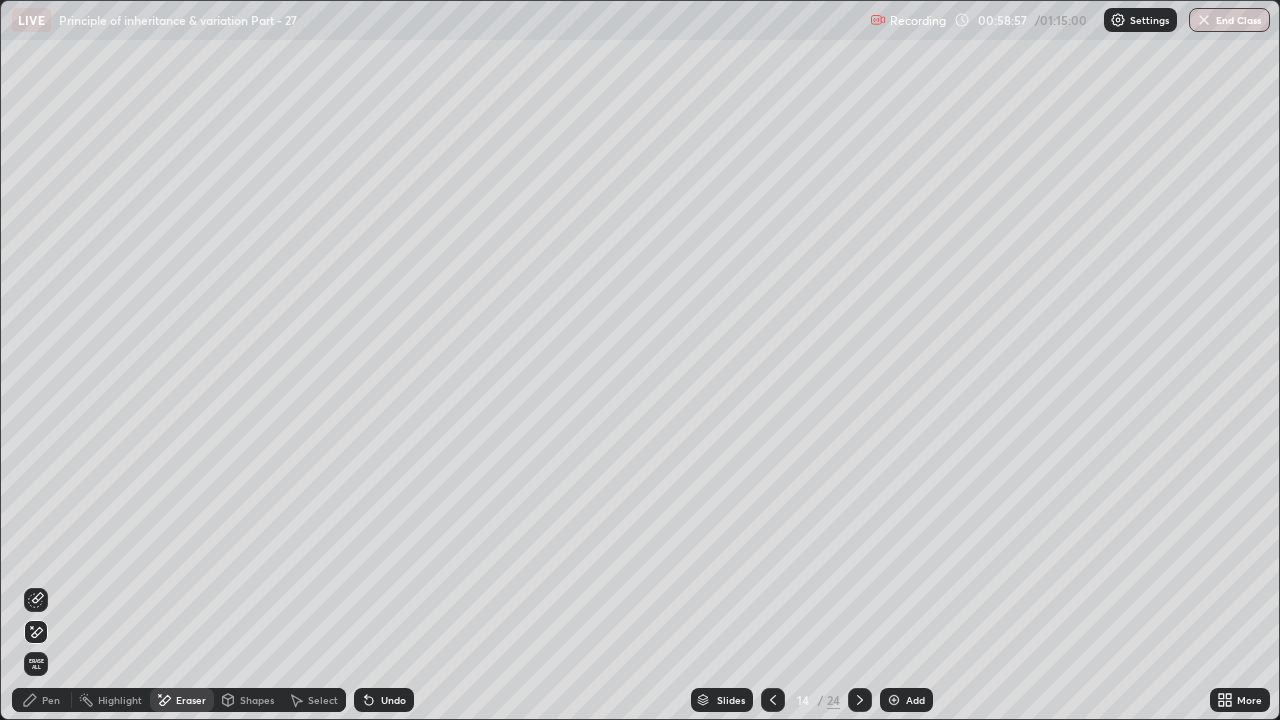 click on "Erase all" at bounding box center [36, 664] 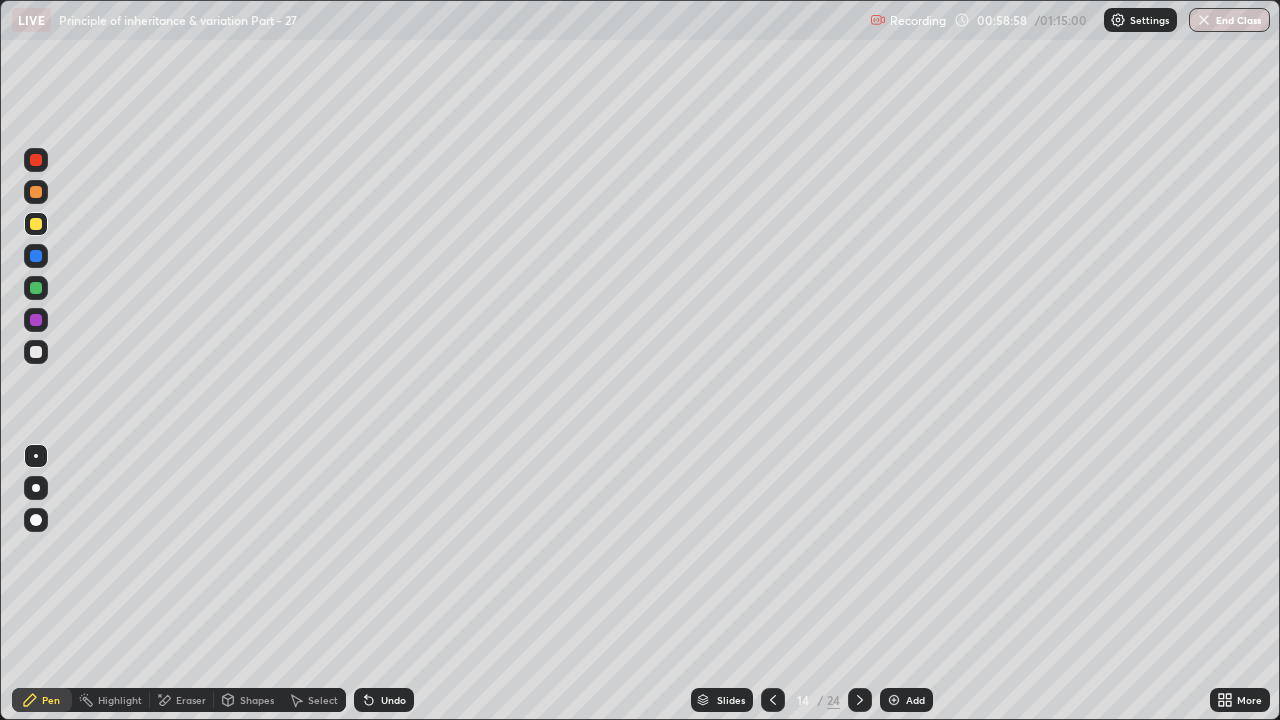 click 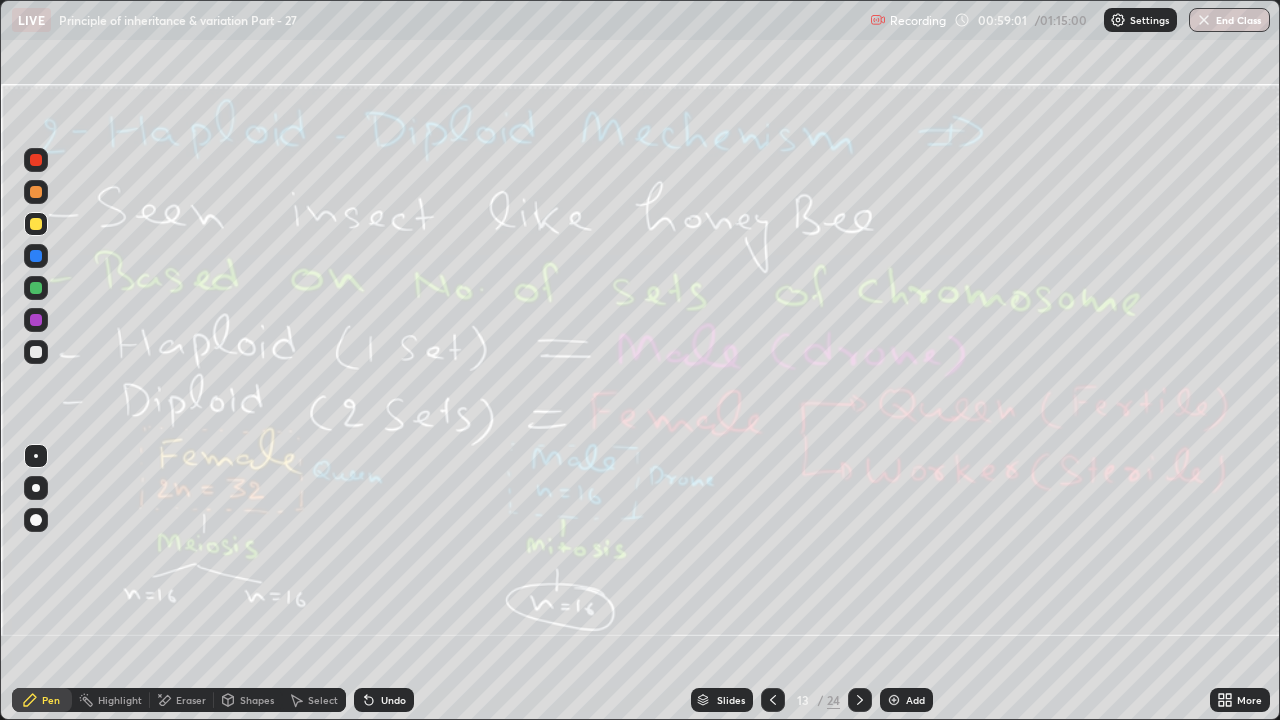 click 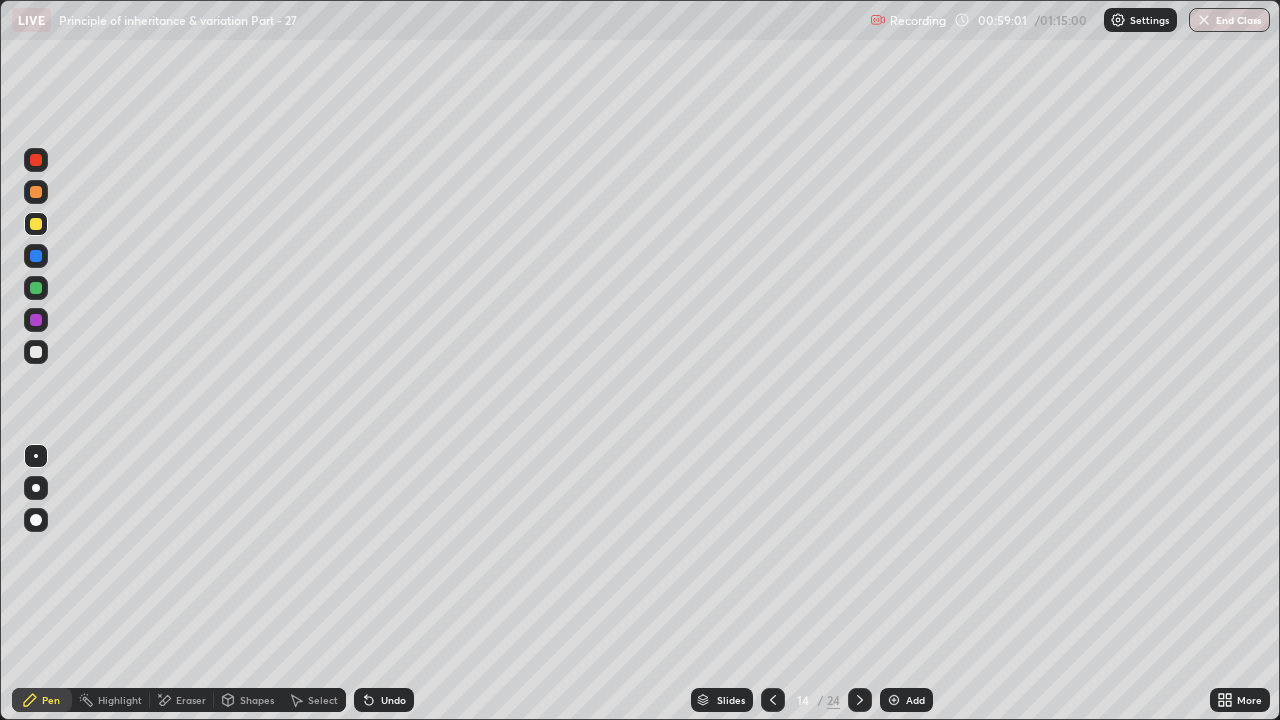 click 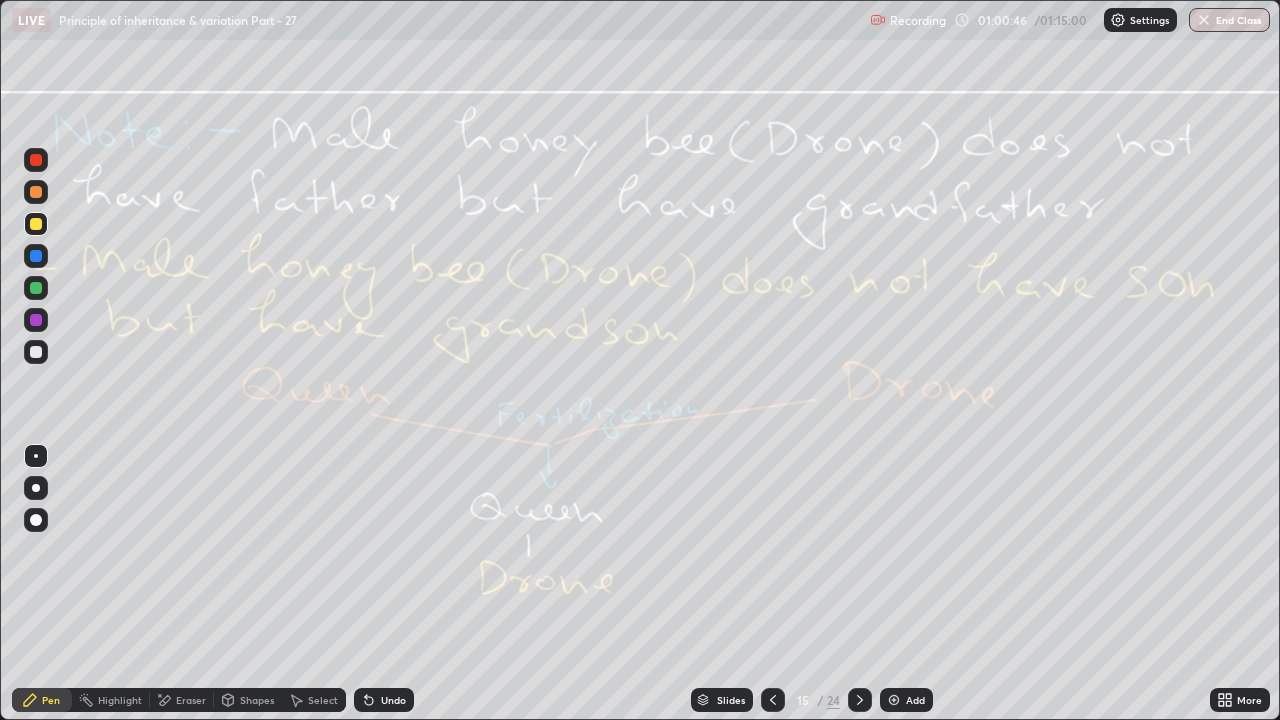 click 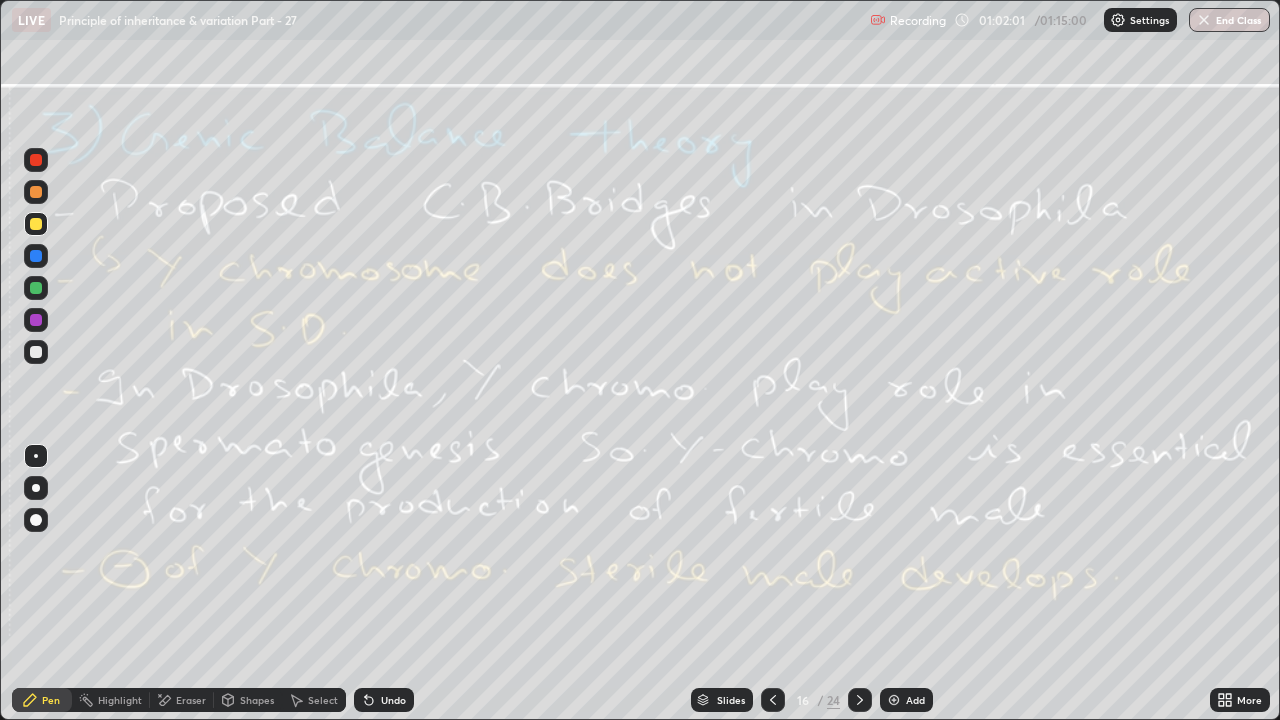 click on "Eraser" at bounding box center [182, 700] 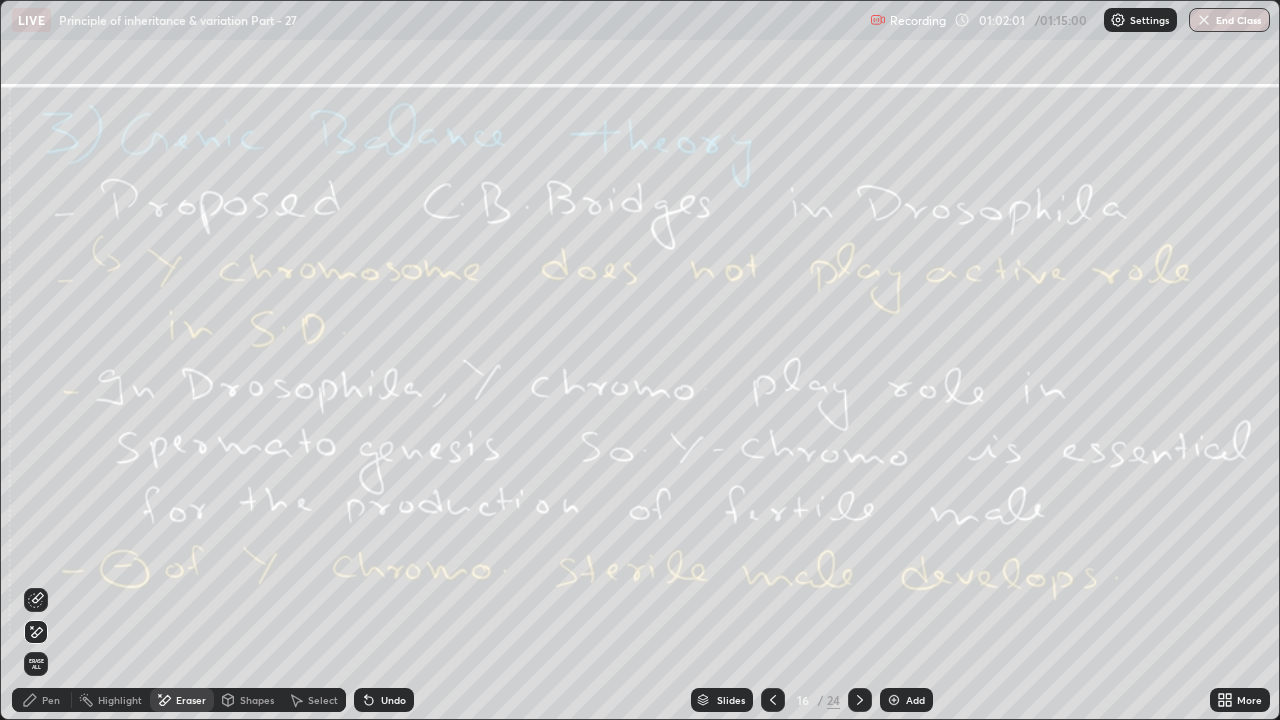 click on "Erase all" at bounding box center (36, 664) 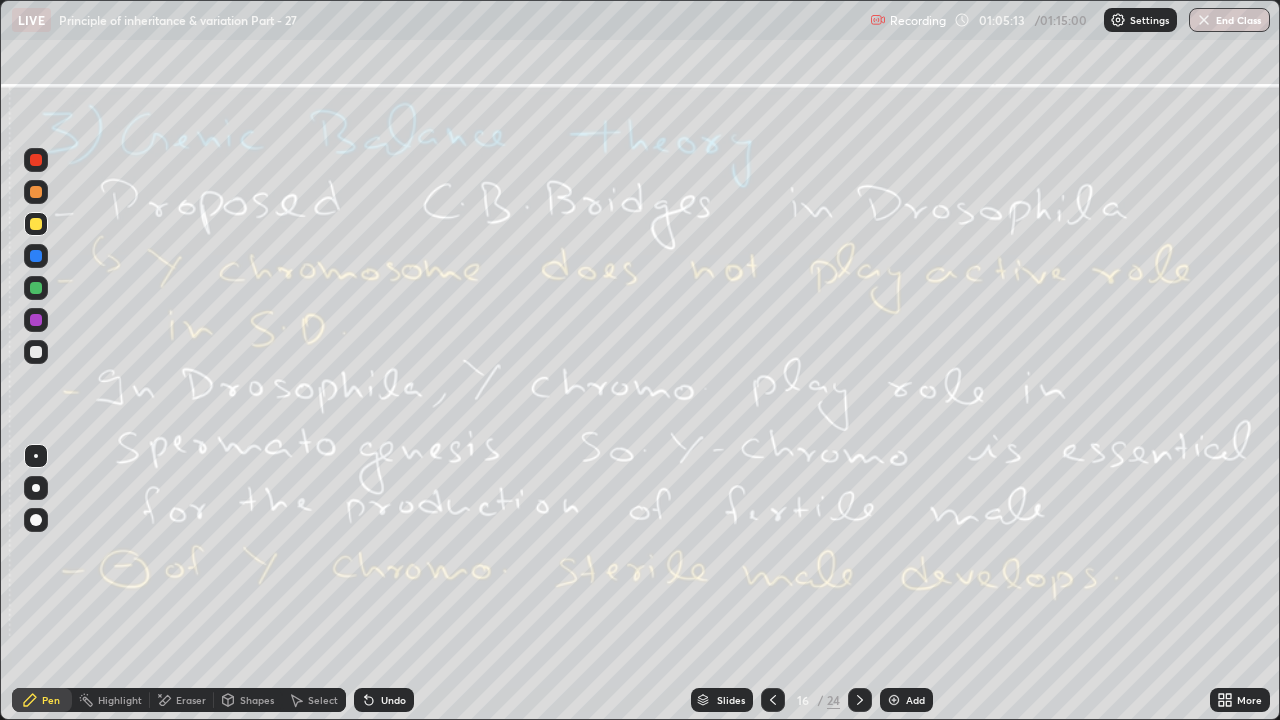 click 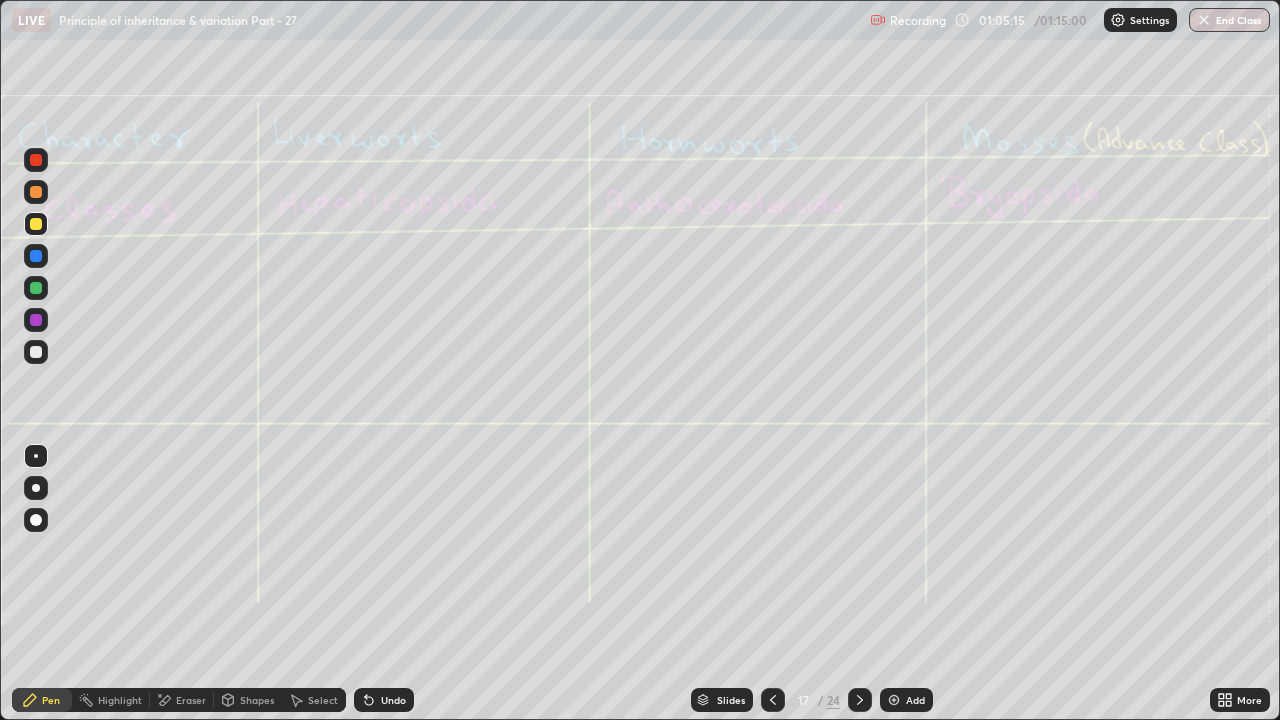 click 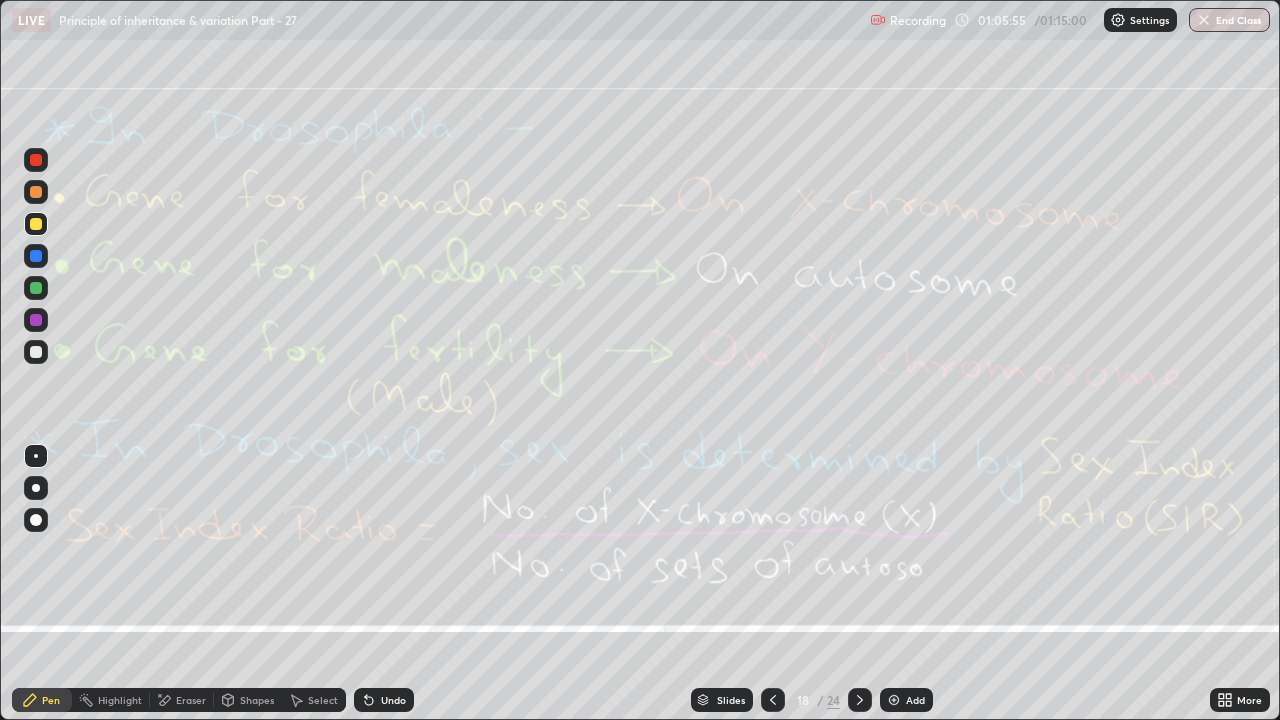click on "Eraser" at bounding box center [182, 700] 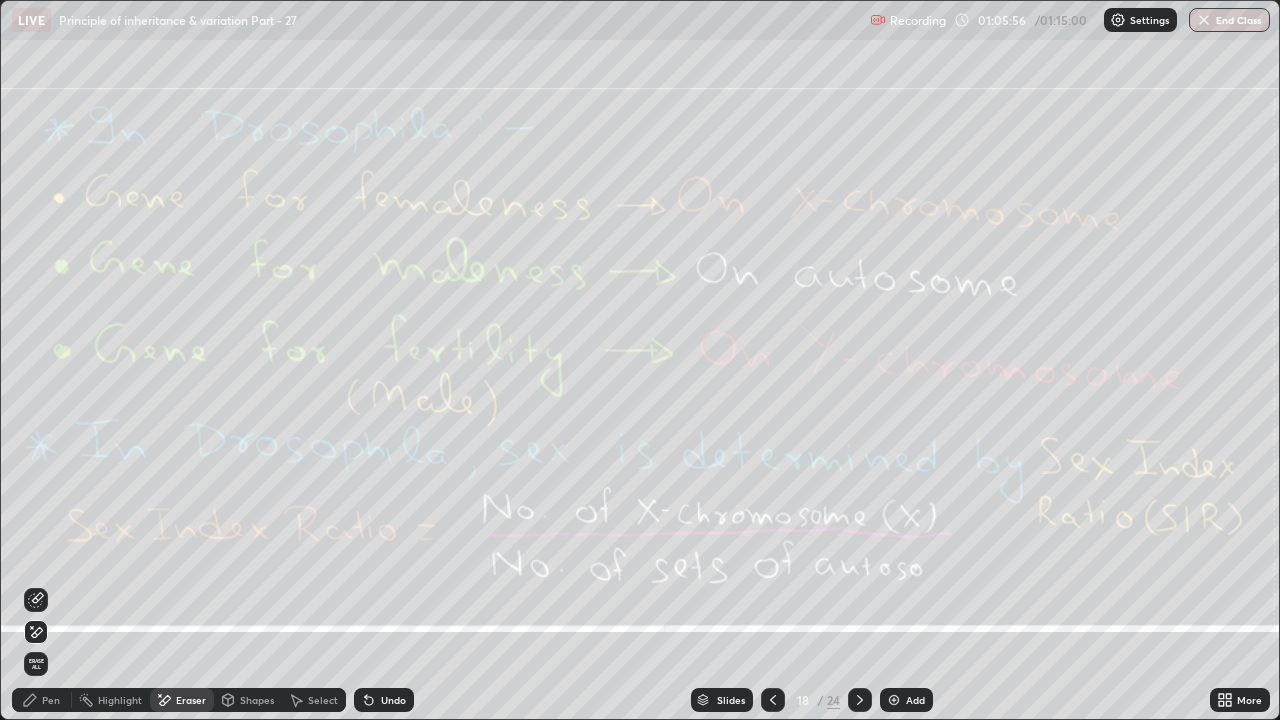 click on "Erase all" at bounding box center (36, 664) 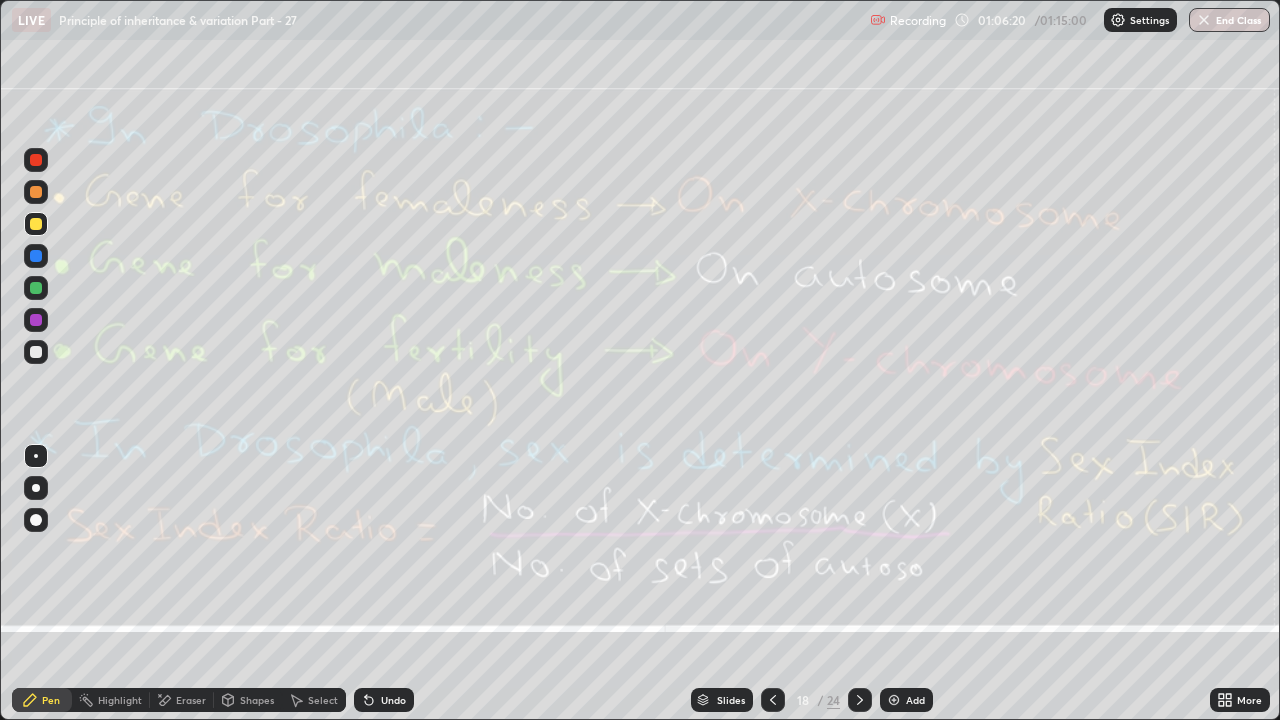 click on "Eraser" at bounding box center (182, 700) 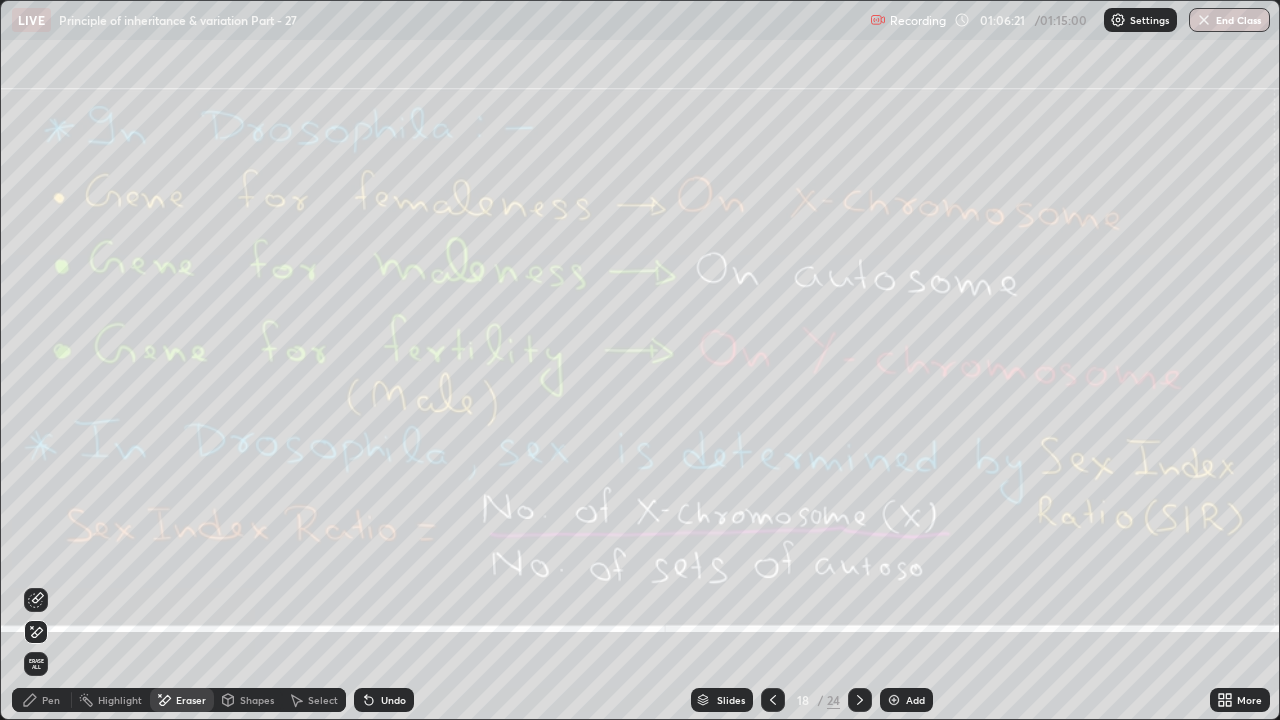 click on "Erase all" at bounding box center [36, 664] 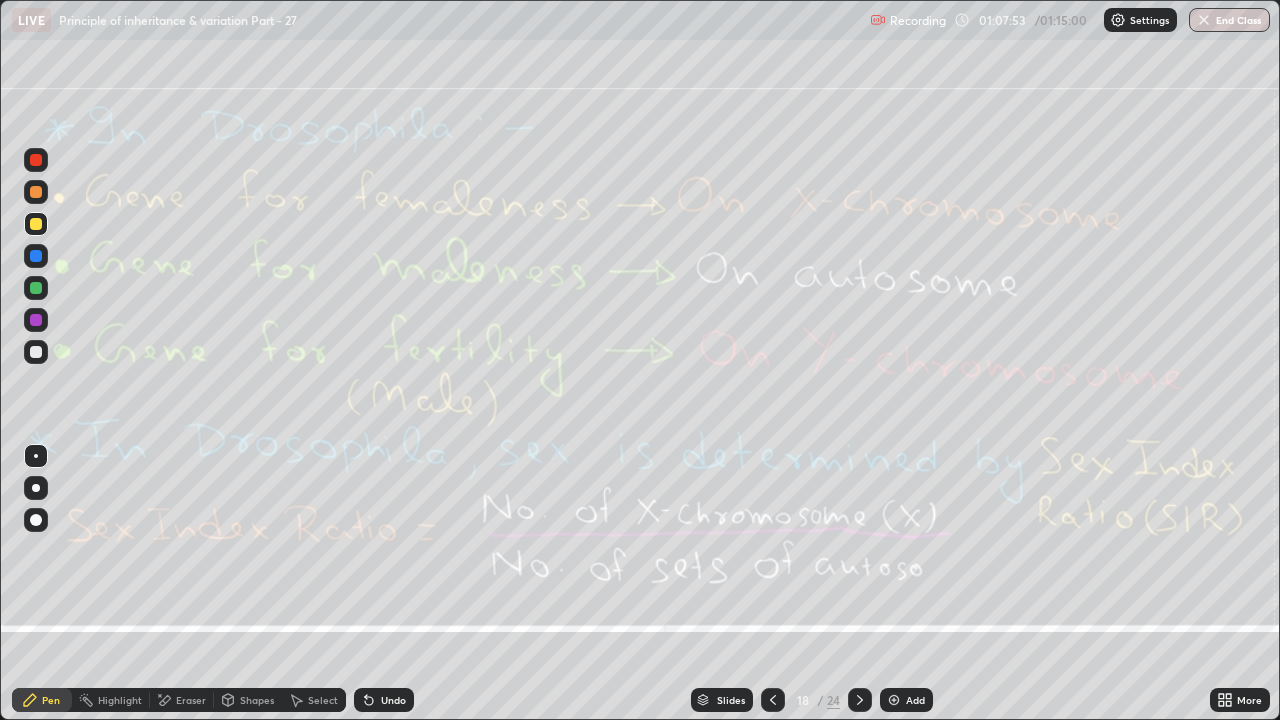 click at bounding box center [860, 700] 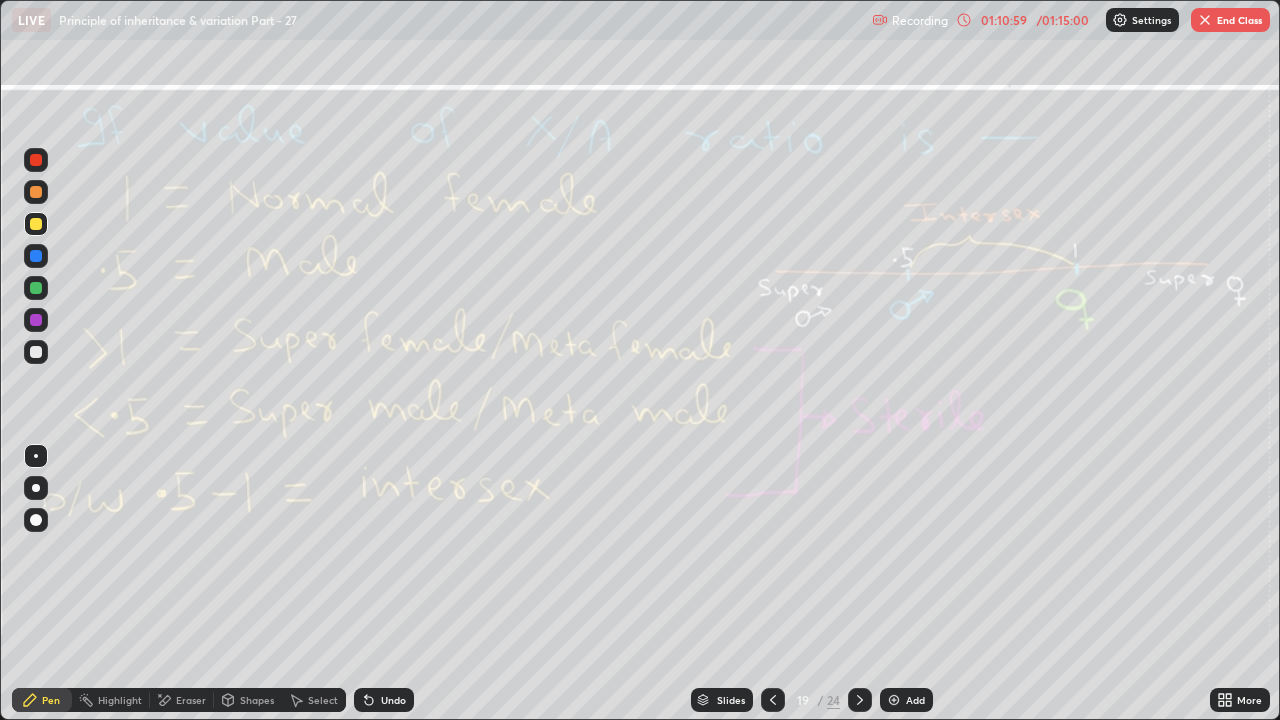 click at bounding box center (36, 320) 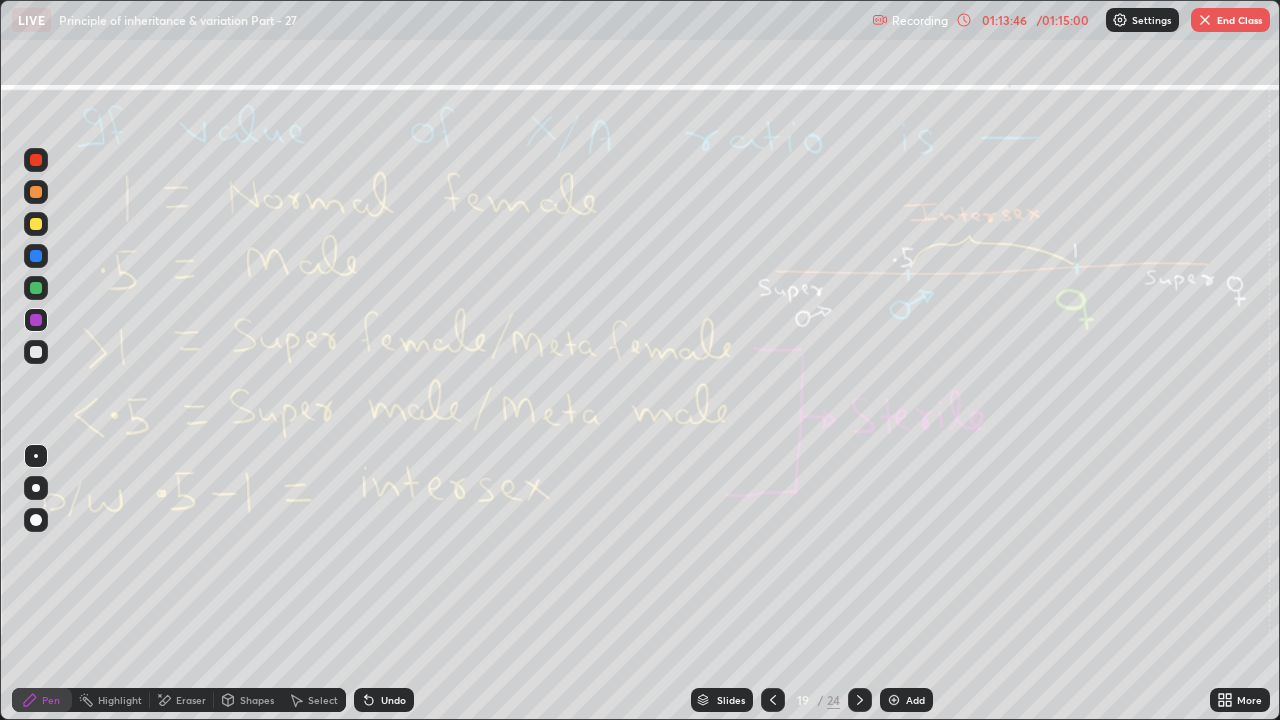 click at bounding box center (36, 352) 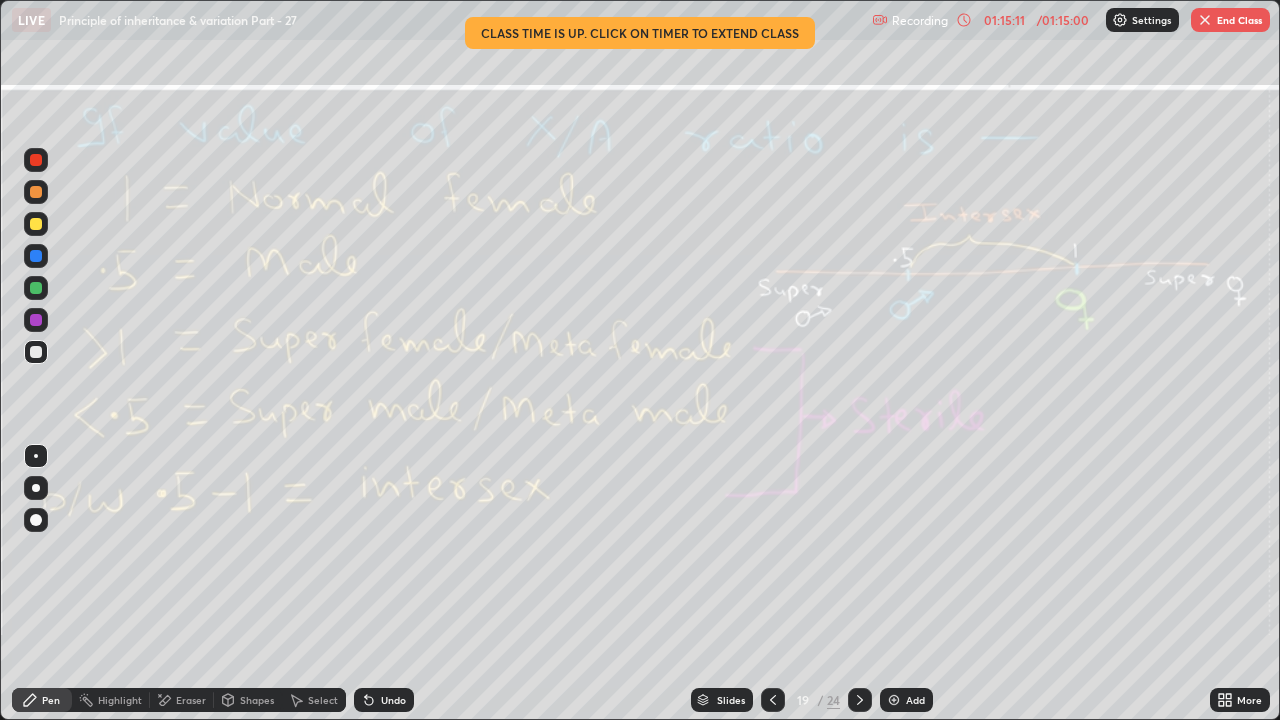 click on "Eraser" at bounding box center [191, 700] 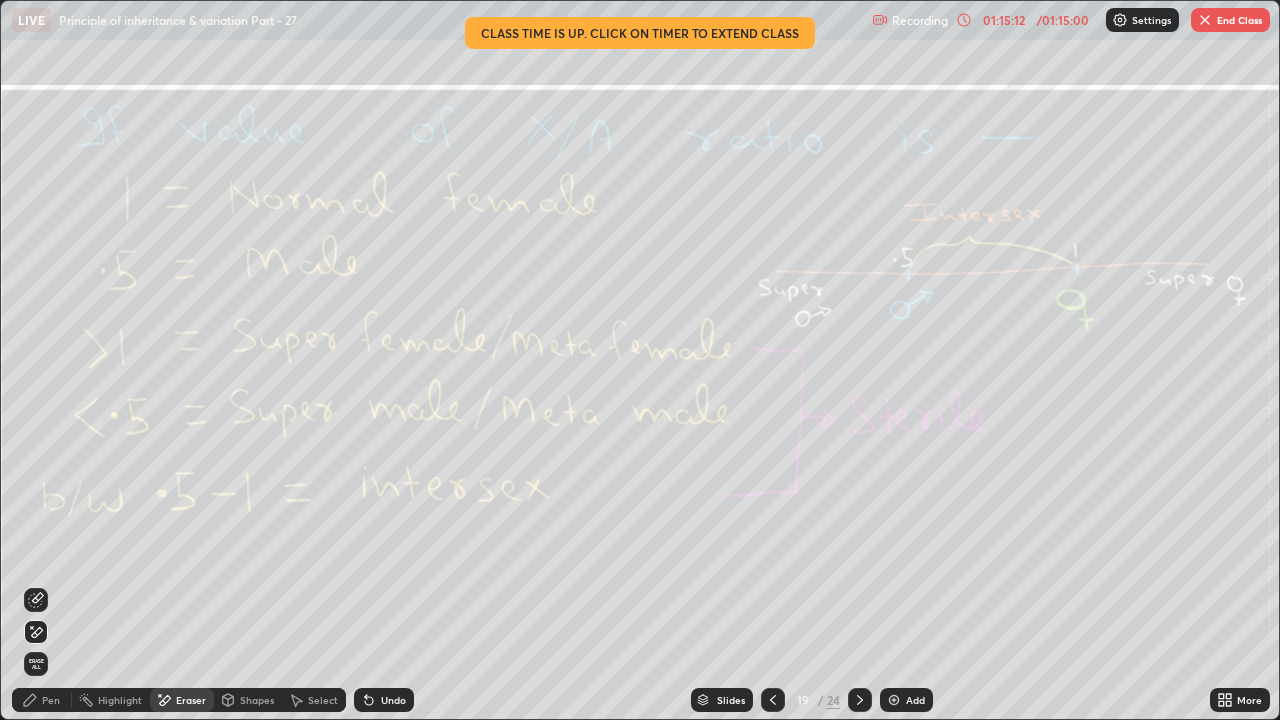 click on "Erase all" at bounding box center (36, 664) 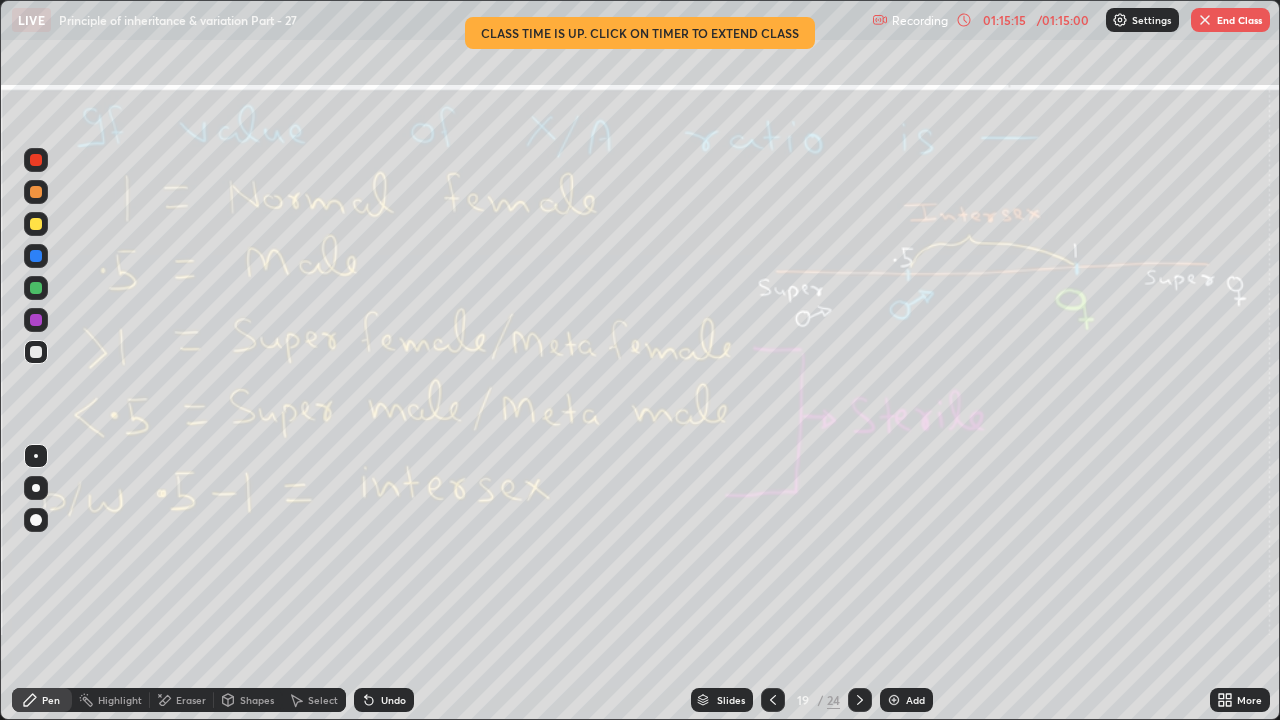 click 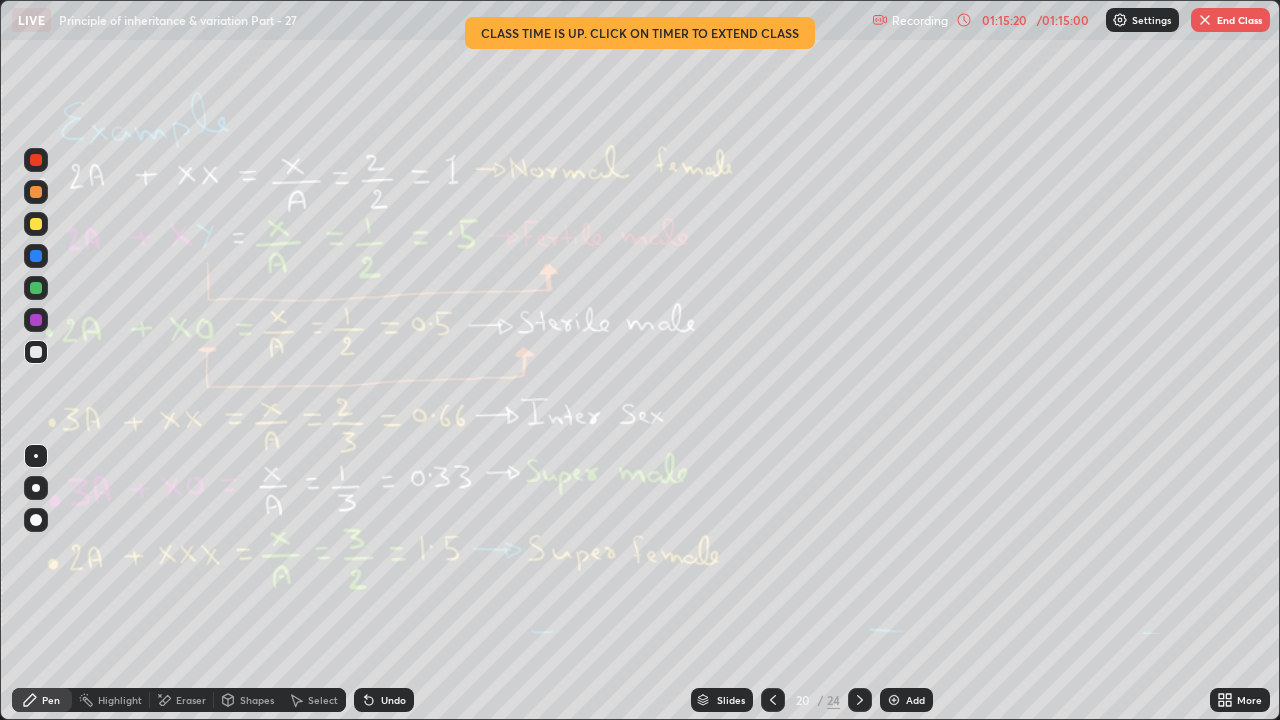 click 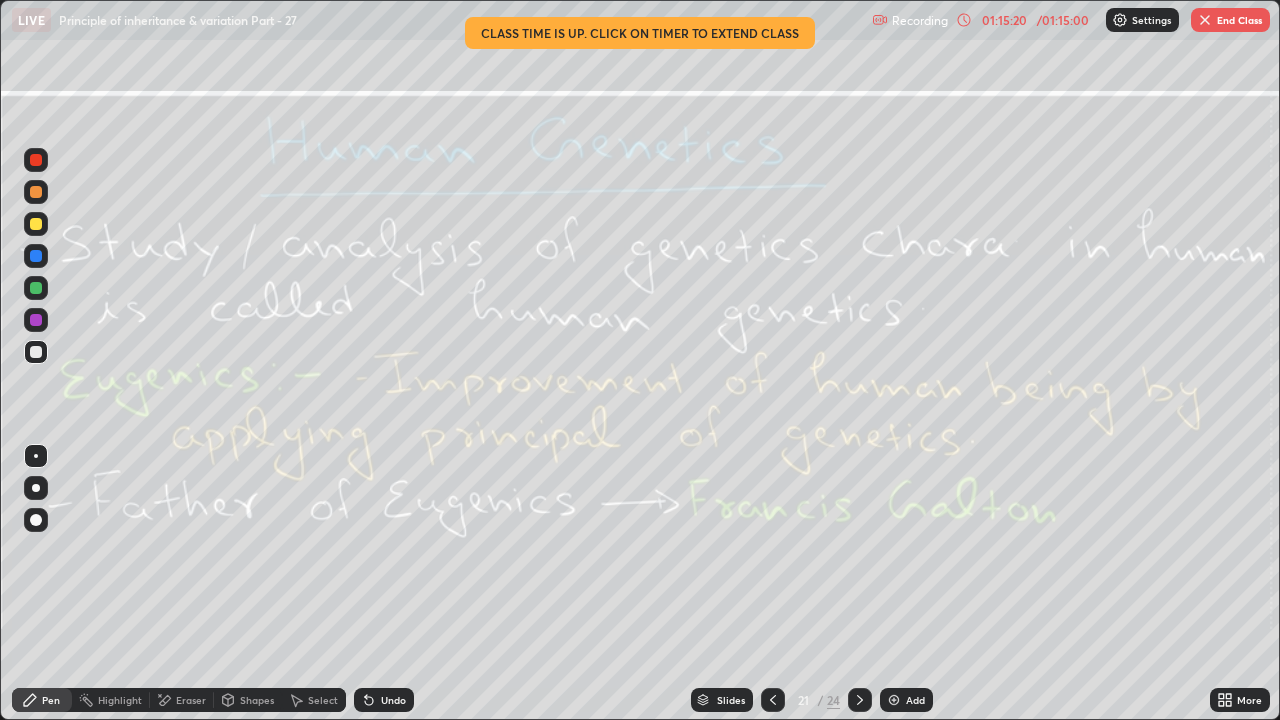 click at bounding box center (773, 700) 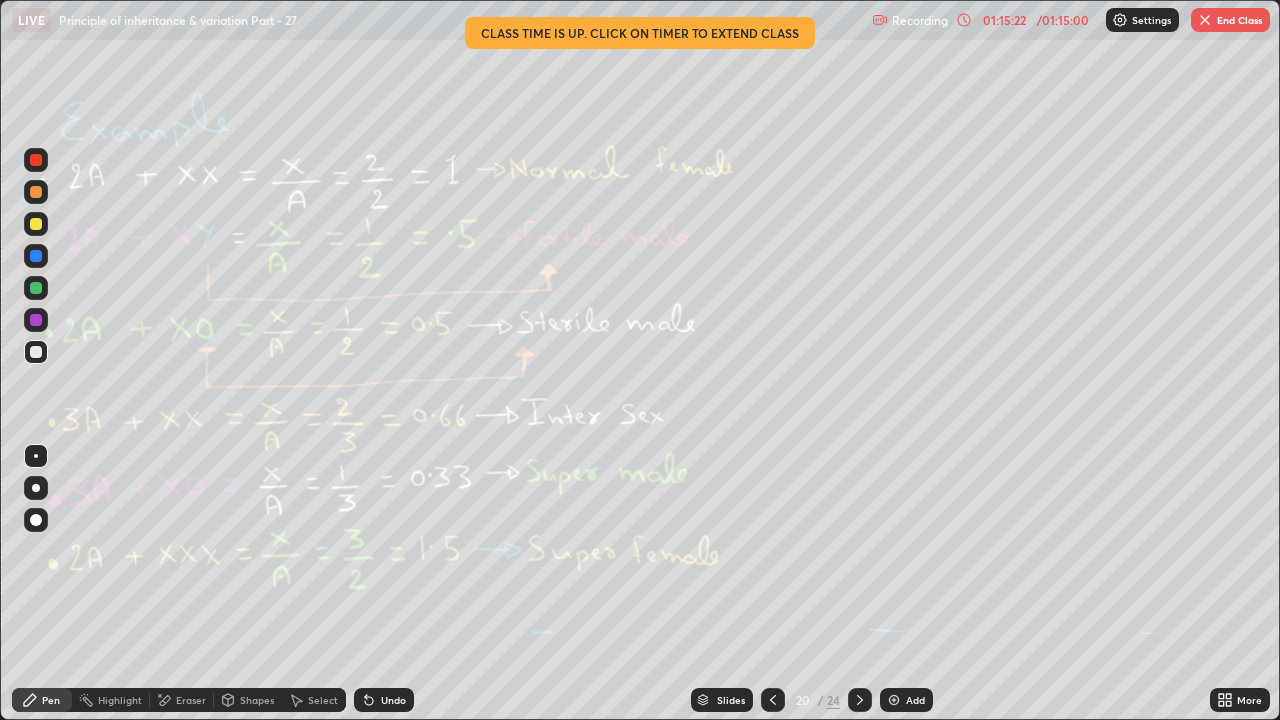 click on "End Class" at bounding box center [1230, 20] 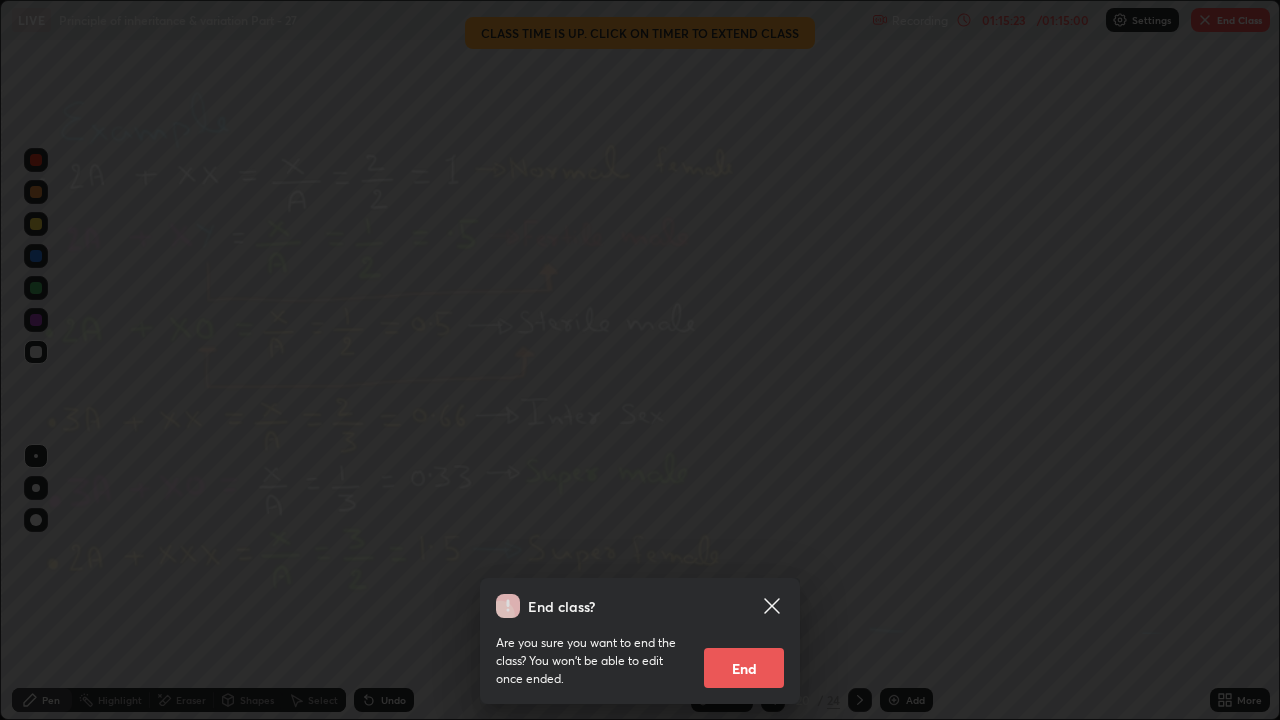 click on "End" at bounding box center [744, 668] 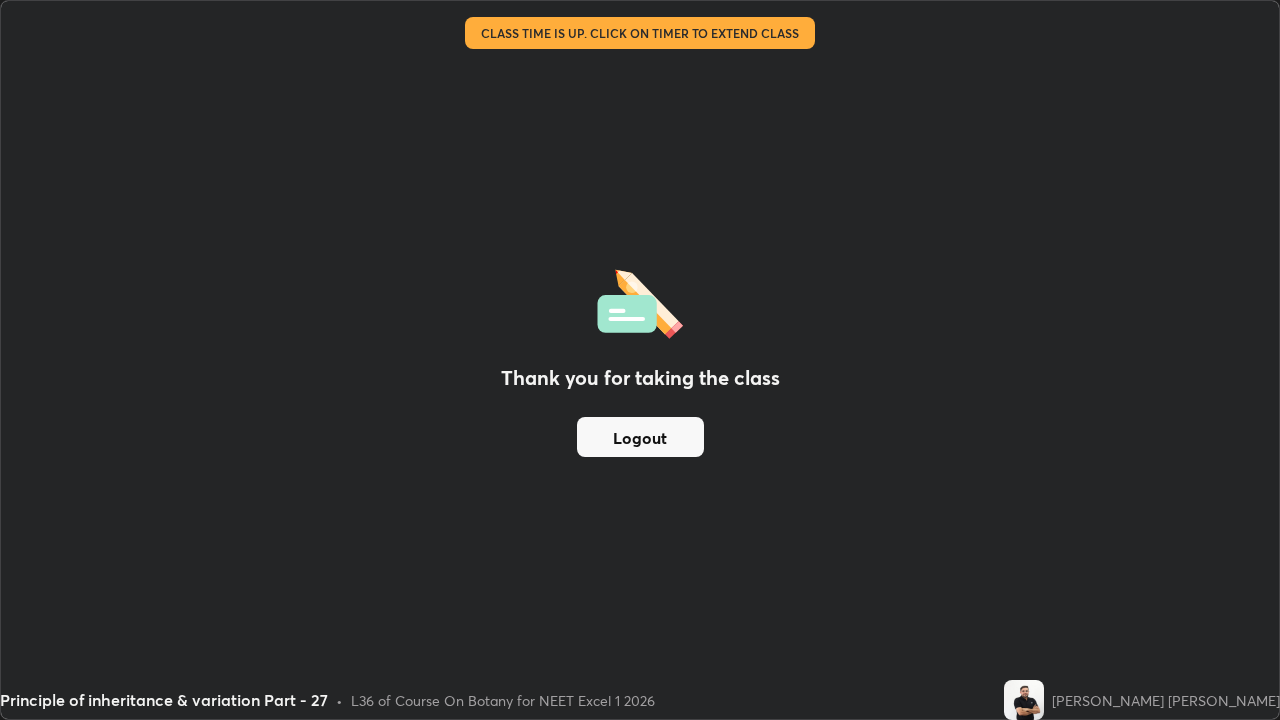 click on "Logout" at bounding box center [640, 437] 